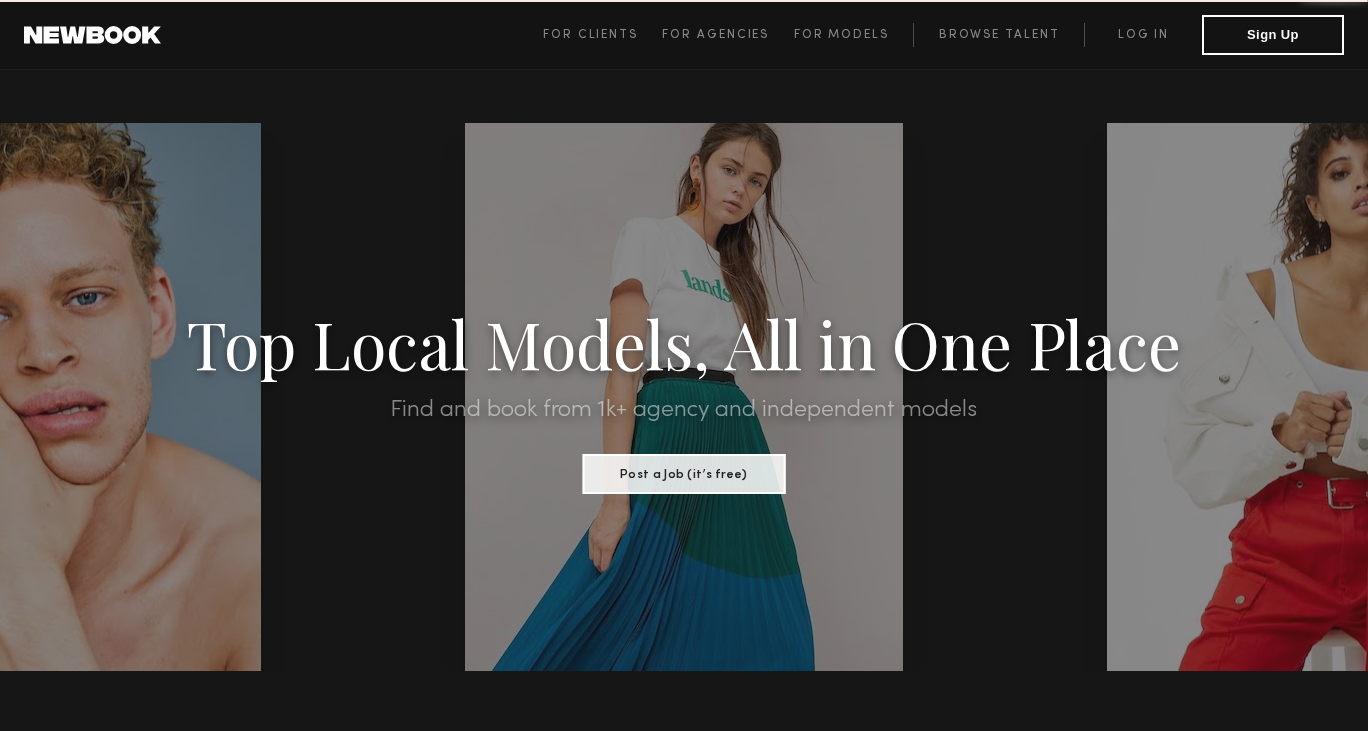 scroll, scrollTop: 0, scrollLeft: 0, axis: both 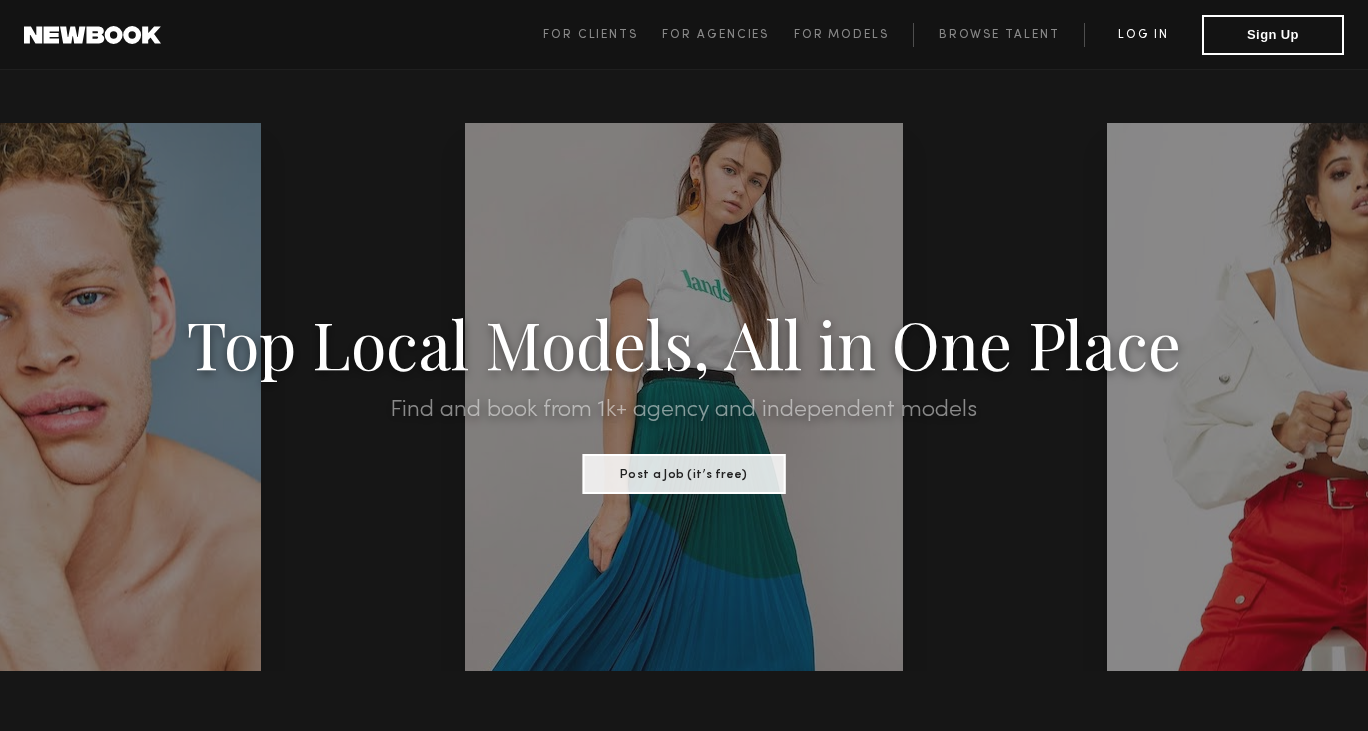 click on "Log in" 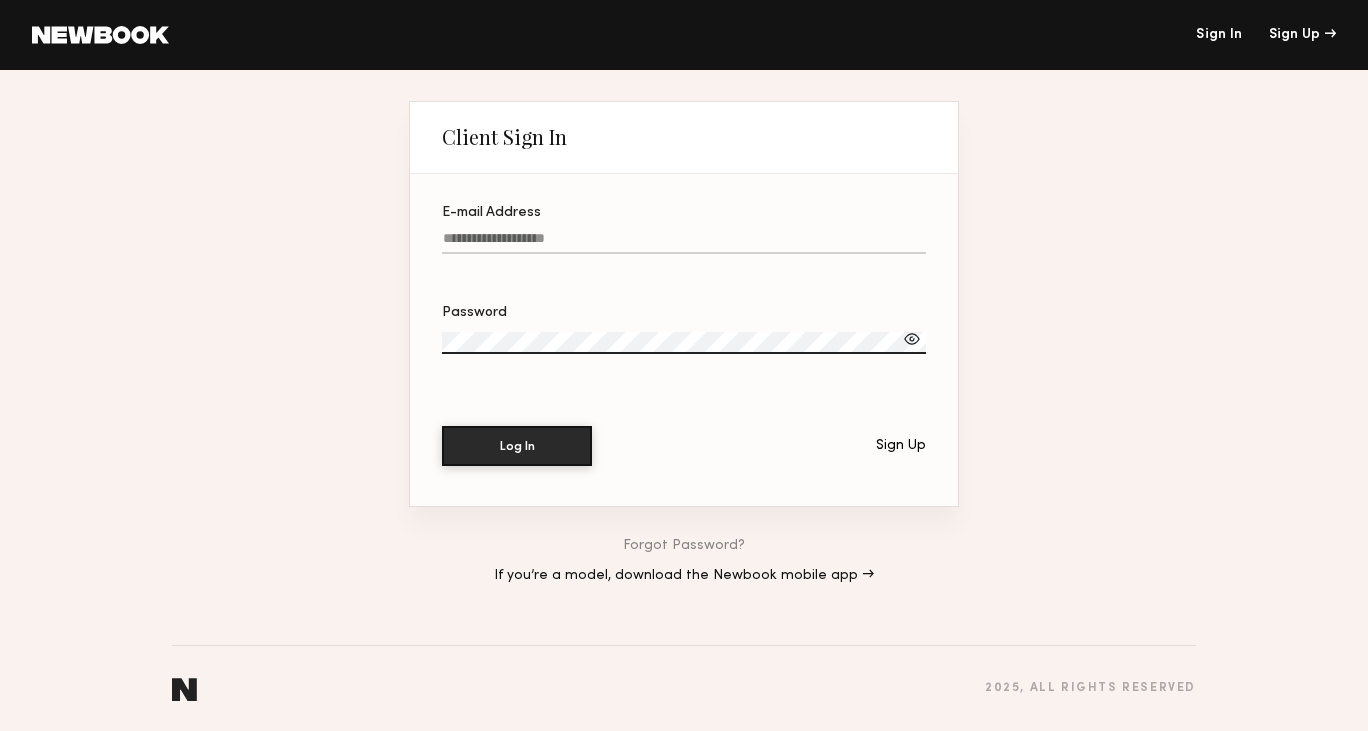 click on "E-mail Address" 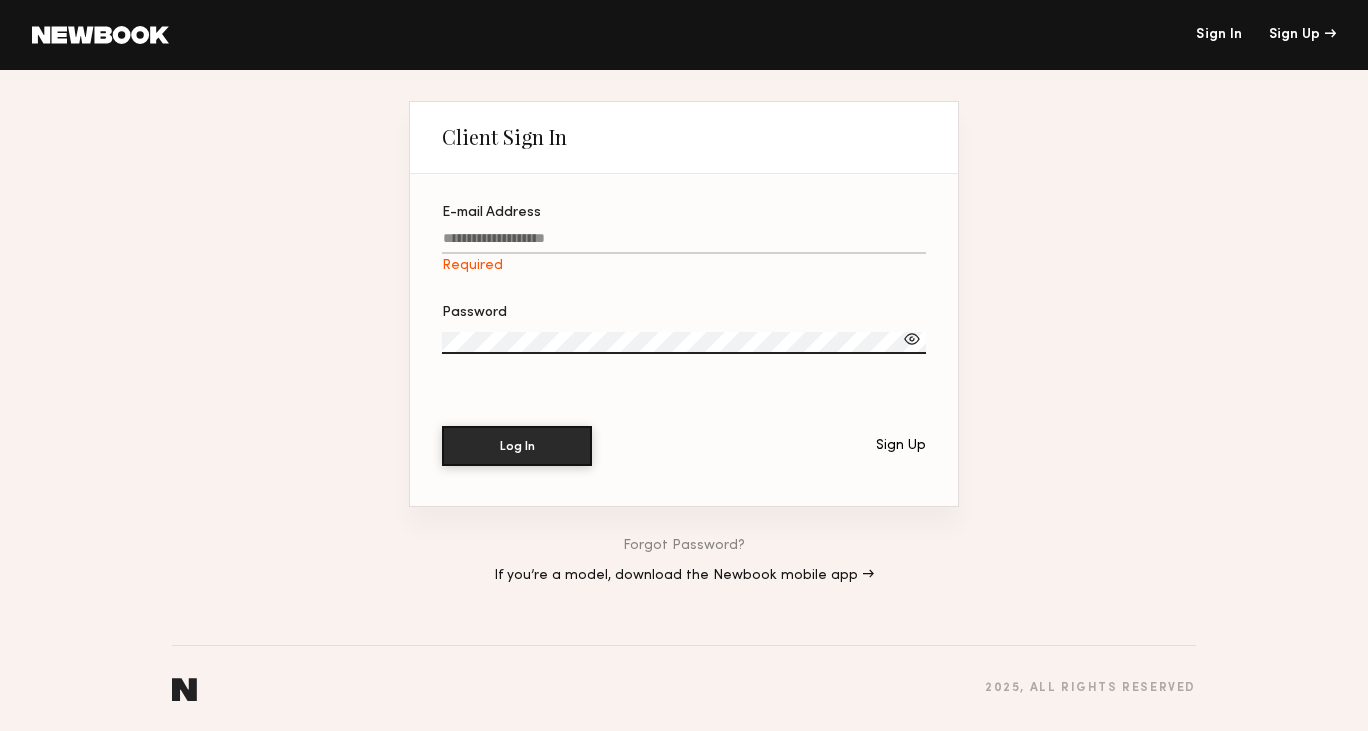 click on "E-mail Address Required" 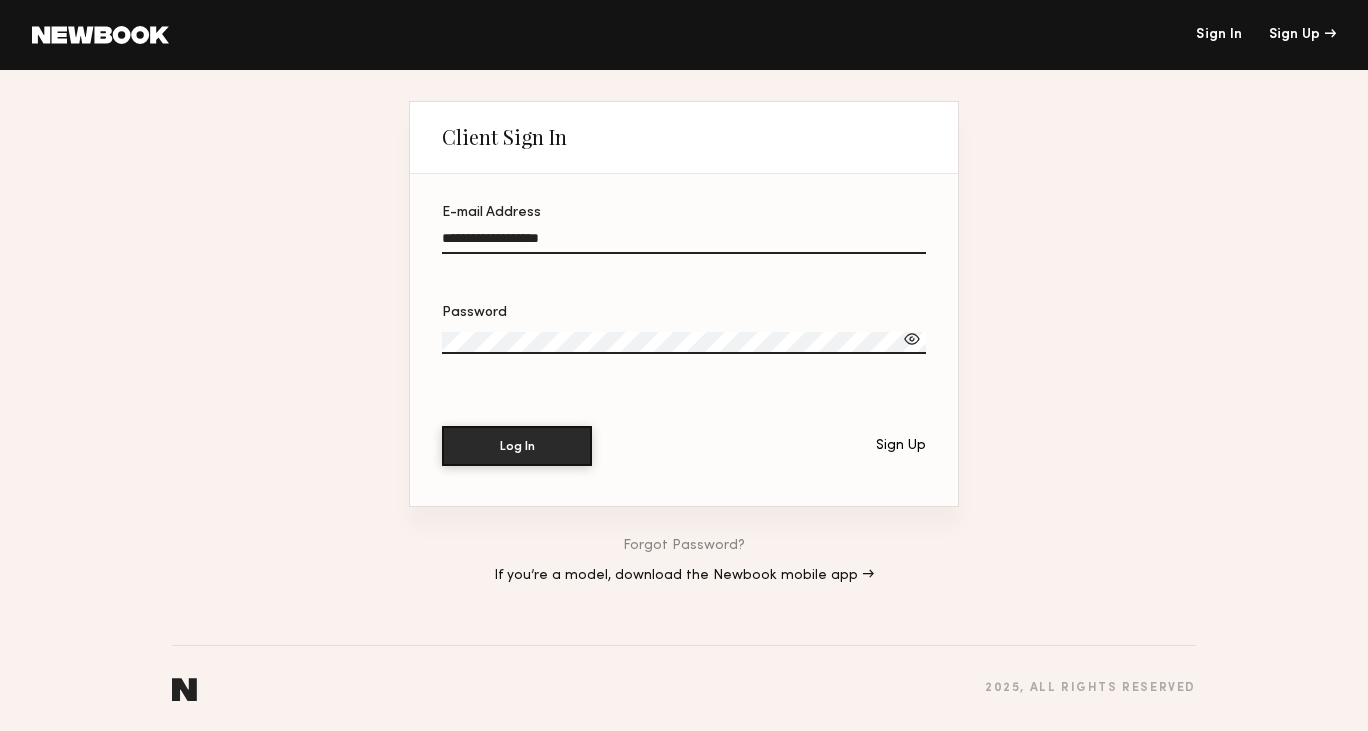 click on "Log In" 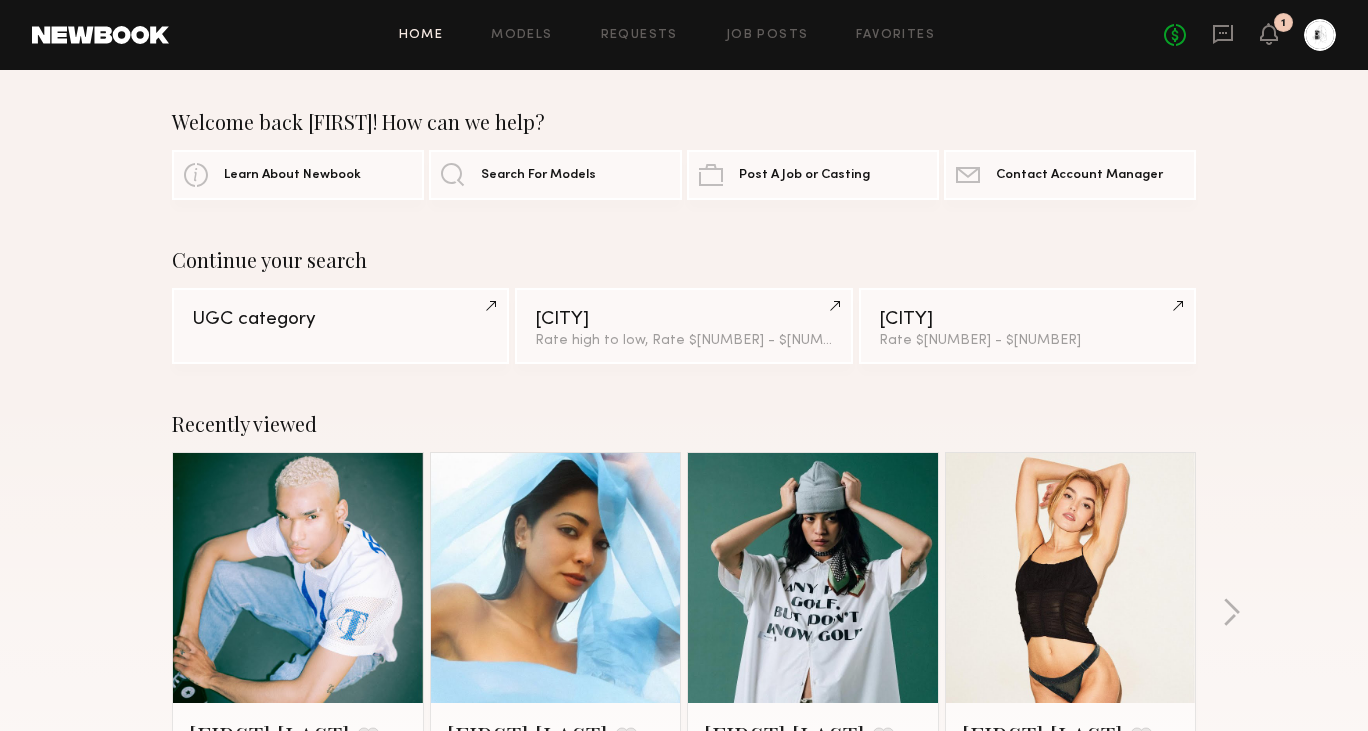 click on "No fees up to $5,000 1" 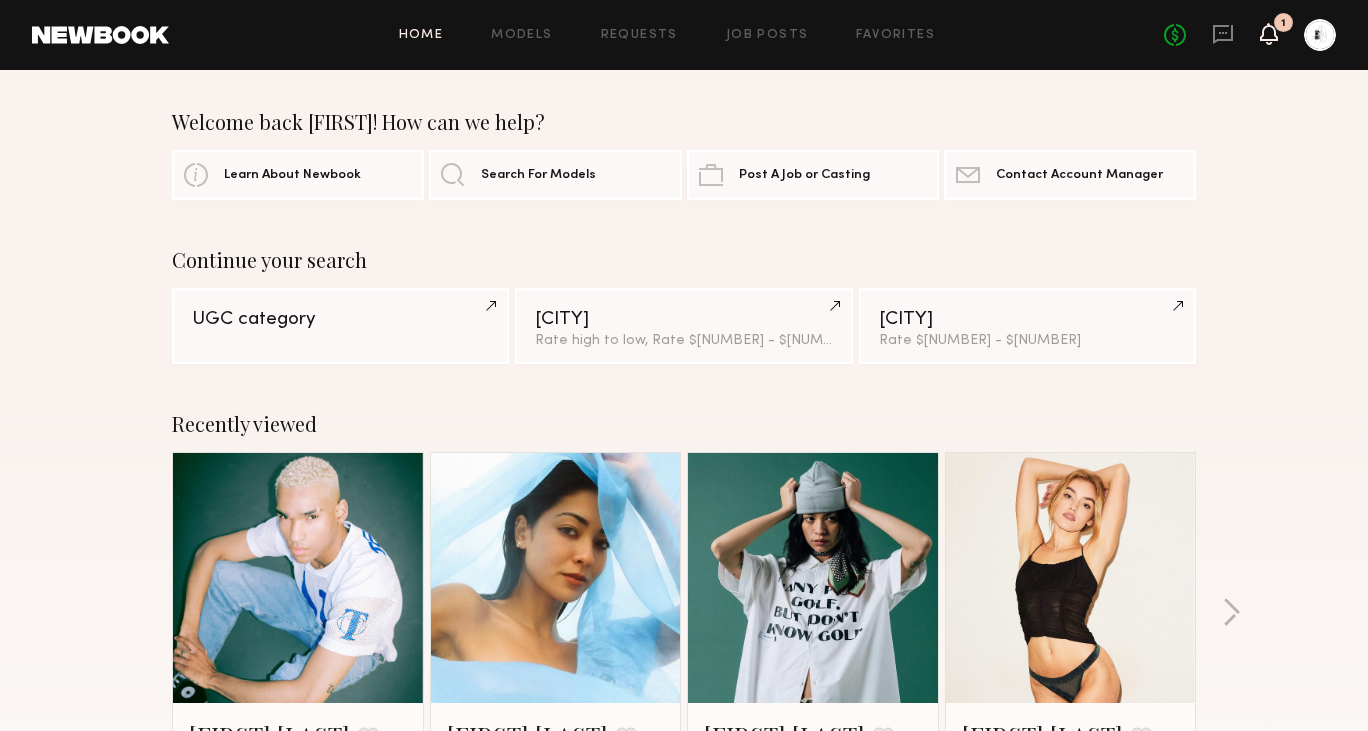 click 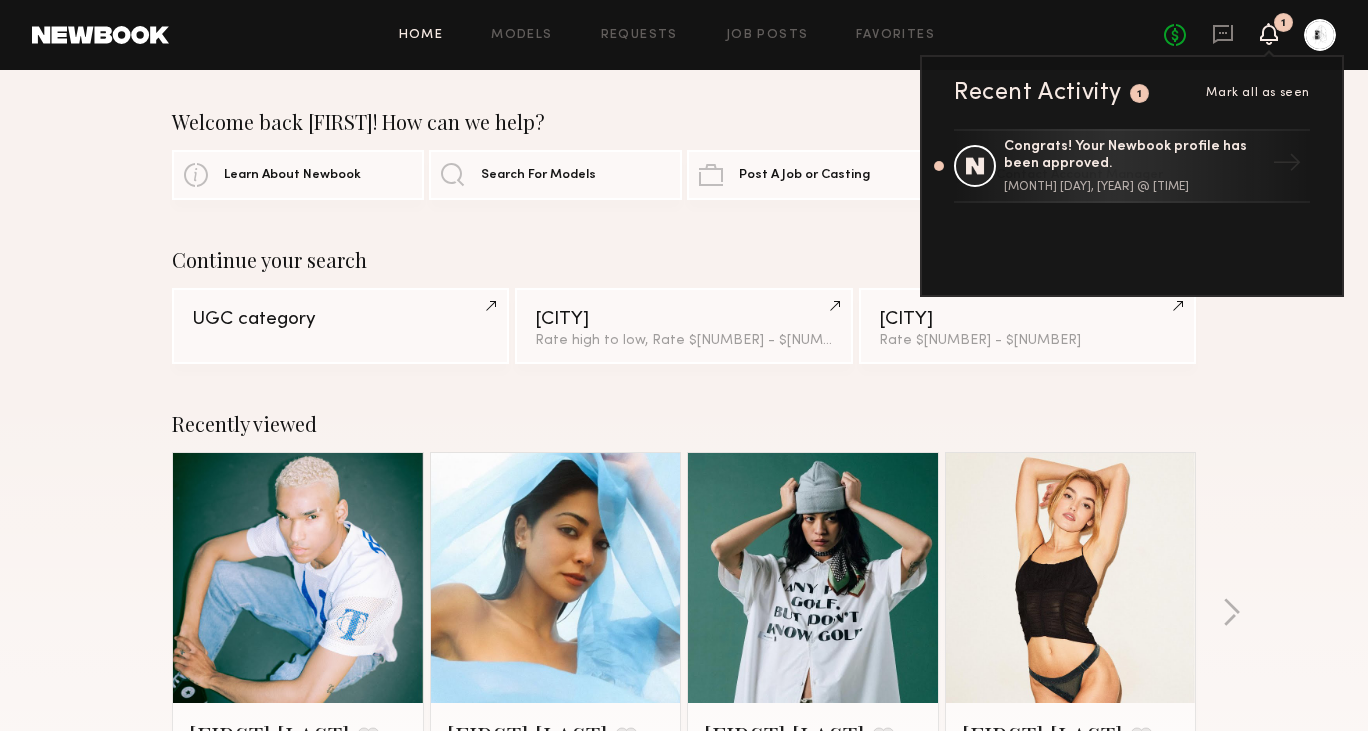 click on "Continue your search" 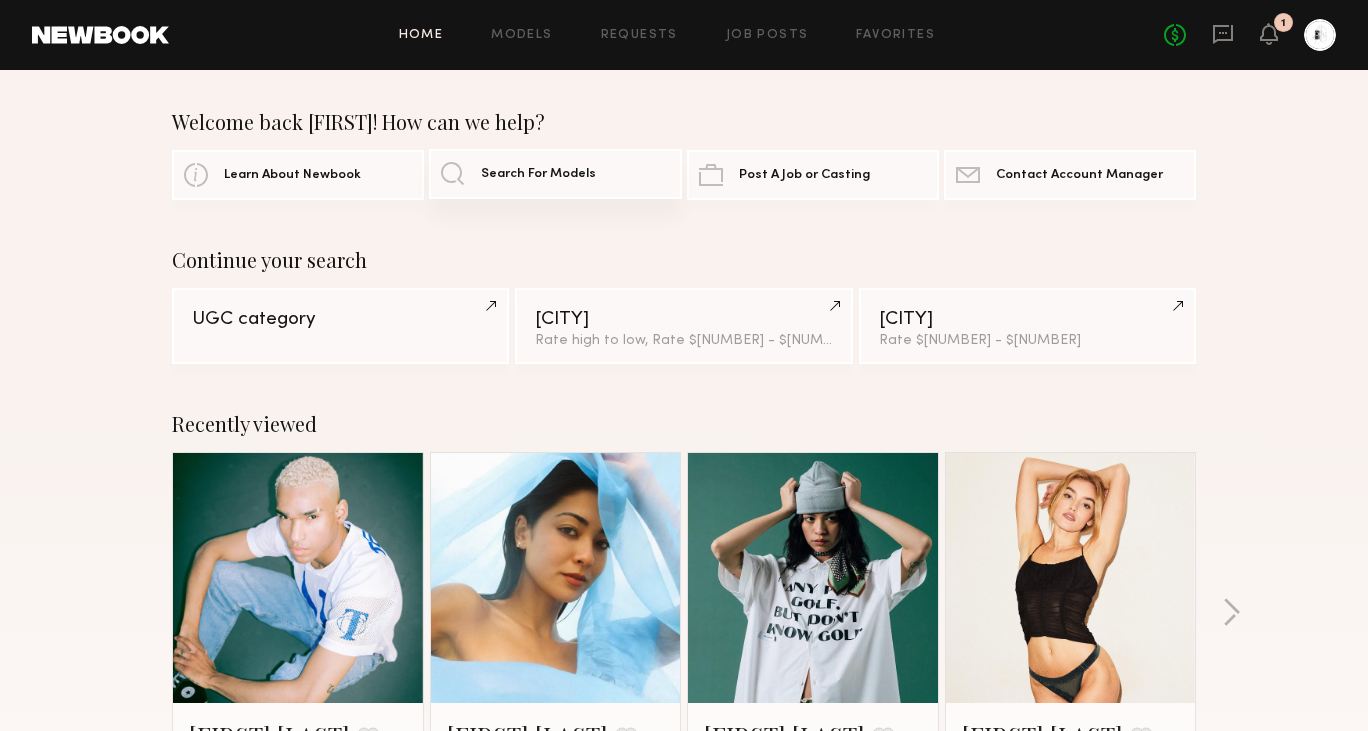 click on "Search For Models" 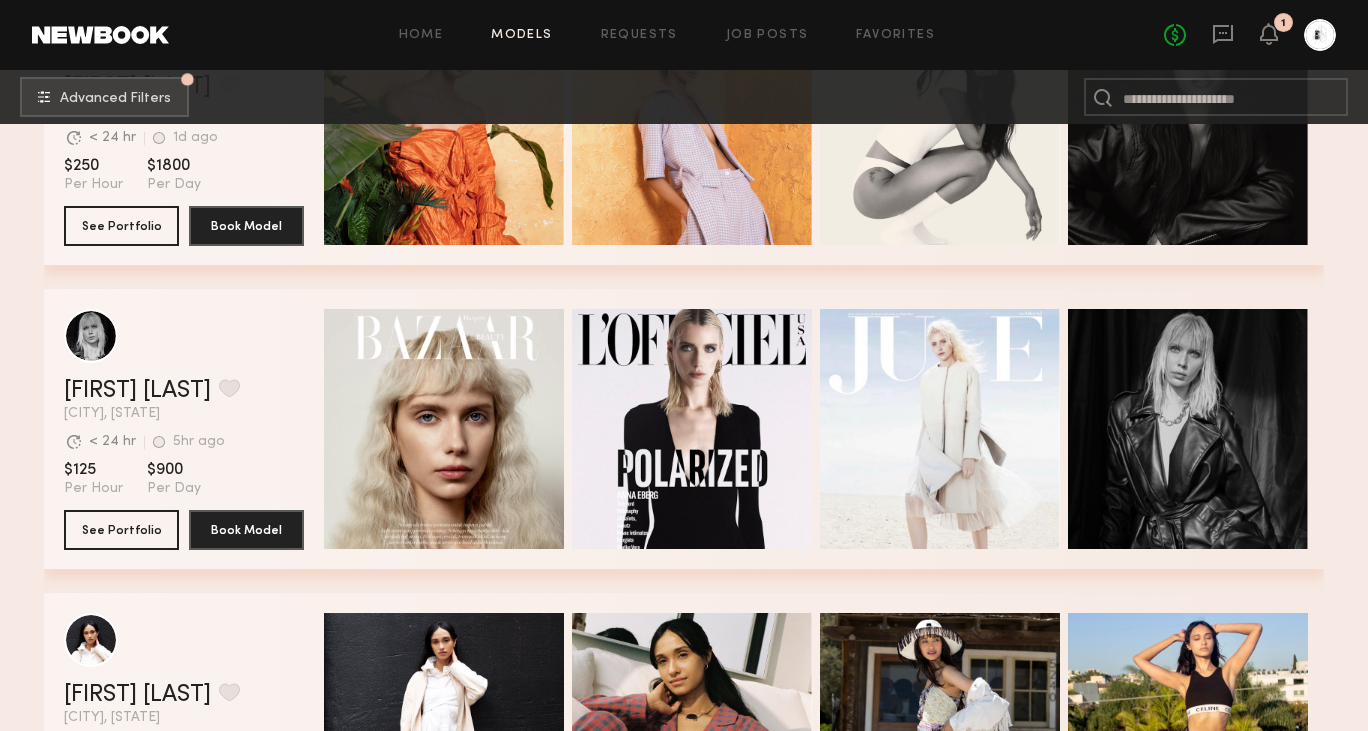 scroll, scrollTop: 0, scrollLeft: 0, axis: both 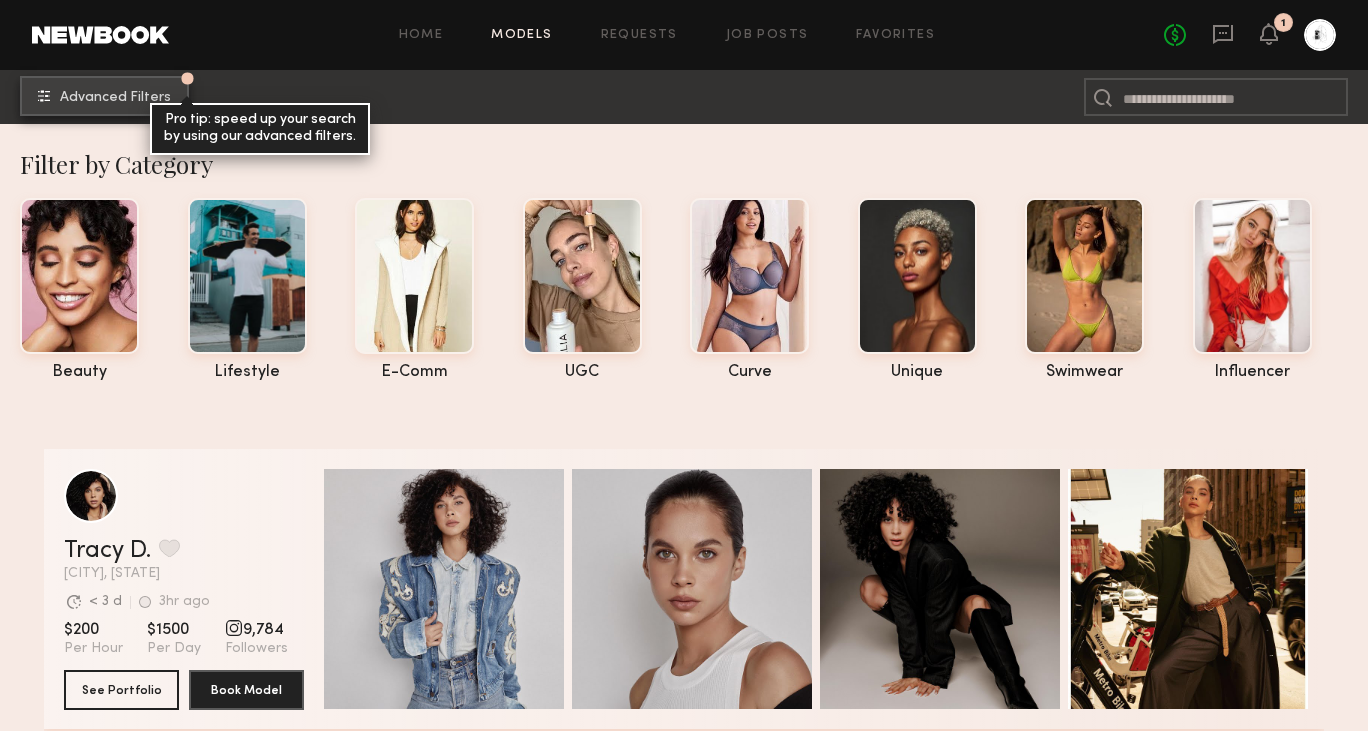 click on "Advanced Filters" 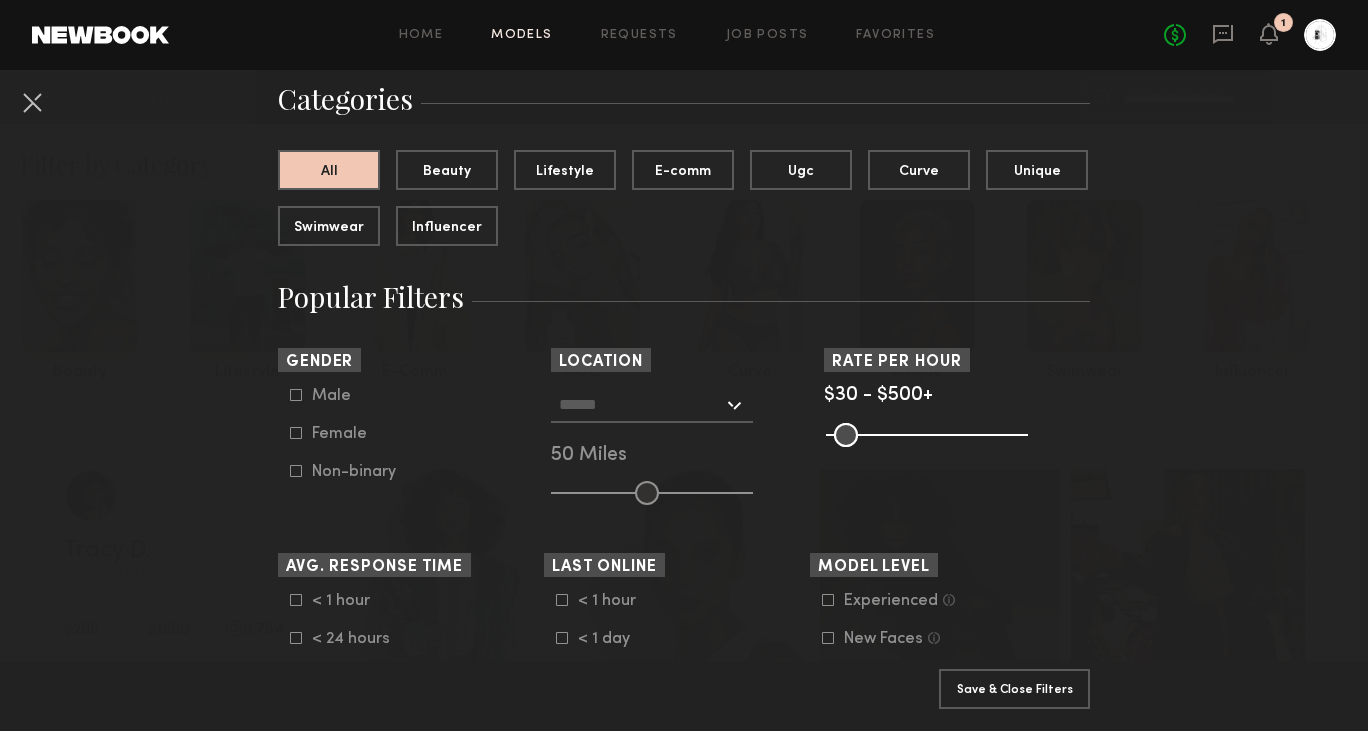 scroll, scrollTop: 202, scrollLeft: 0, axis: vertical 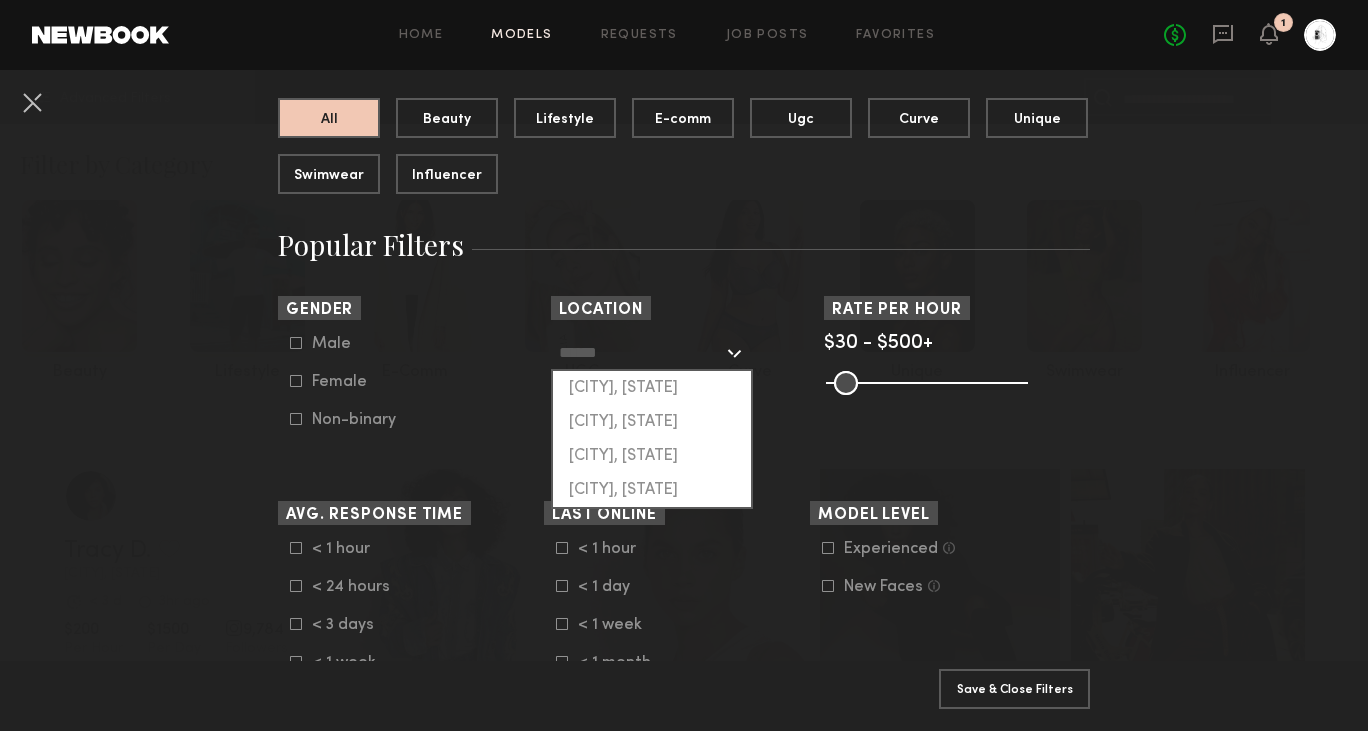 click 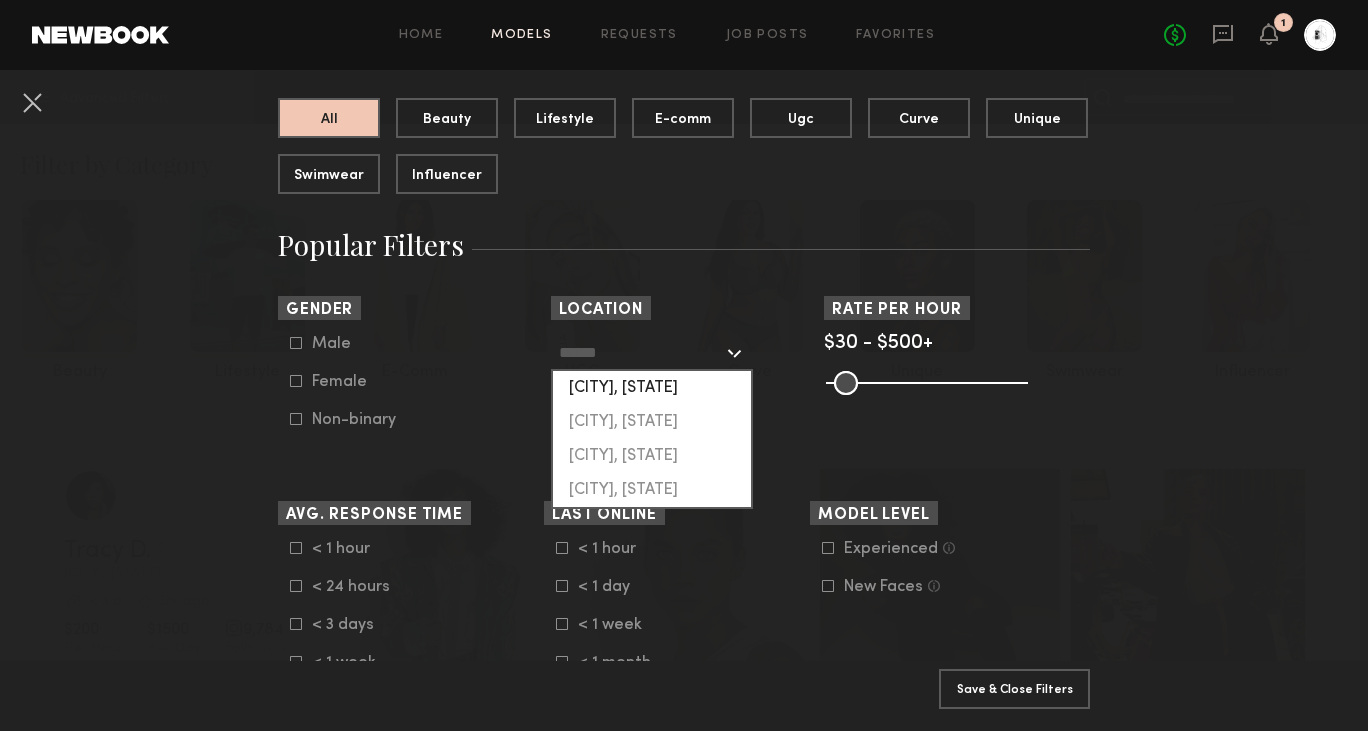click on "[CITY], [STATE]" 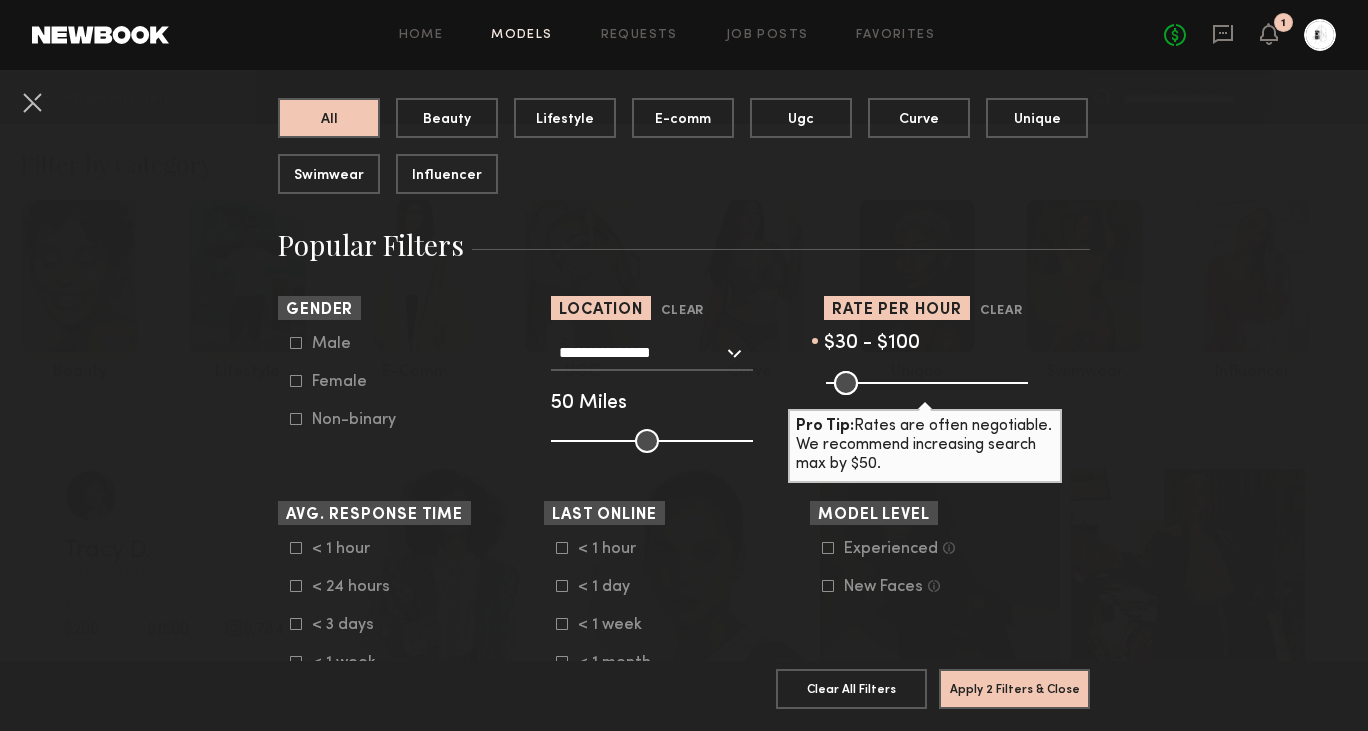 drag, startPoint x: 1020, startPoint y: 376, endPoint x: 864, endPoint y: 401, distance: 157.99051 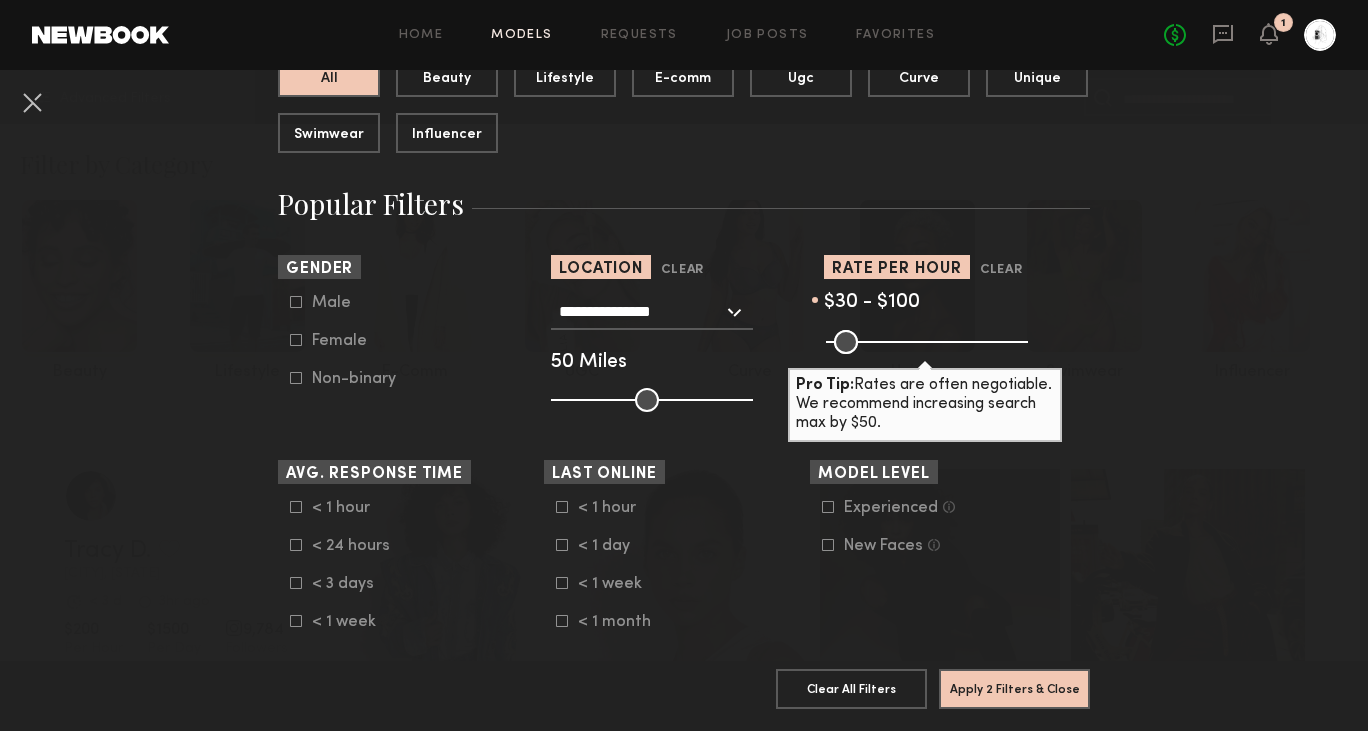 click 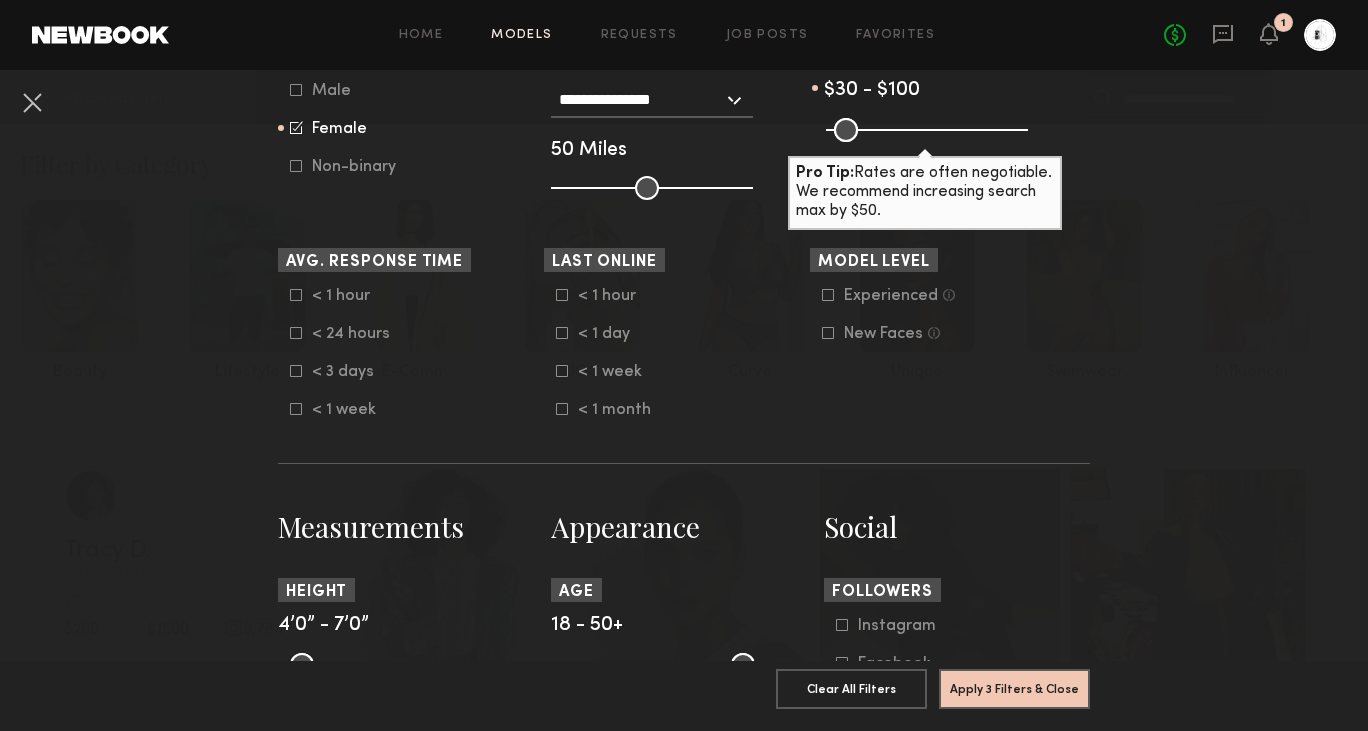 scroll, scrollTop: 458, scrollLeft: 0, axis: vertical 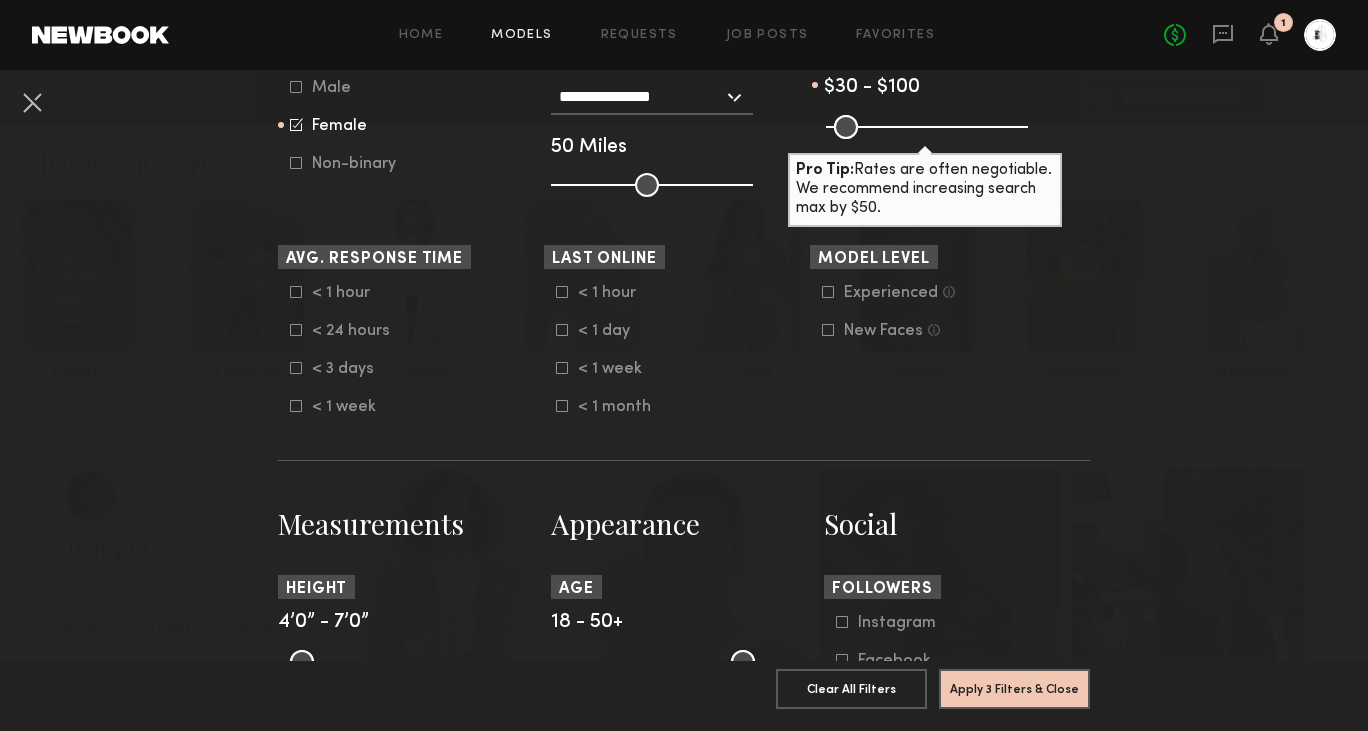 click 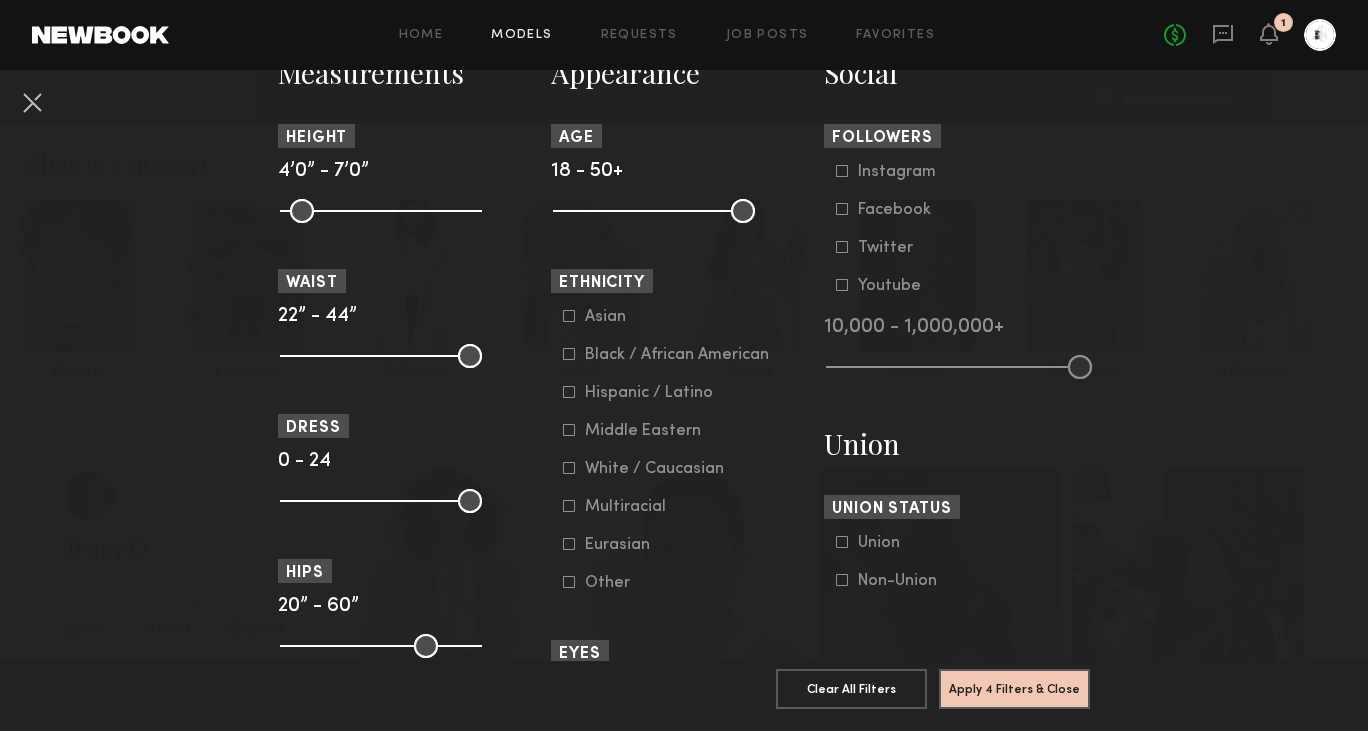 scroll, scrollTop: 923, scrollLeft: 0, axis: vertical 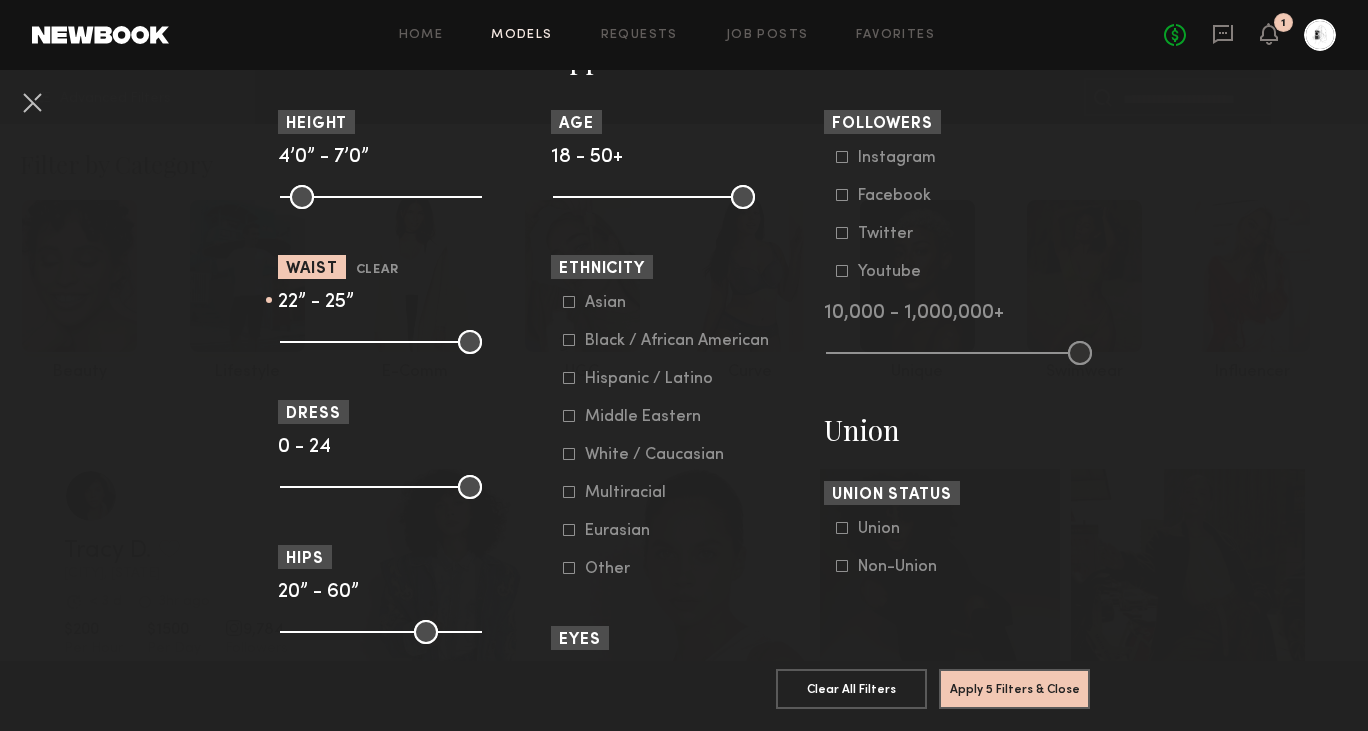 drag, startPoint x: 469, startPoint y: 347, endPoint x: 320, endPoint y: 347, distance: 149 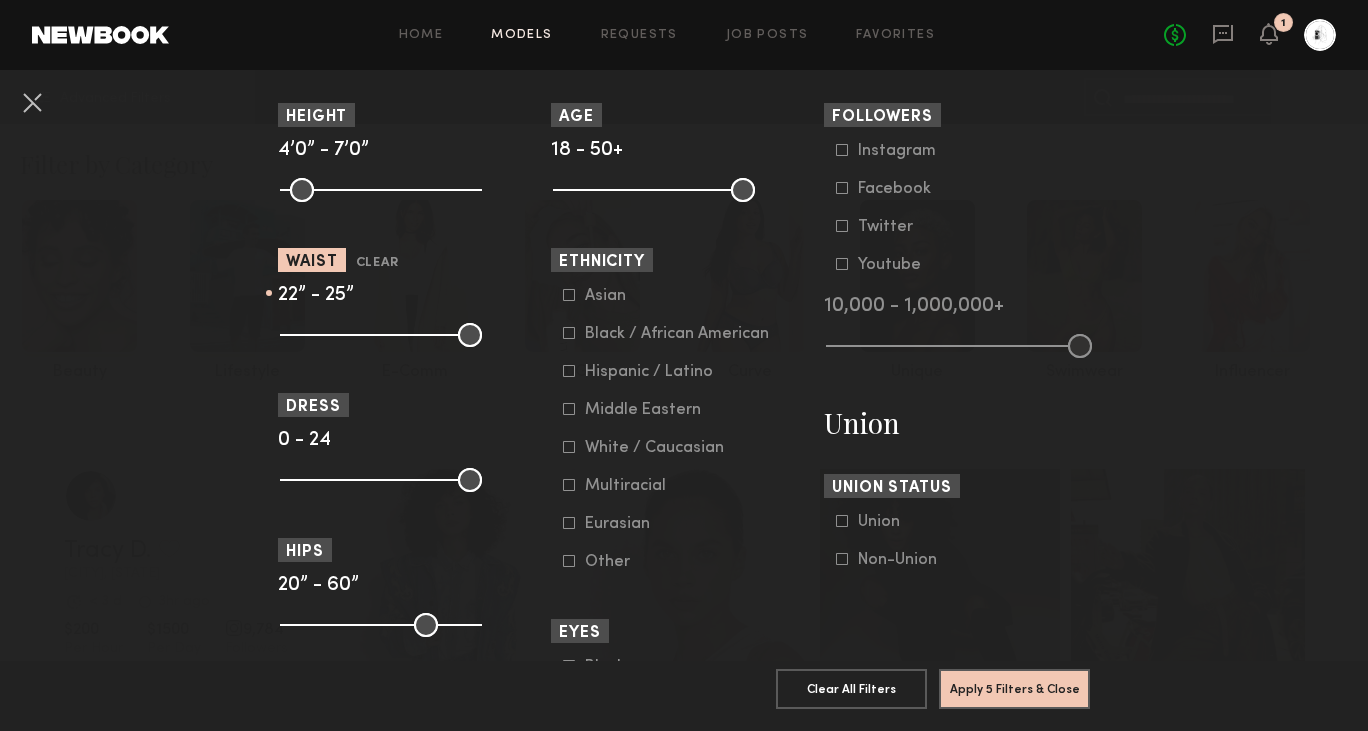 scroll, scrollTop: 934, scrollLeft: 0, axis: vertical 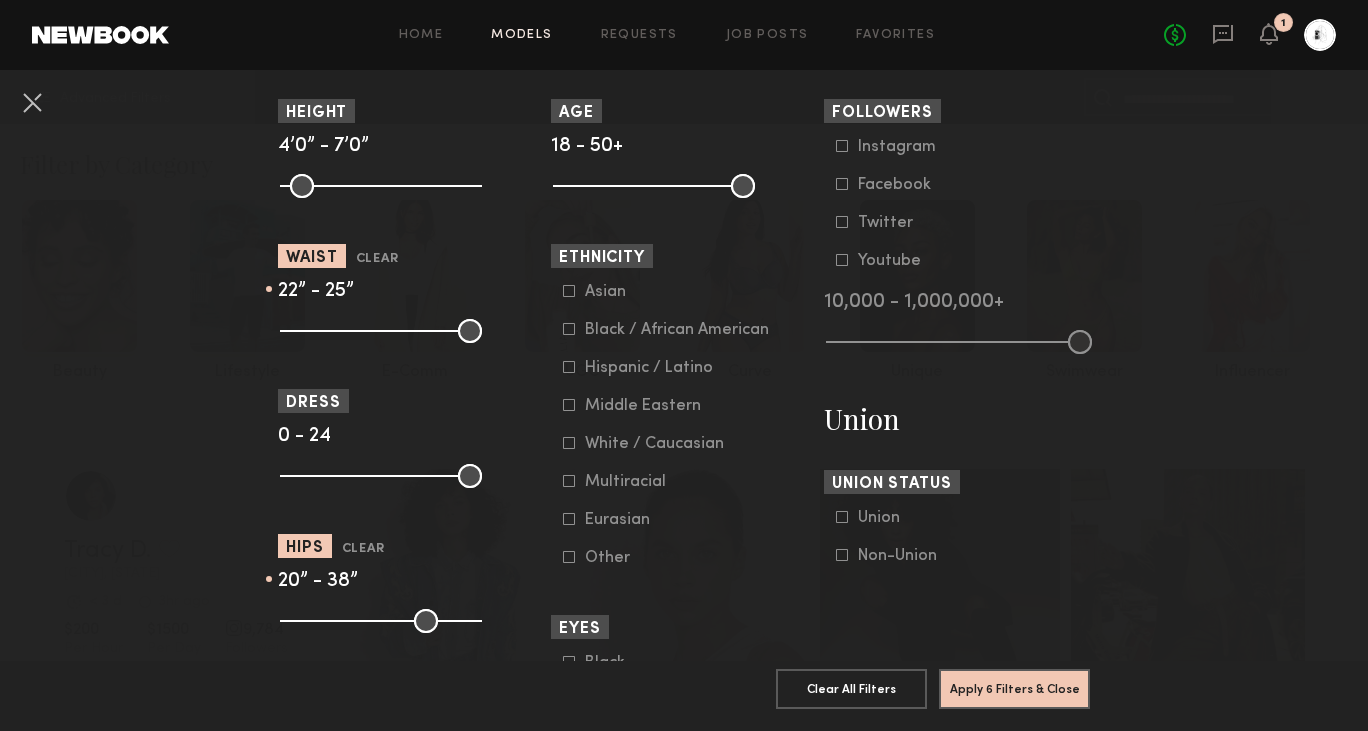 drag, startPoint x: 477, startPoint y: 623, endPoint x: 372, endPoint y: 626, distance: 105.04285 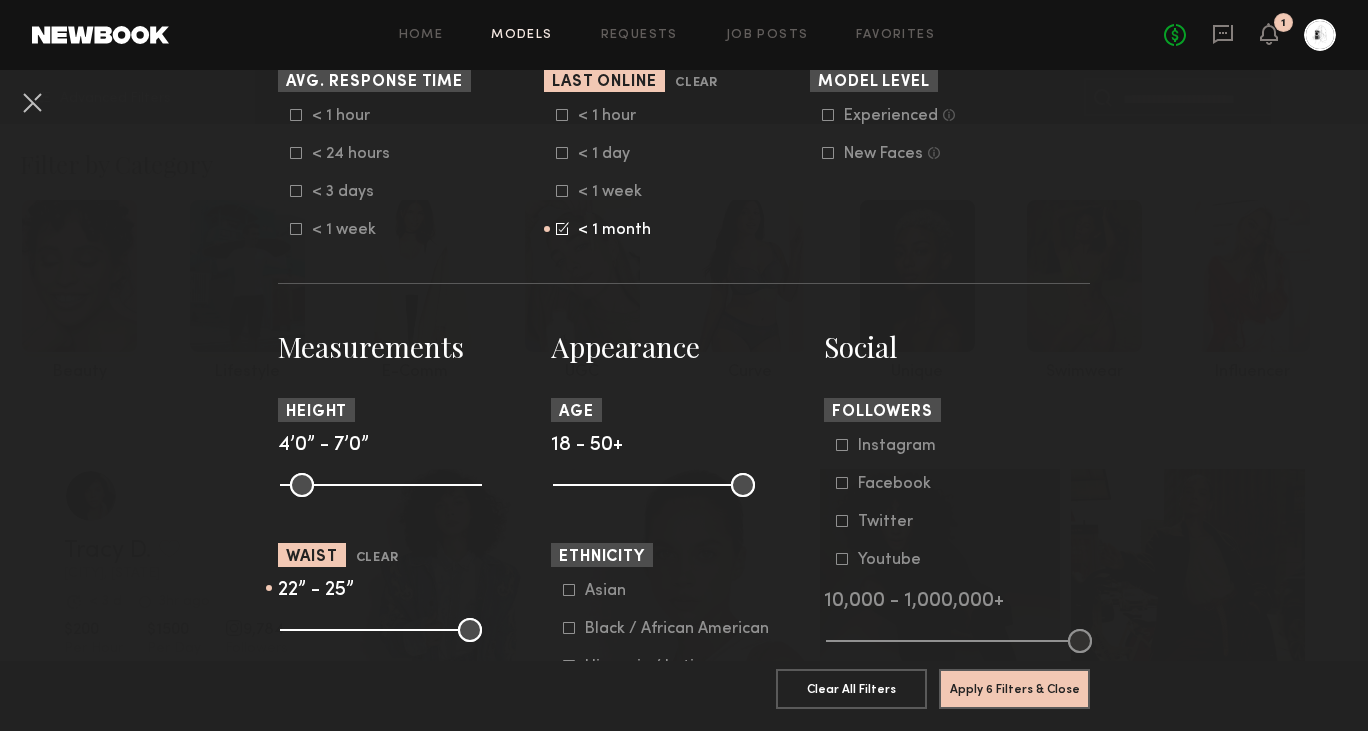 scroll, scrollTop: 630, scrollLeft: 0, axis: vertical 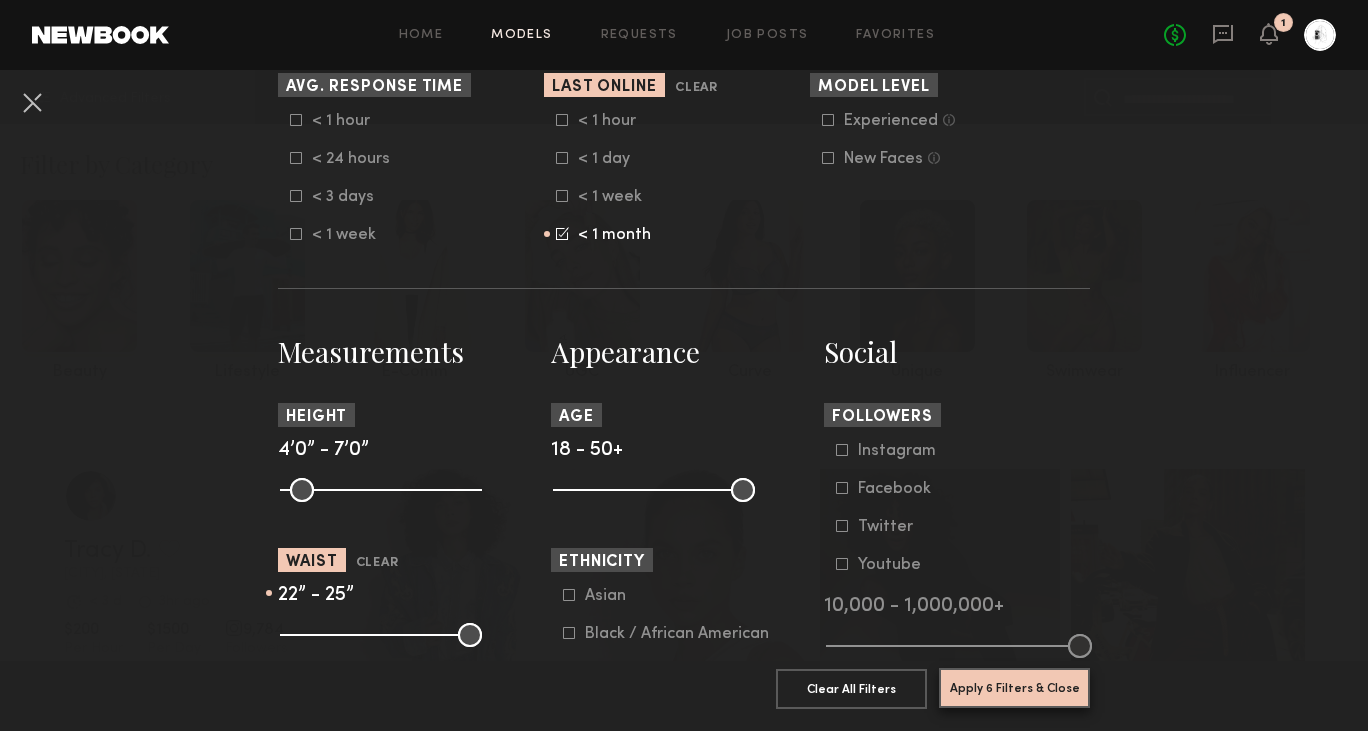 click on "Apply 6 Filters & Close" 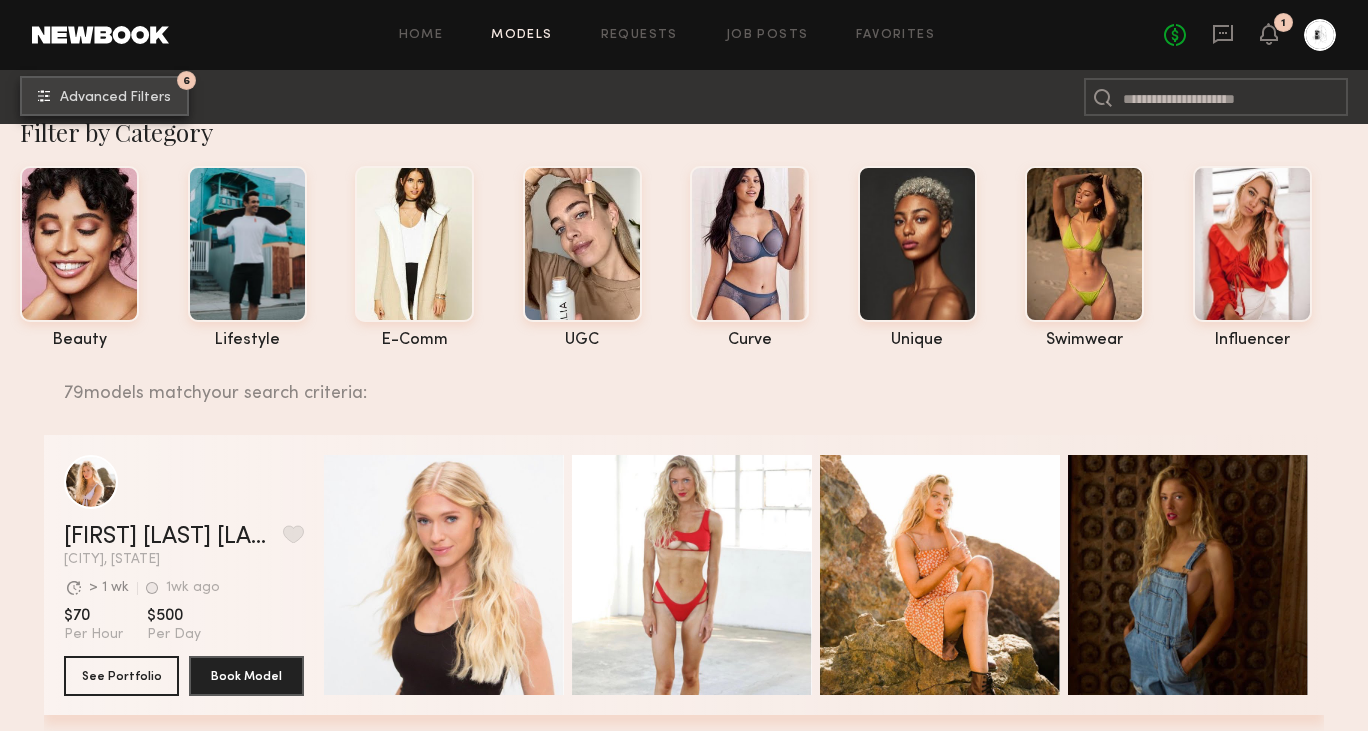 scroll, scrollTop: 0, scrollLeft: 0, axis: both 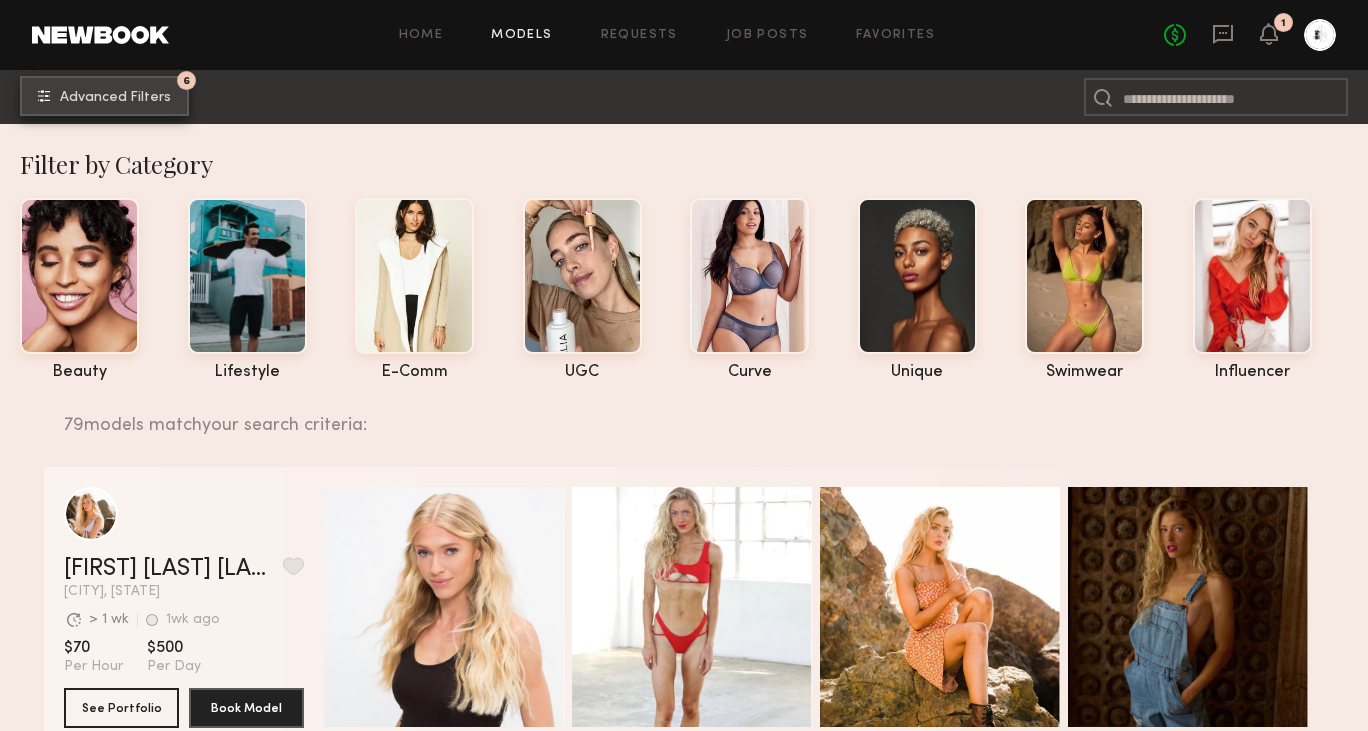 click on "6 Advanced Filters" 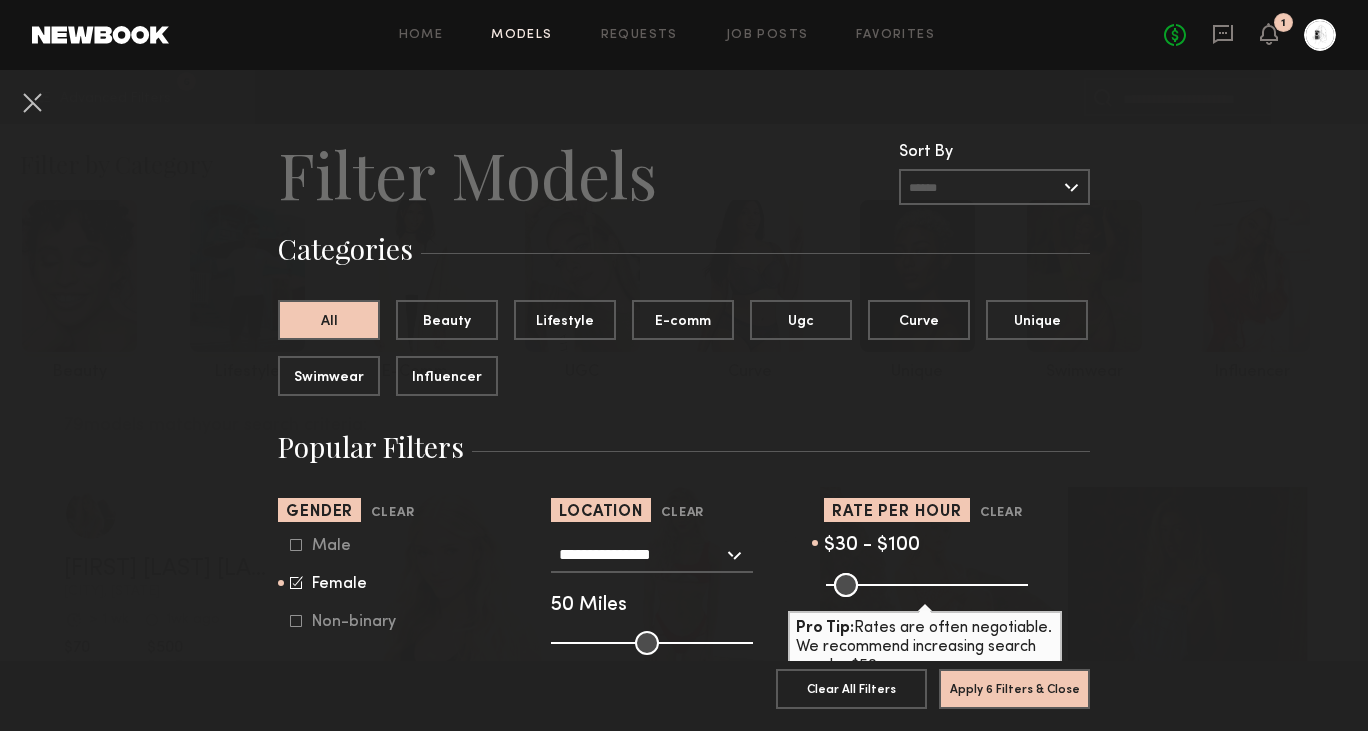 click 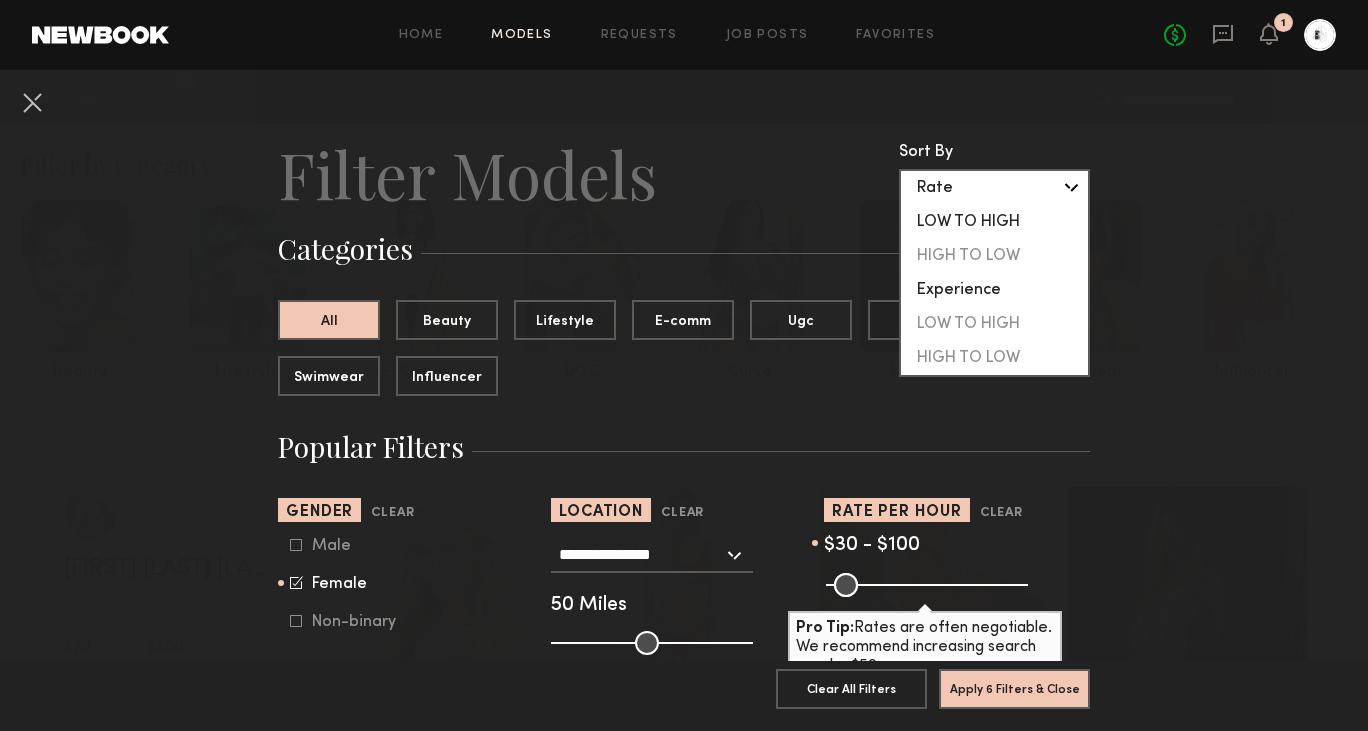 click on "LOW TO HIGH" 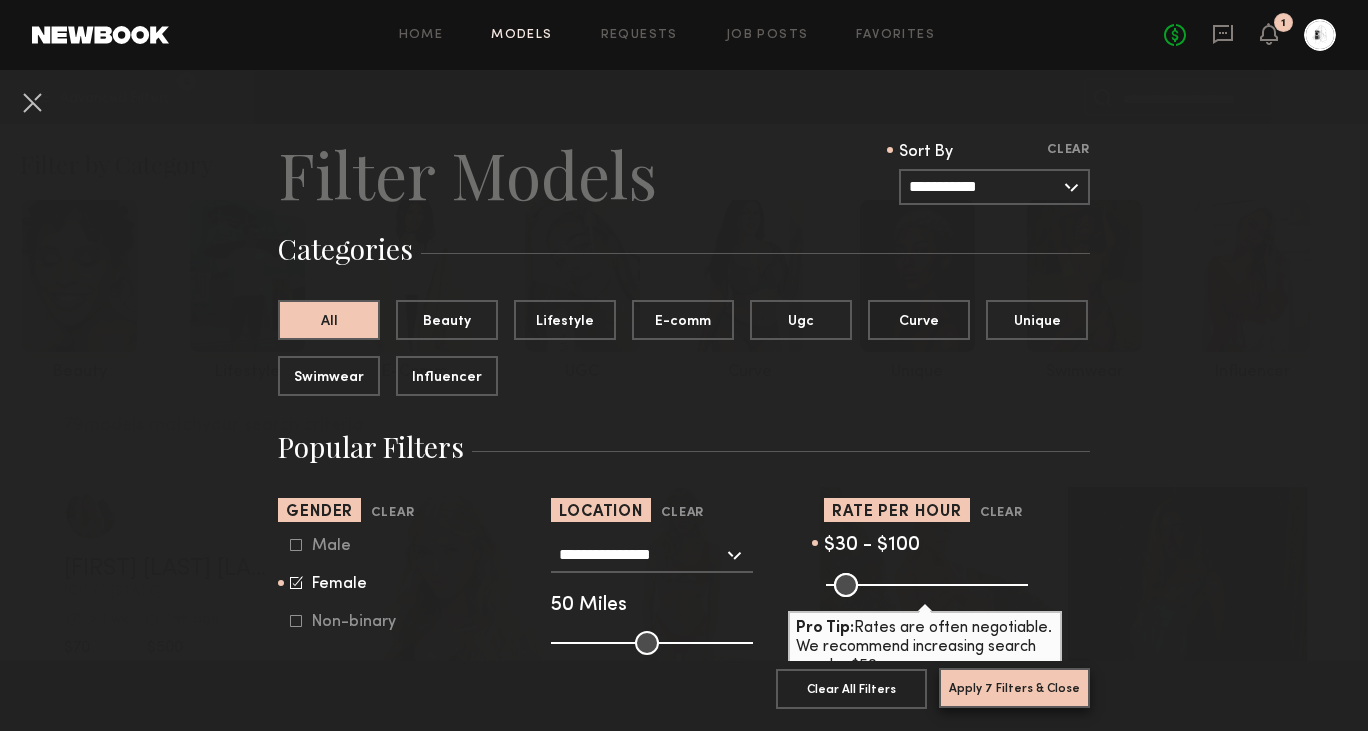 click on "Apply 7 Filters & Close" 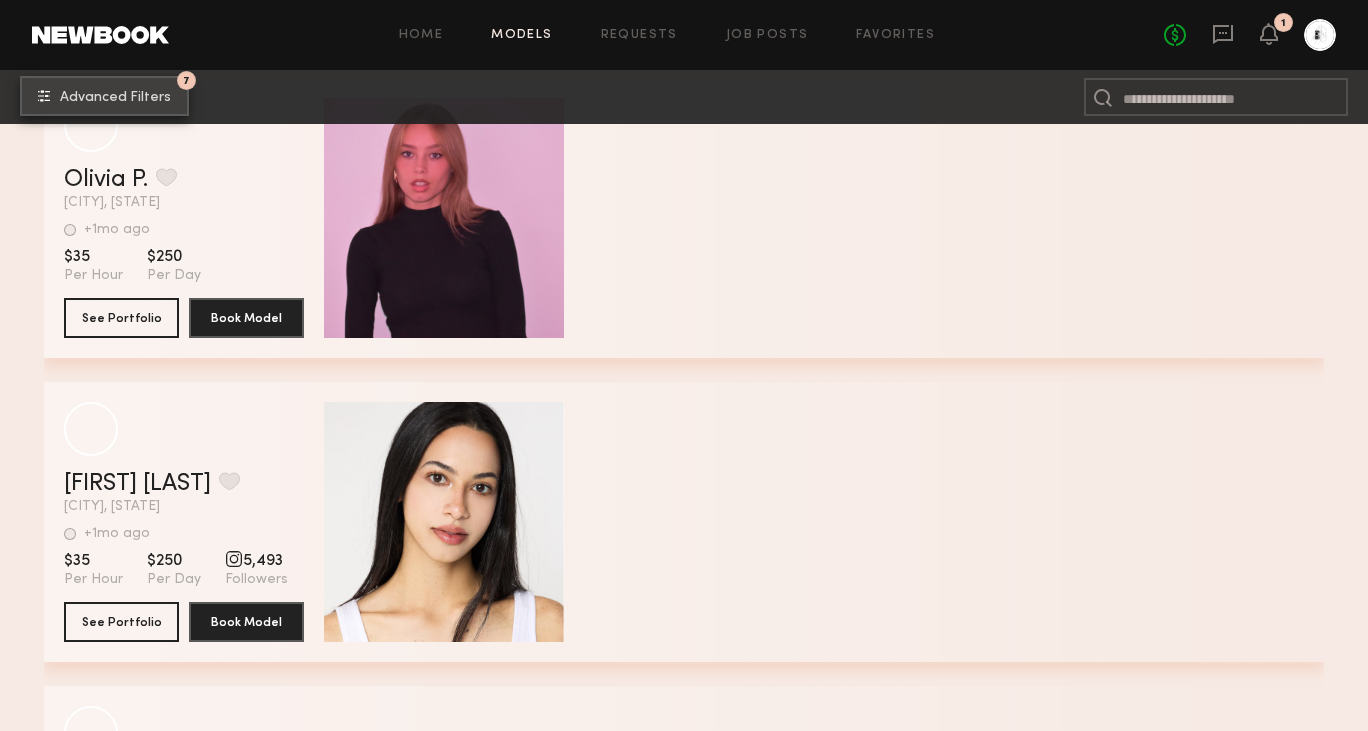 scroll, scrollTop: 1257, scrollLeft: 0, axis: vertical 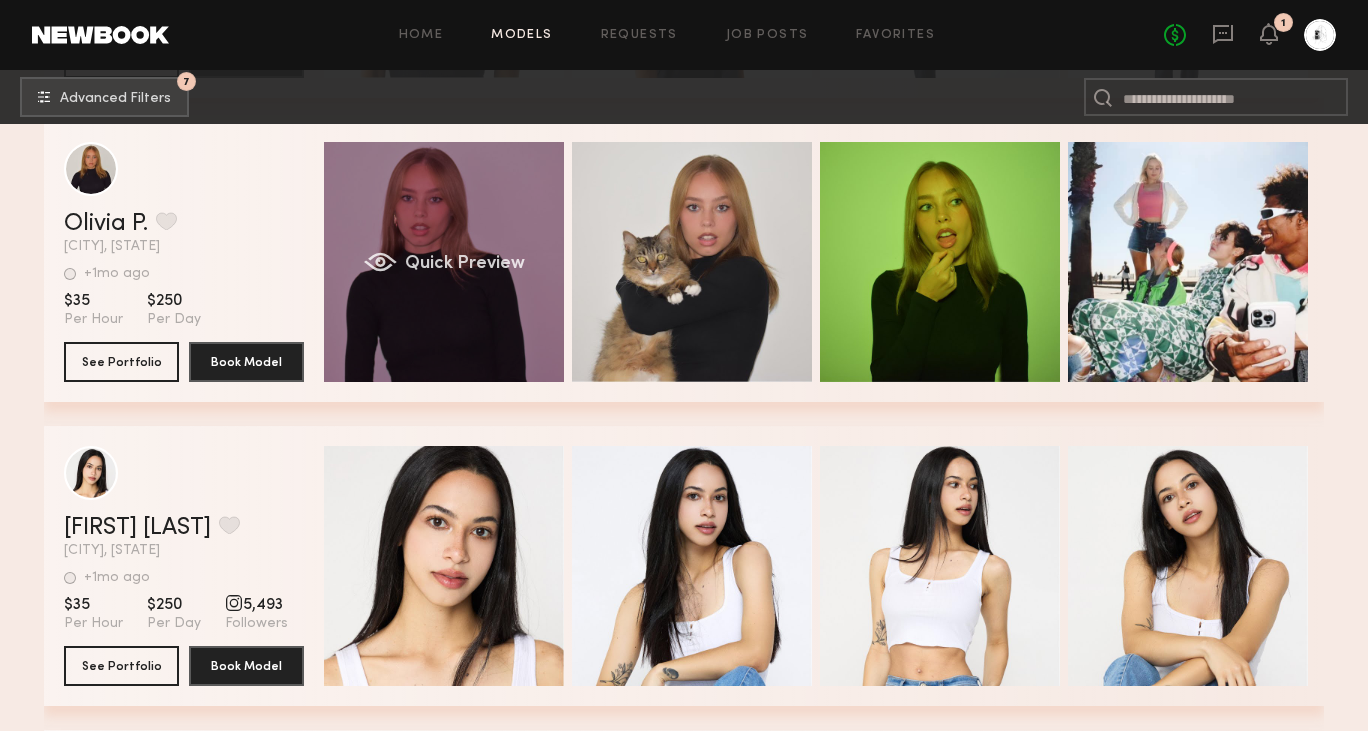 click on "Quick Preview" 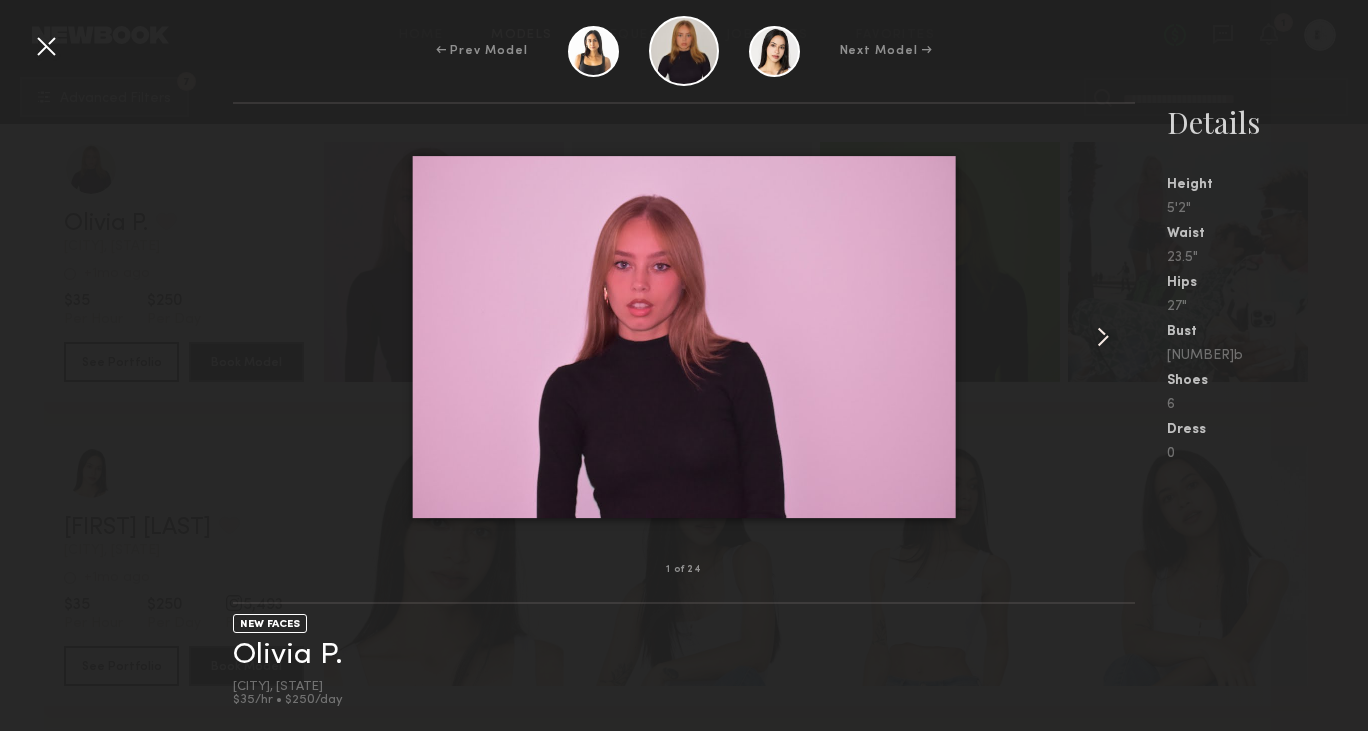 click at bounding box center (1103, 337) 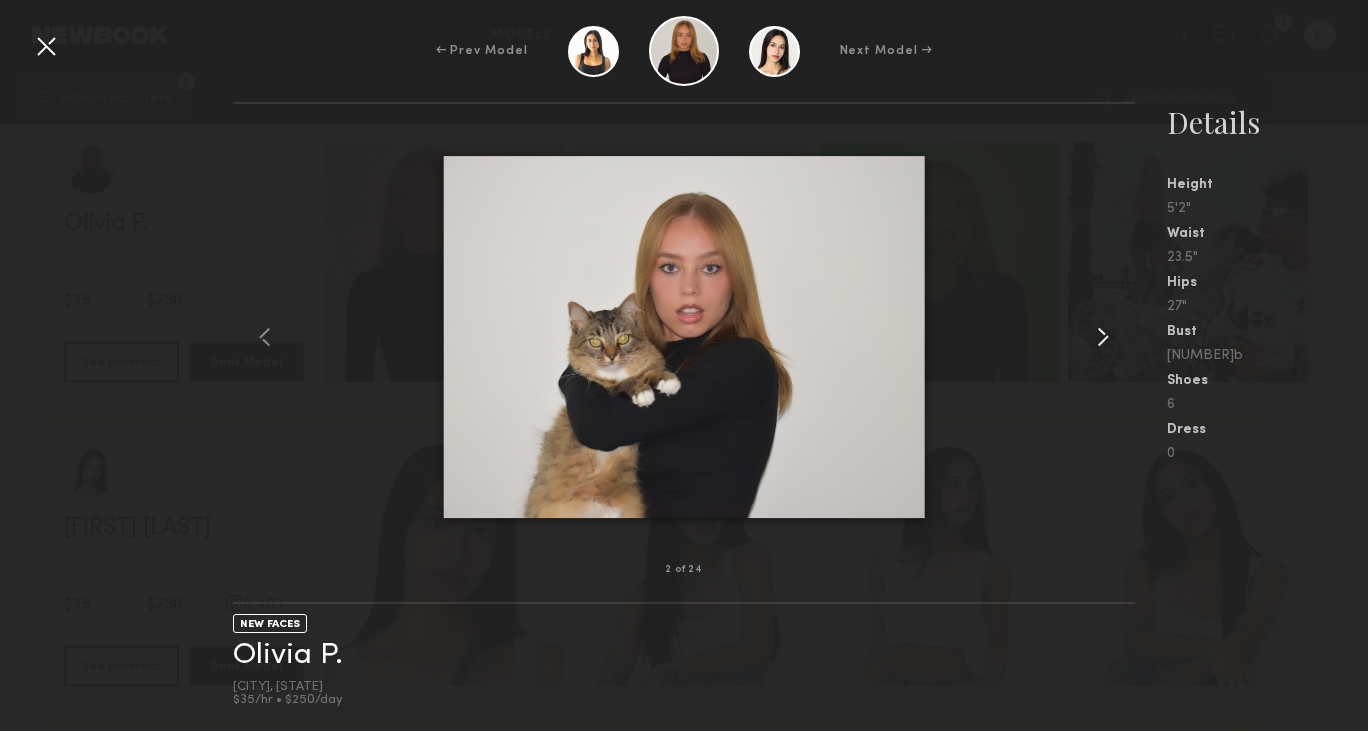 click at bounding box center (1103, 337) 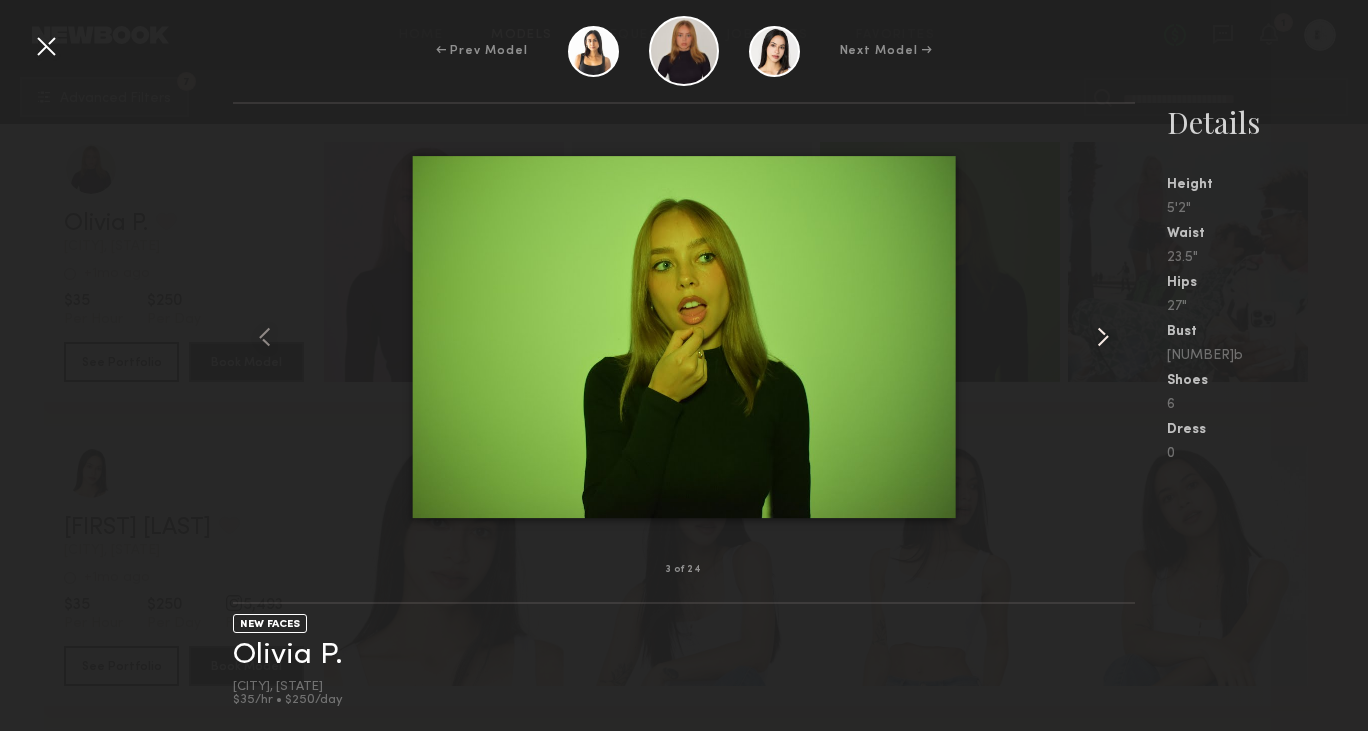 click at bounding box center (1103, 337) 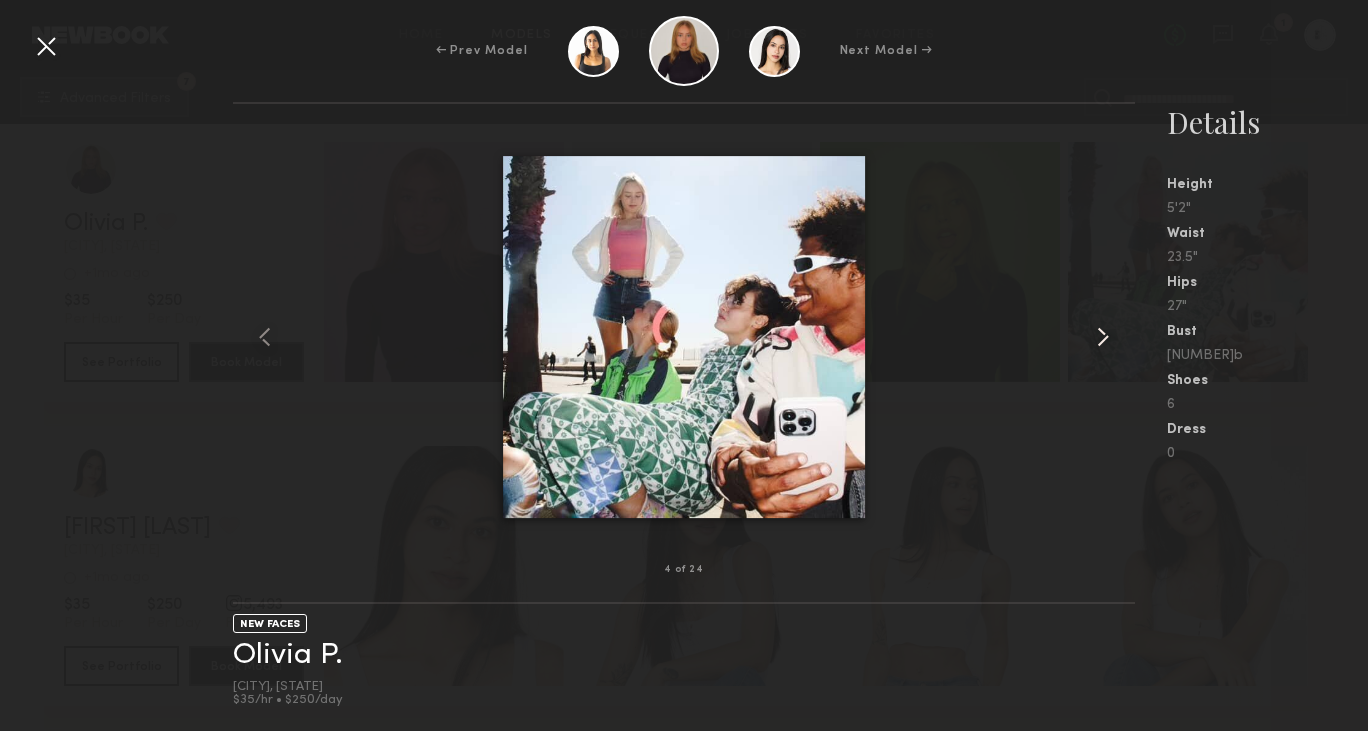 click at bounding box center (1103, 337) 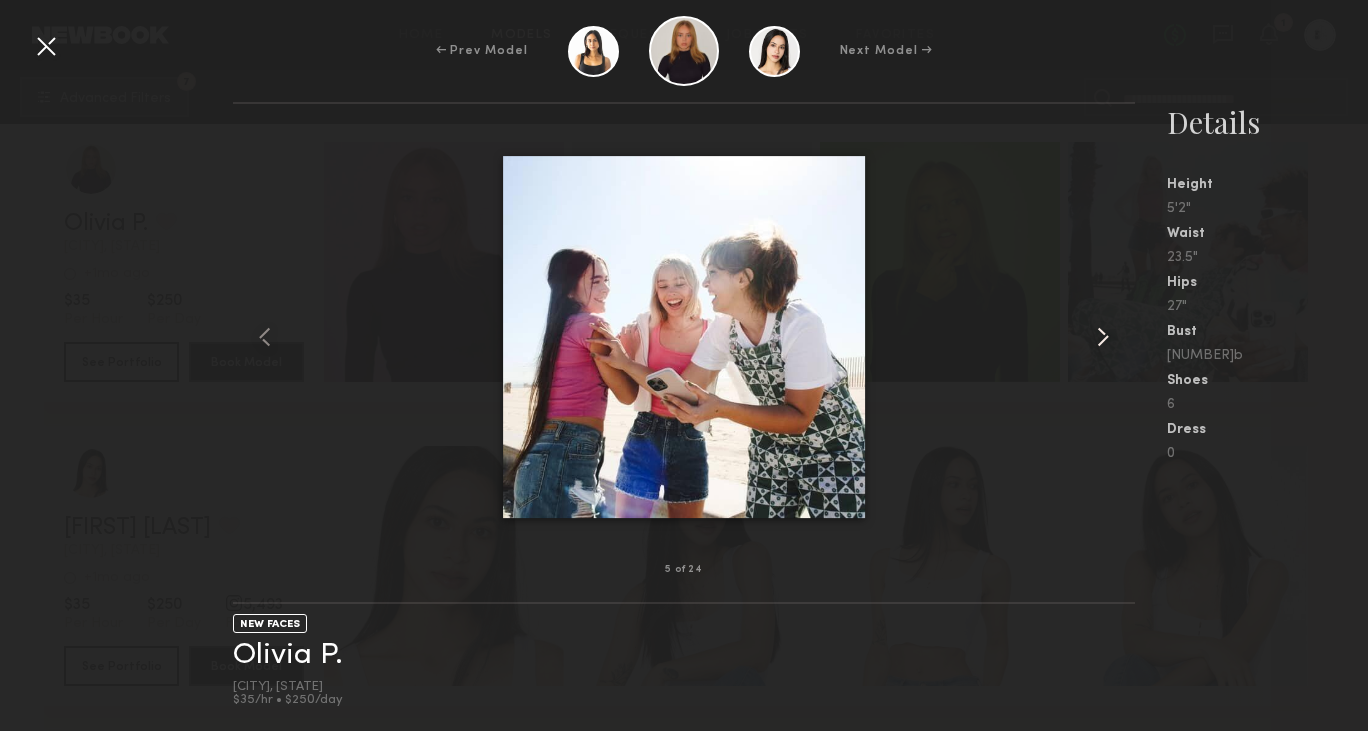 click at bounding box center (1103, 337) 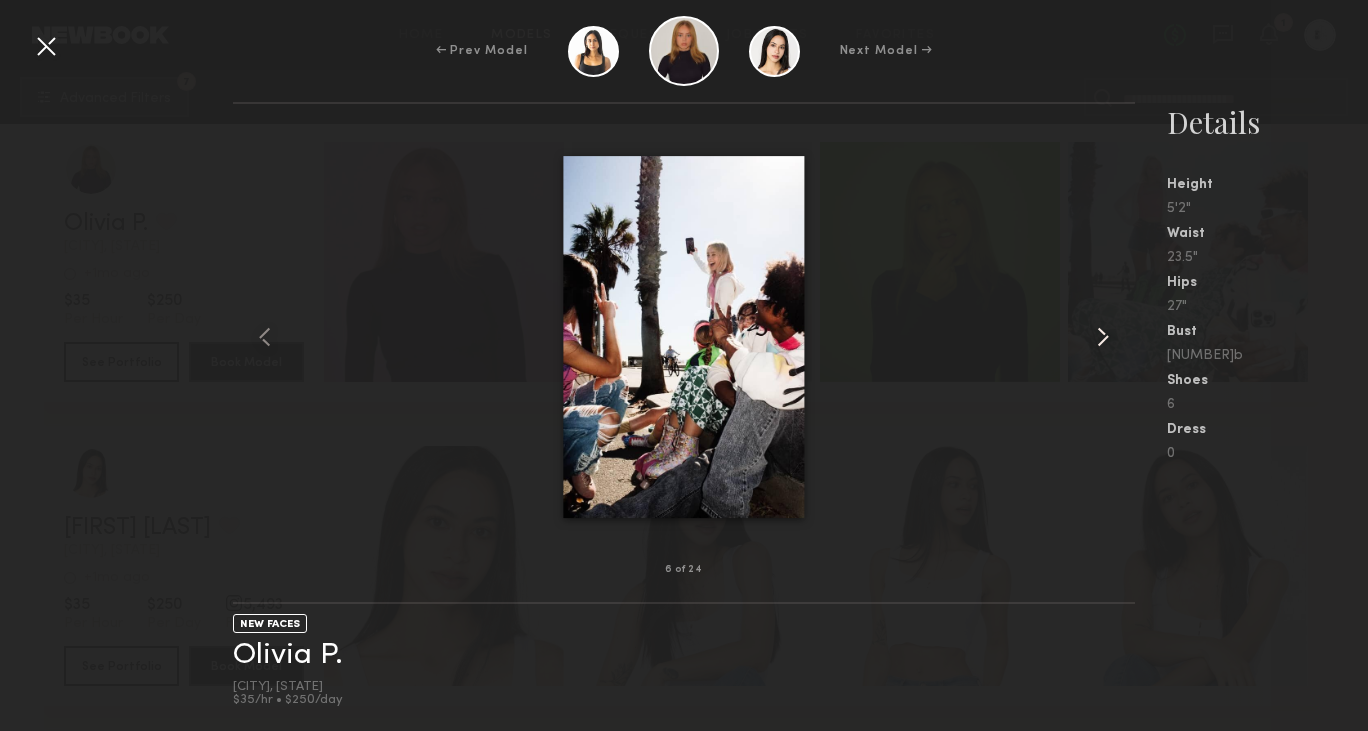 click at bounding box center [1103, 337] 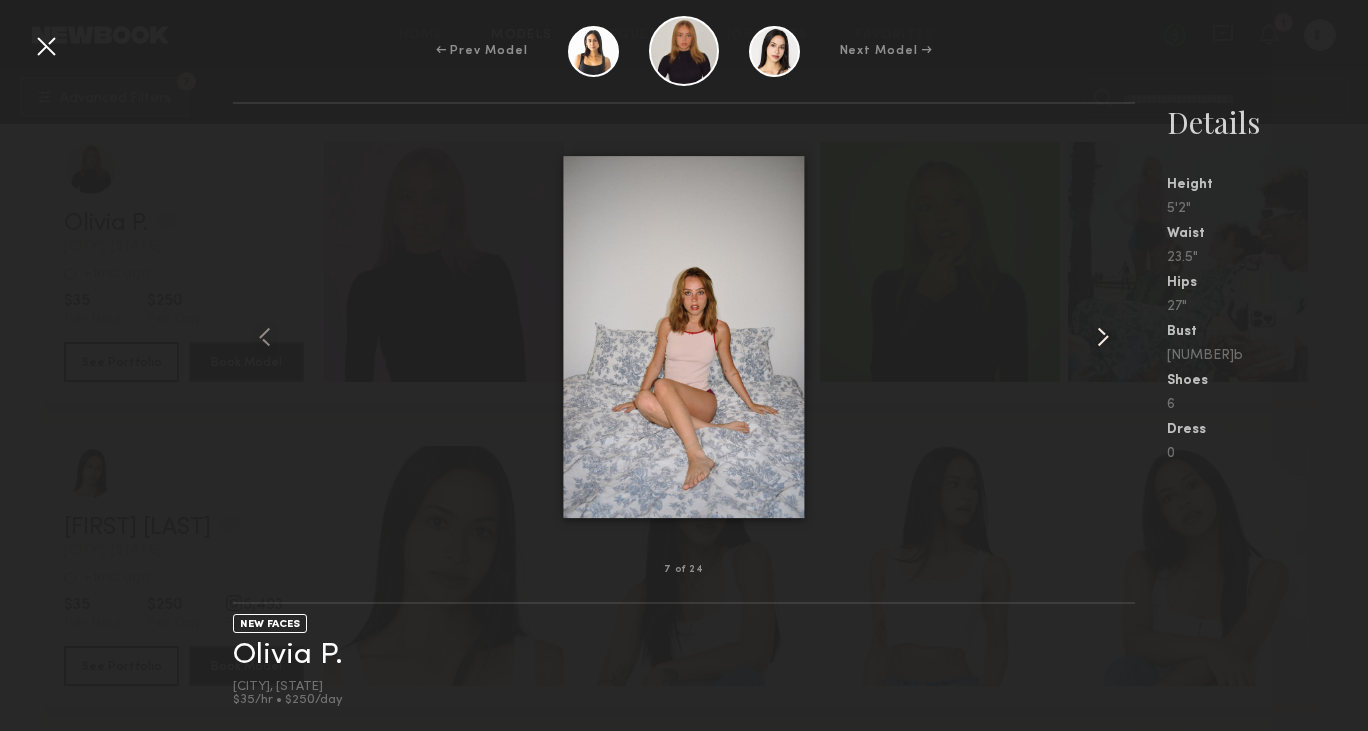 click at bounding box center [1103, 337] 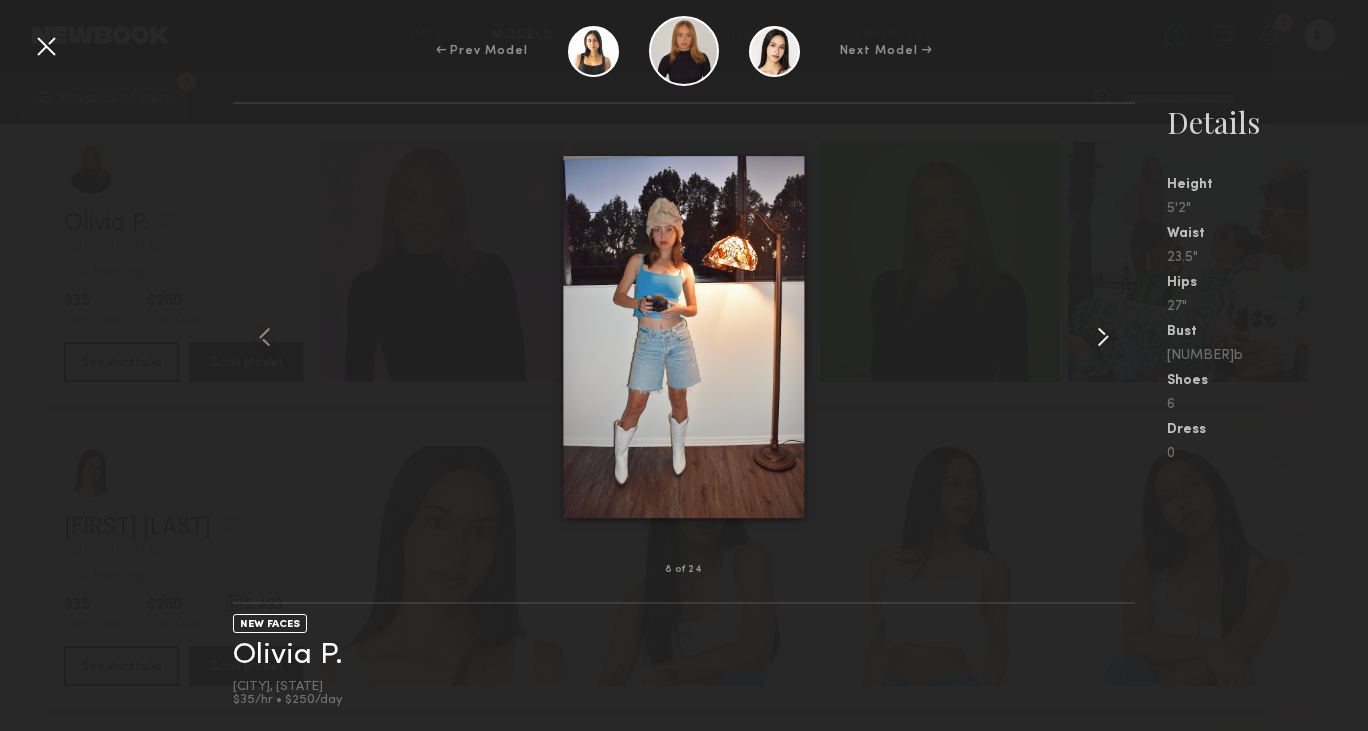click at bounding box center [1103, 337] 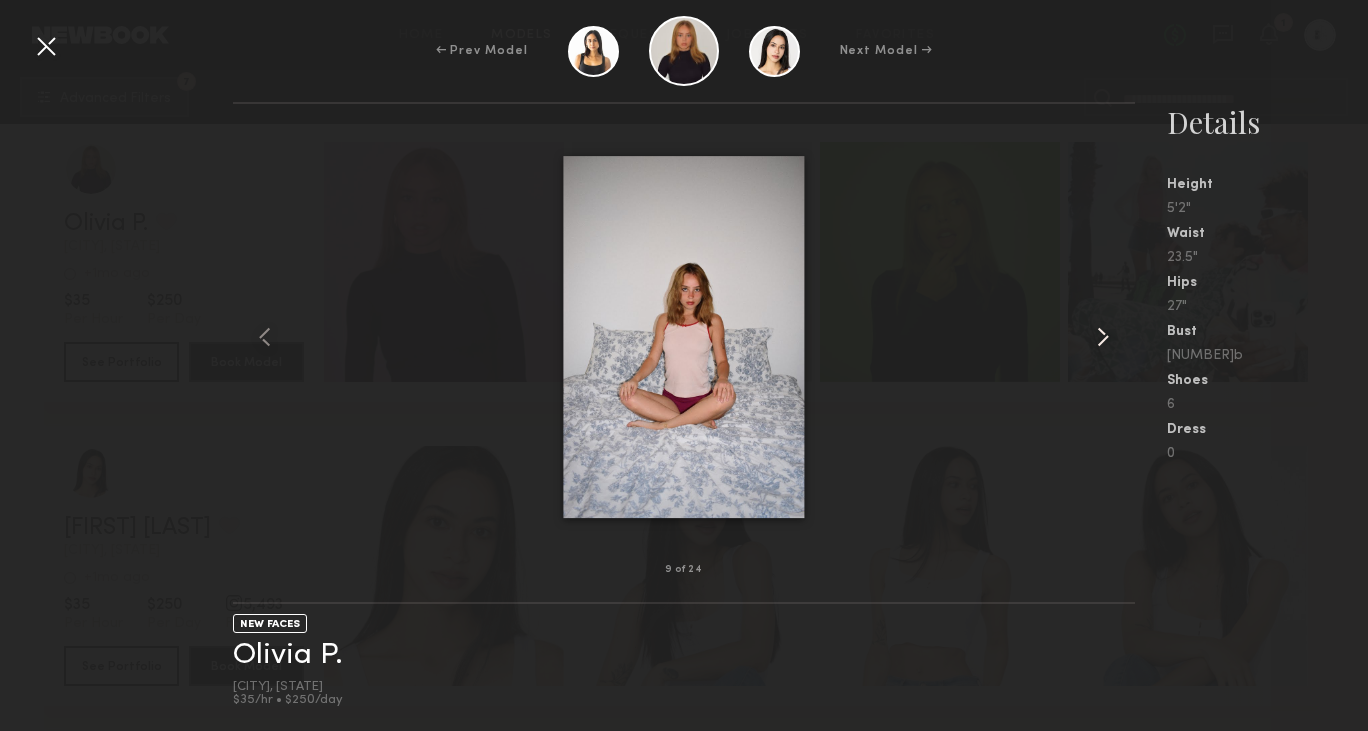 click at bounding box center (1103, 337) 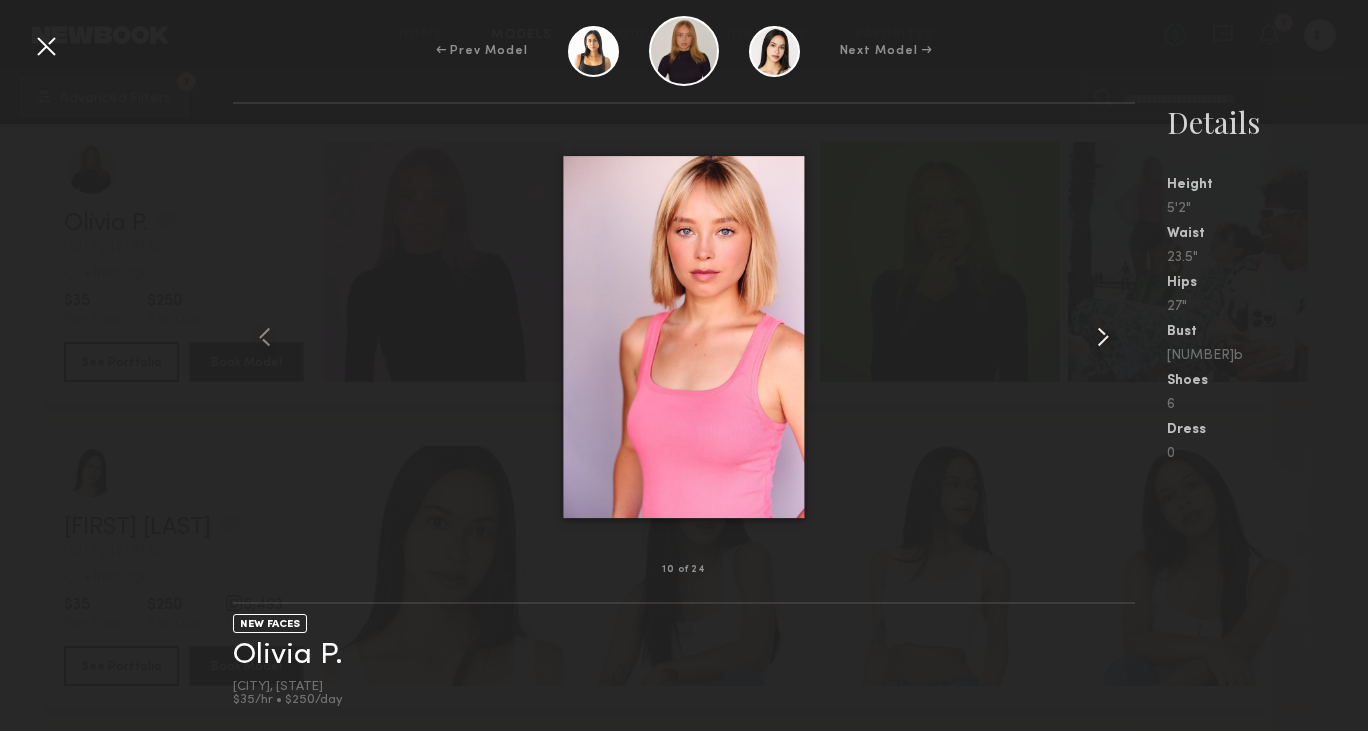 click at bounding box center (1103, 337) 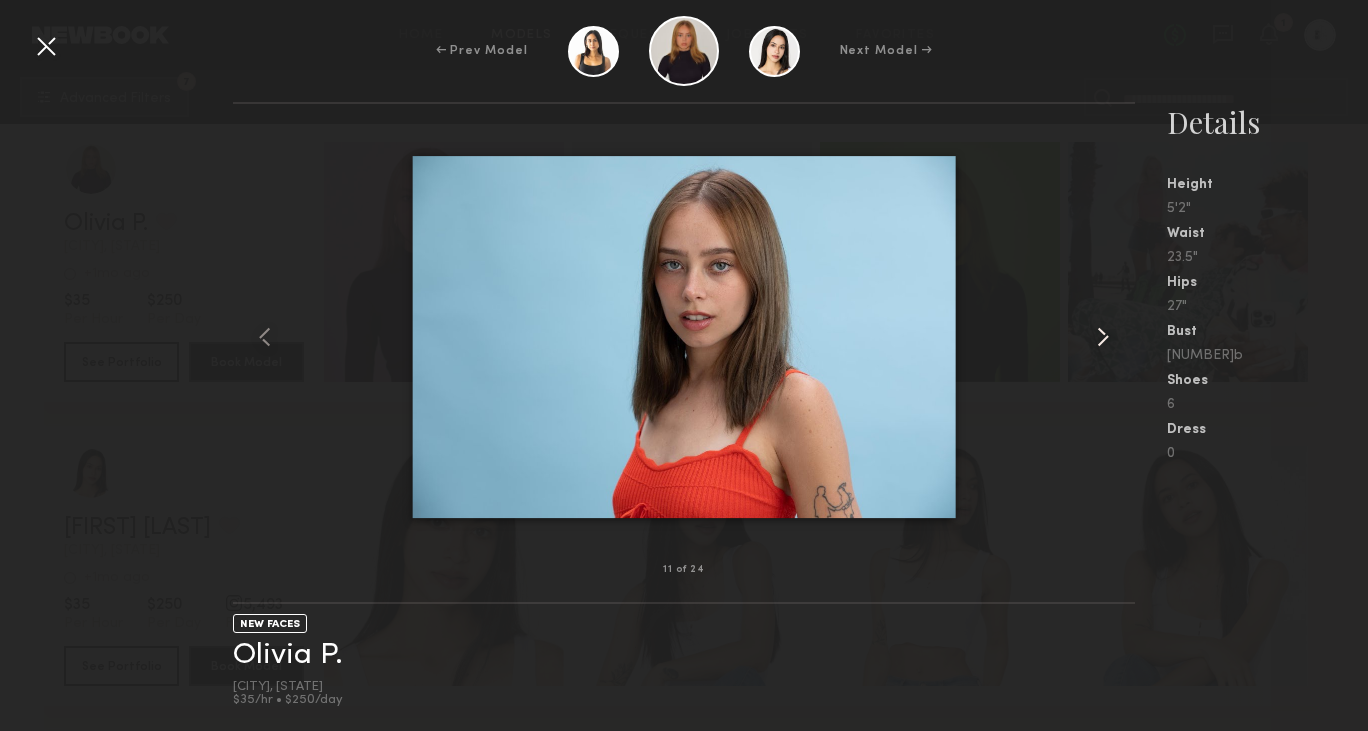 click at bounding box center [1103, 337] 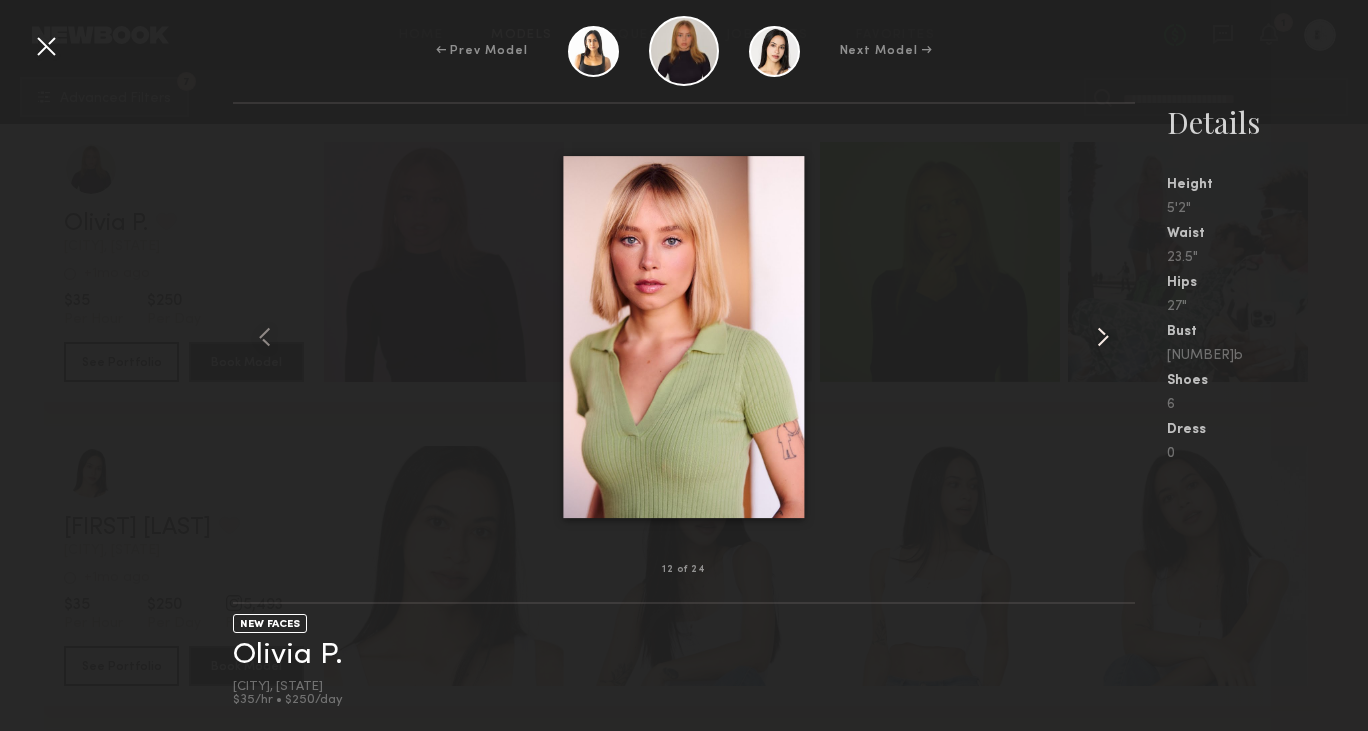 click at bounding box center [1103, 337] 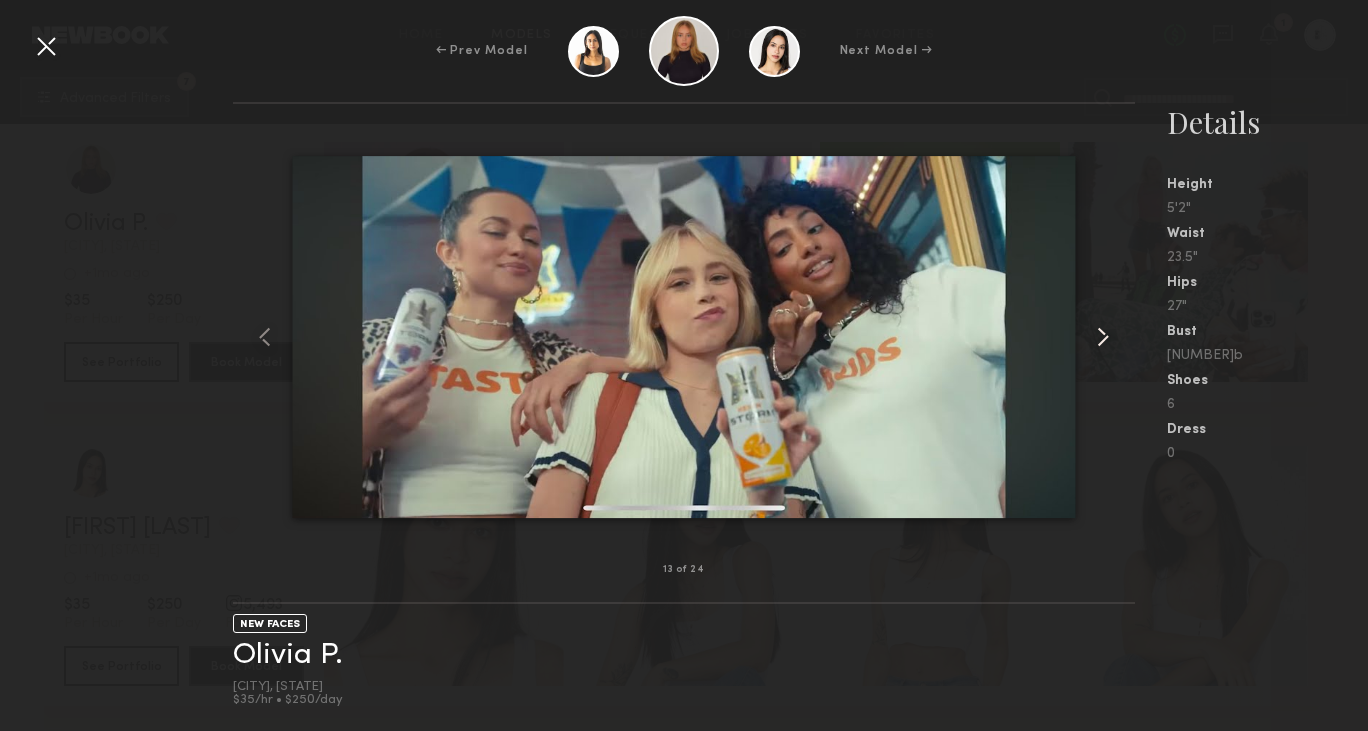 click at bounding box center (1103, 337) 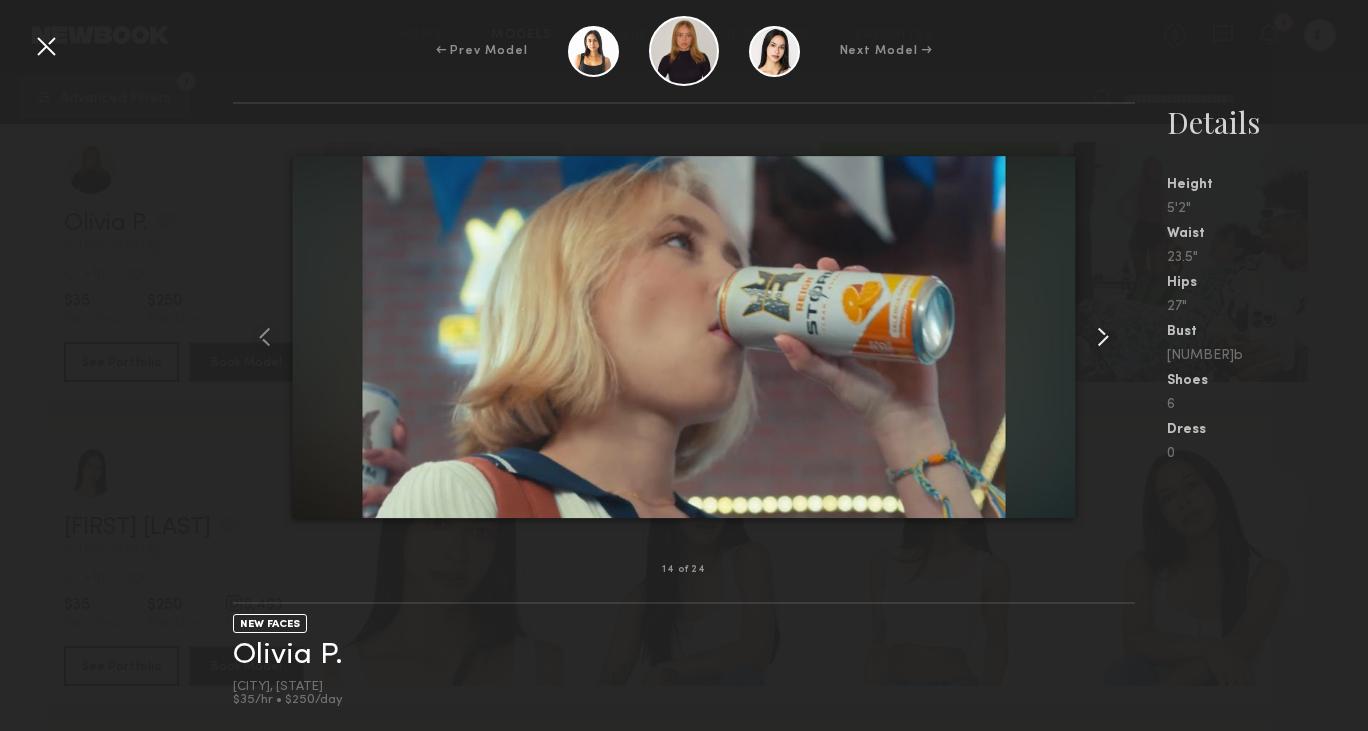 click at bounding box center [1103, 337] 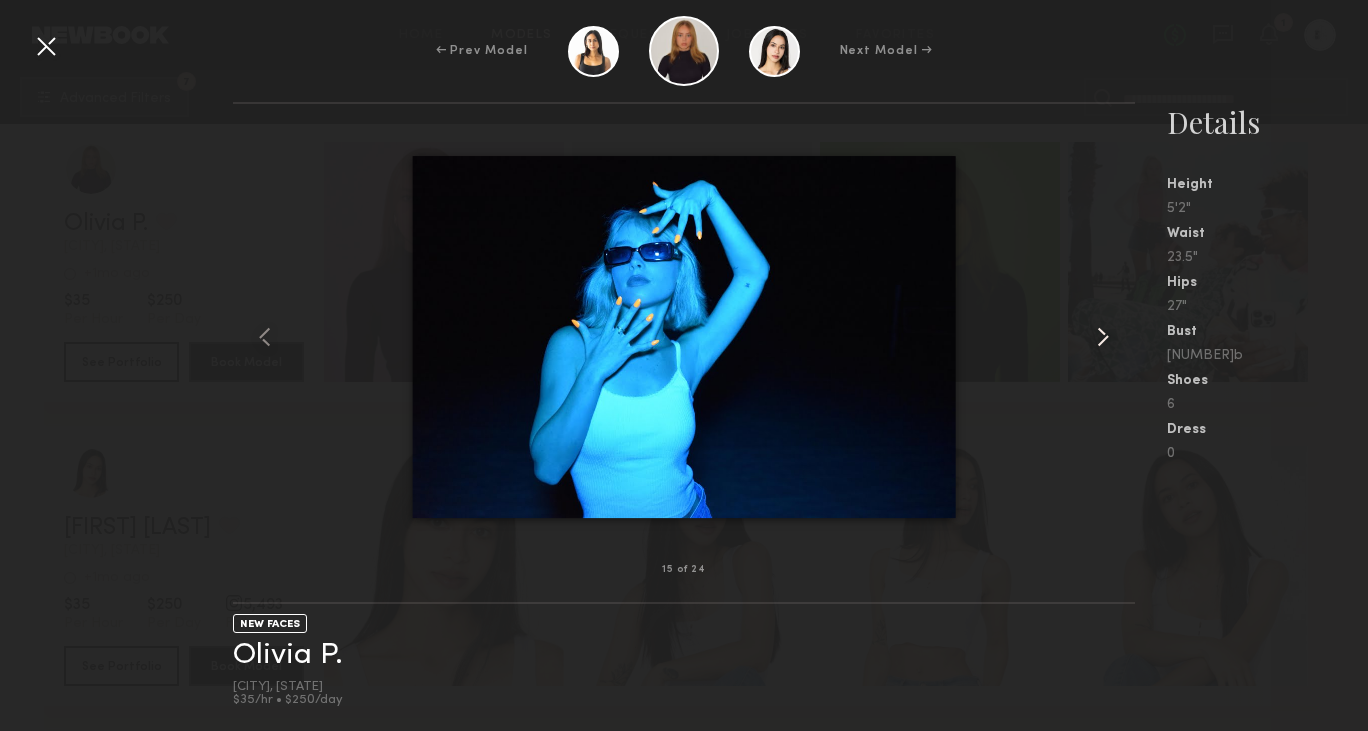 click at bounding box center (1103, 337) 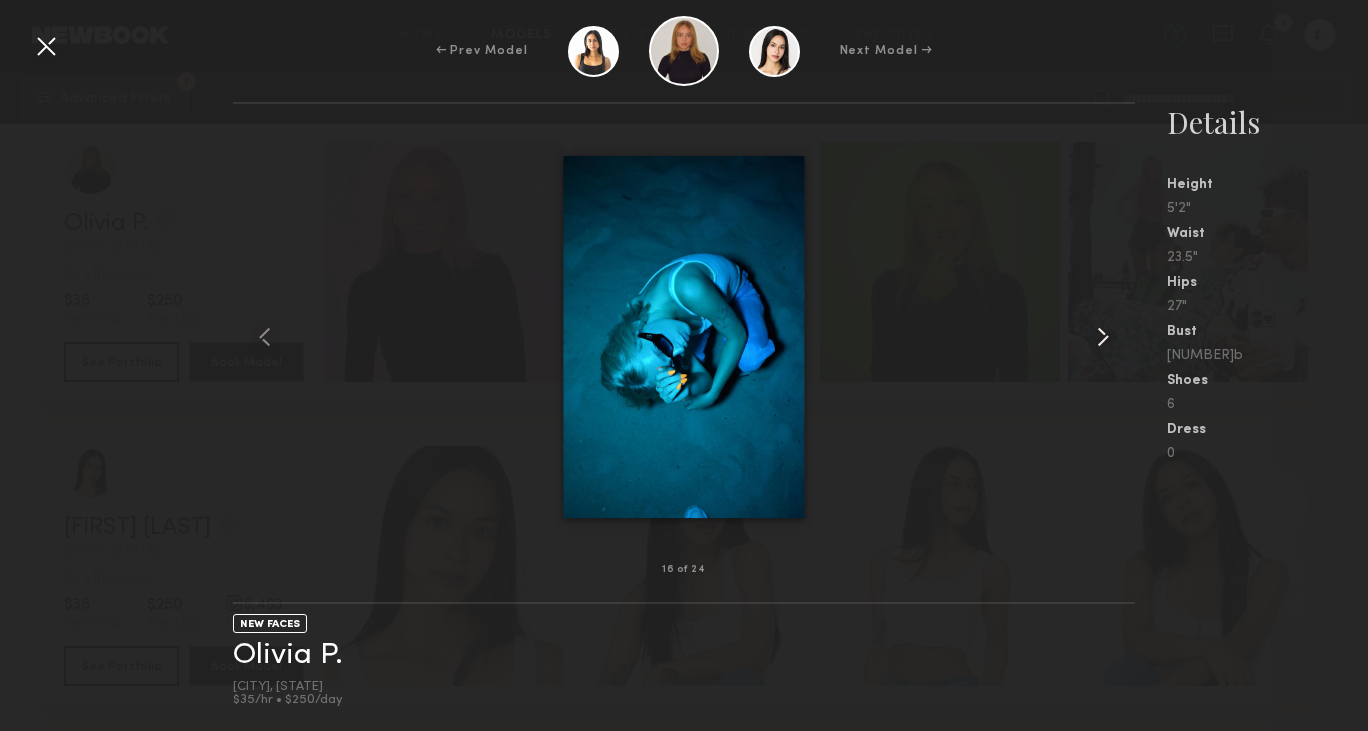 click at bounding box center (1103, 337) 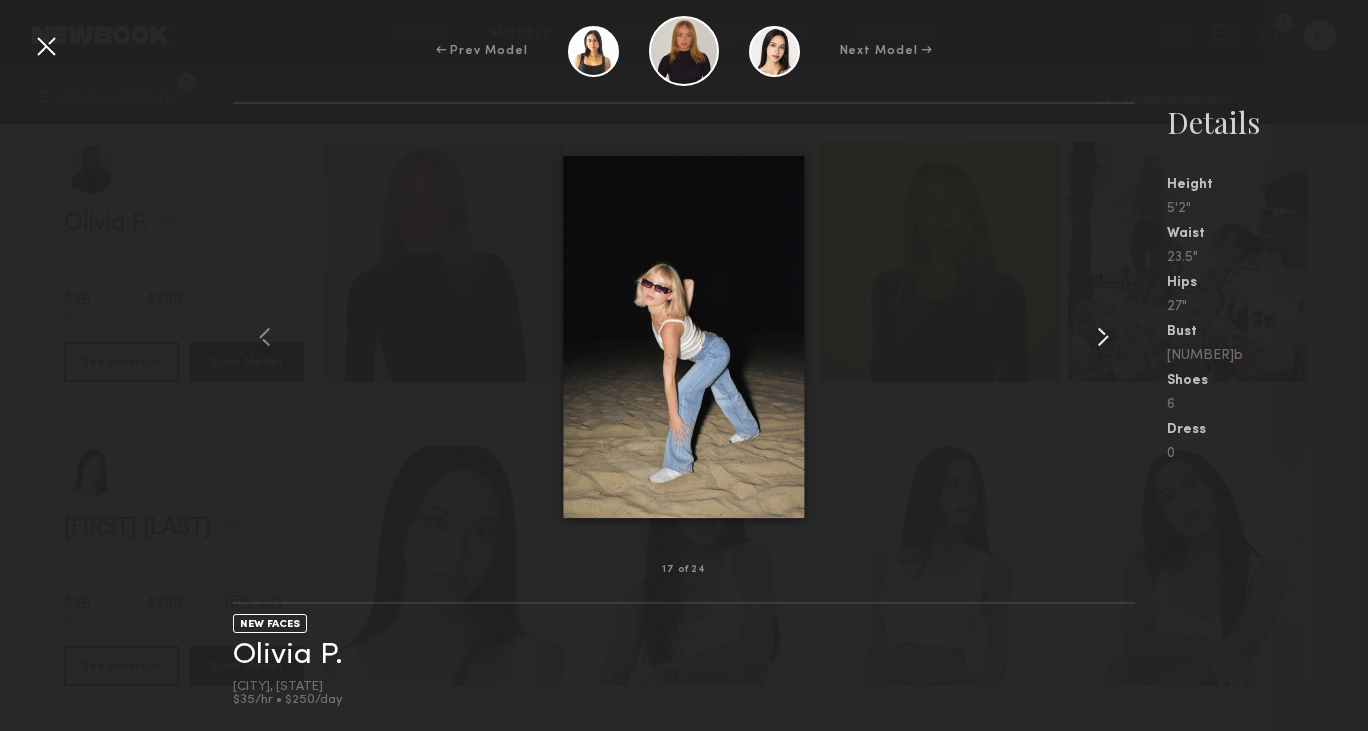 click at bounding box center [1103, 337] 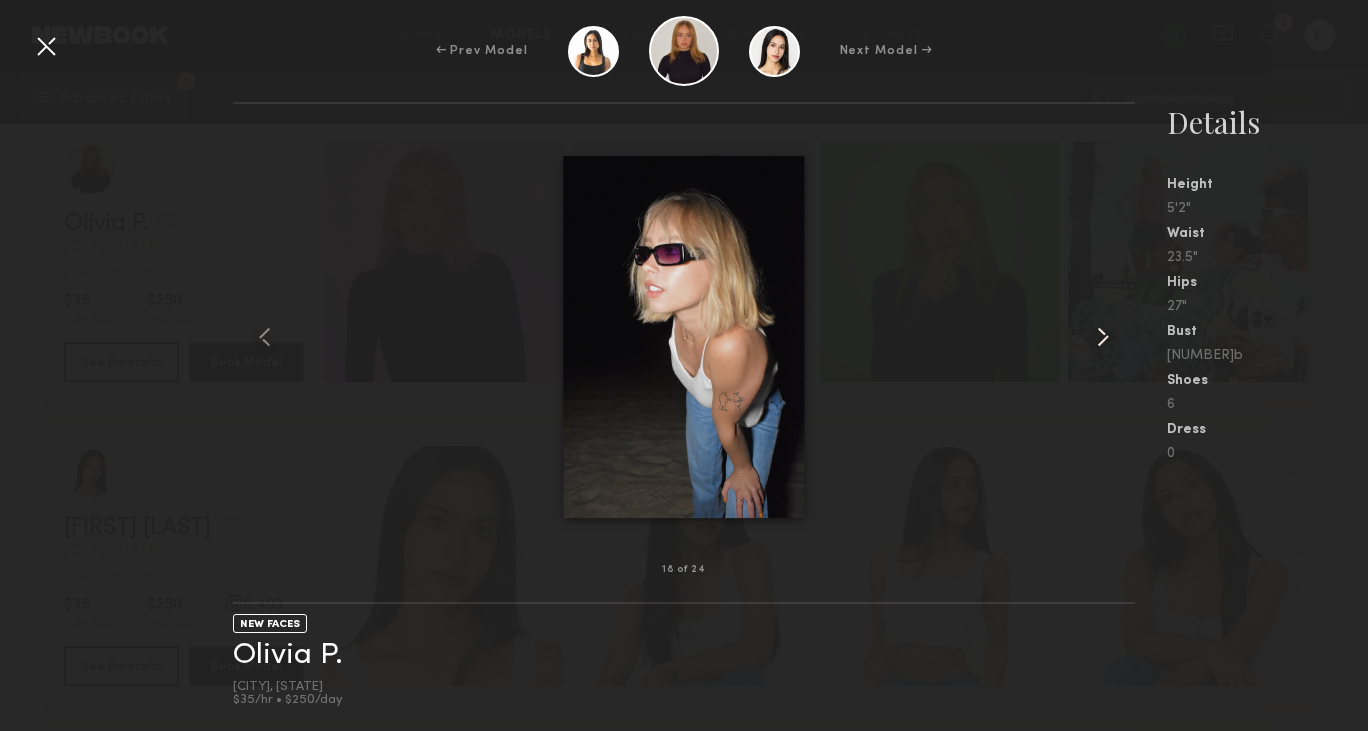 click at bounding box center [1103, 337] 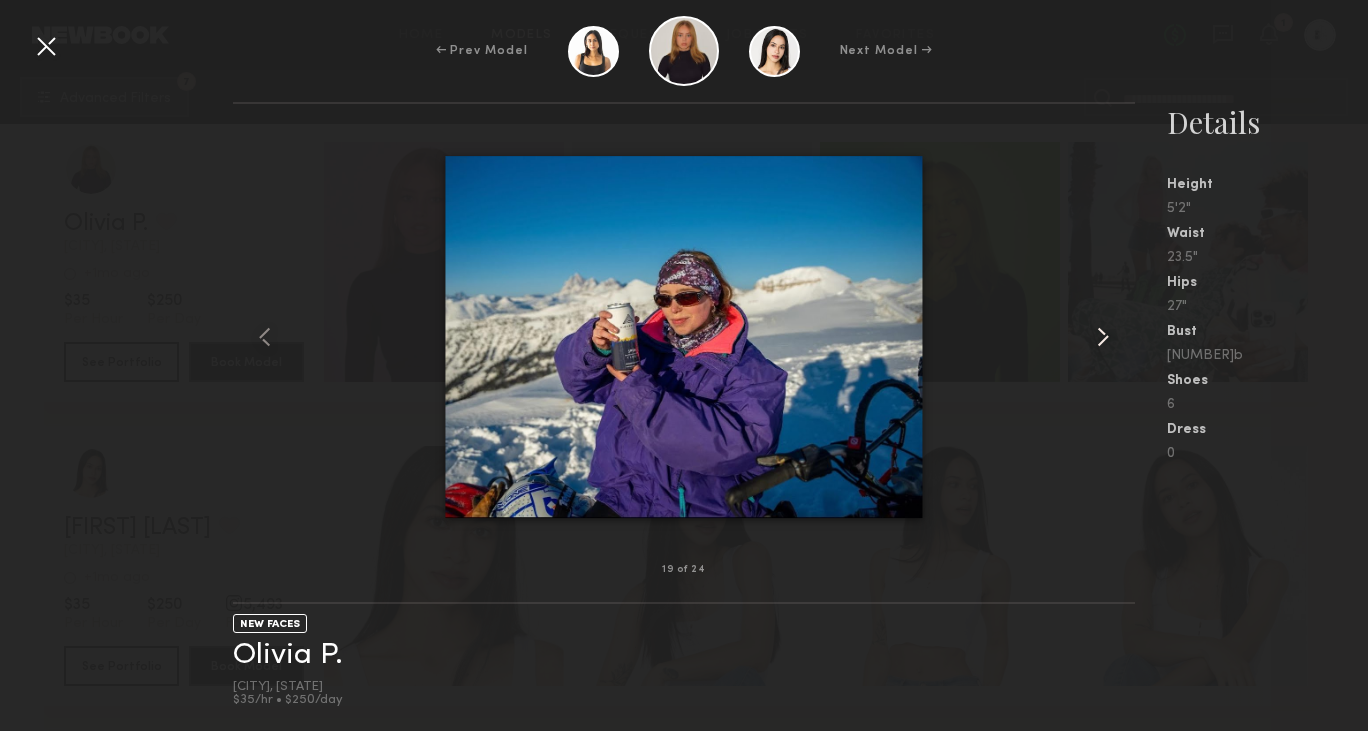 click at bounding box center [1103, 337] 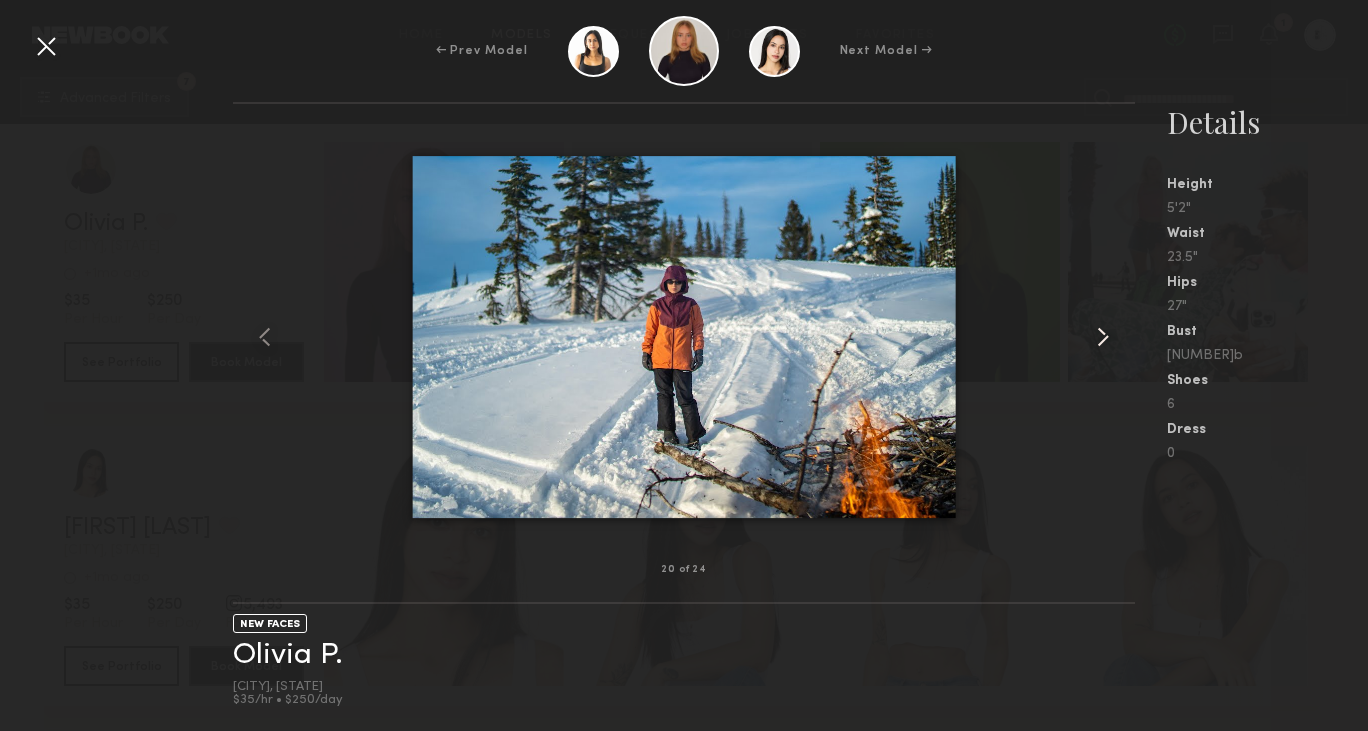 click at bounding box center [1103, 337] 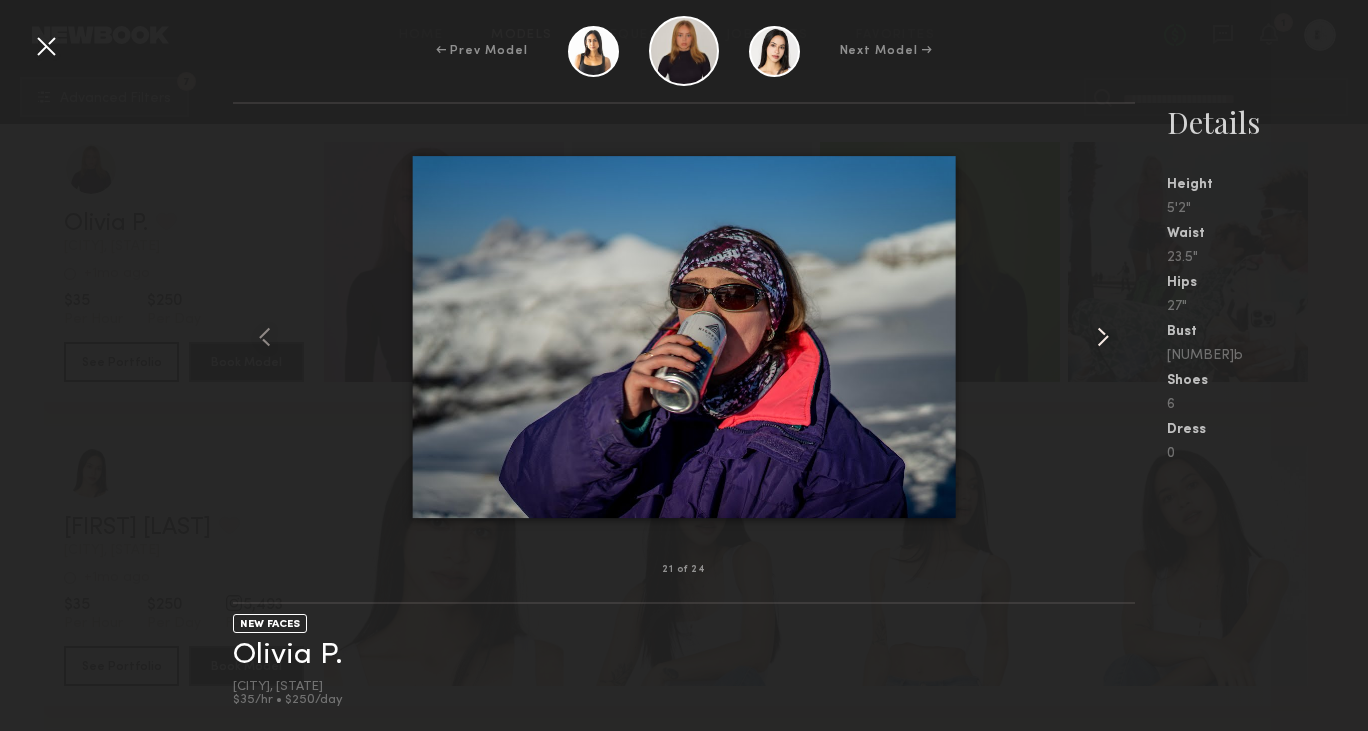 click at bounding box center (1103, 337) 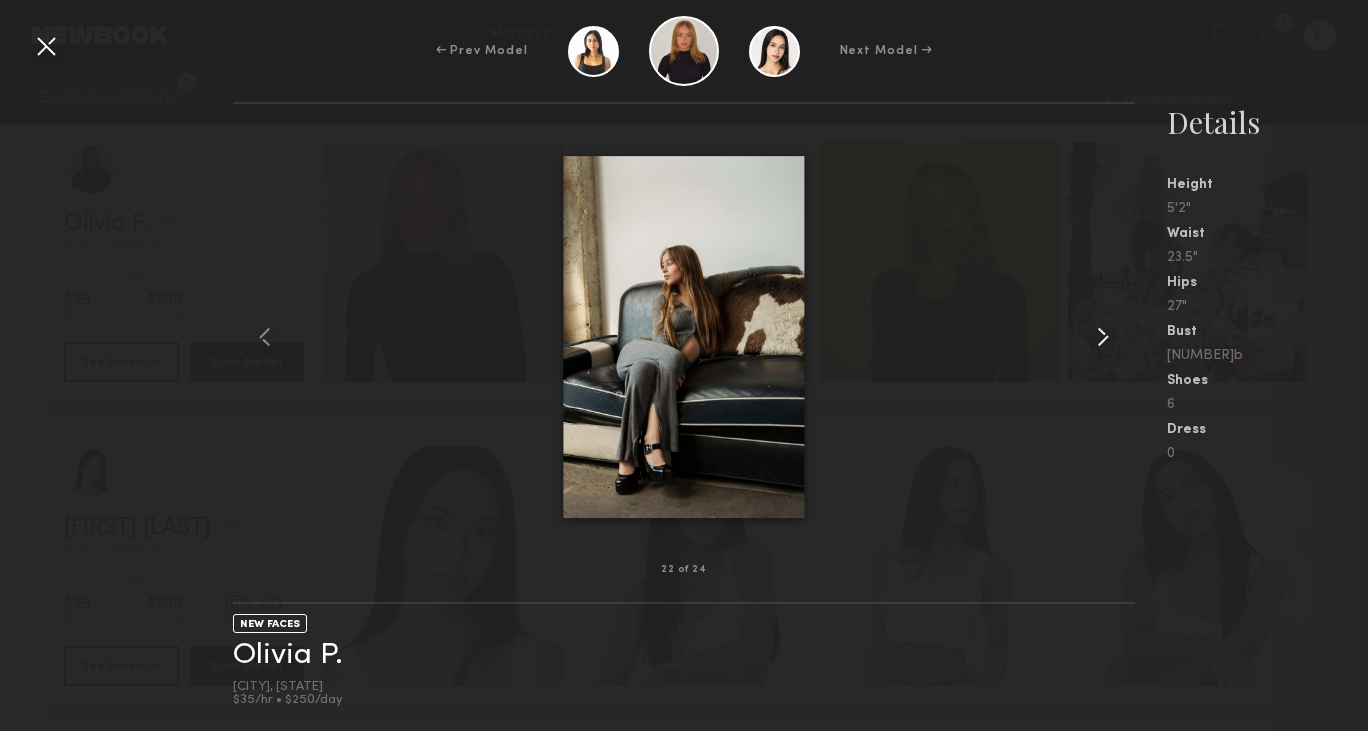 click at bounding box center (1103, 337) 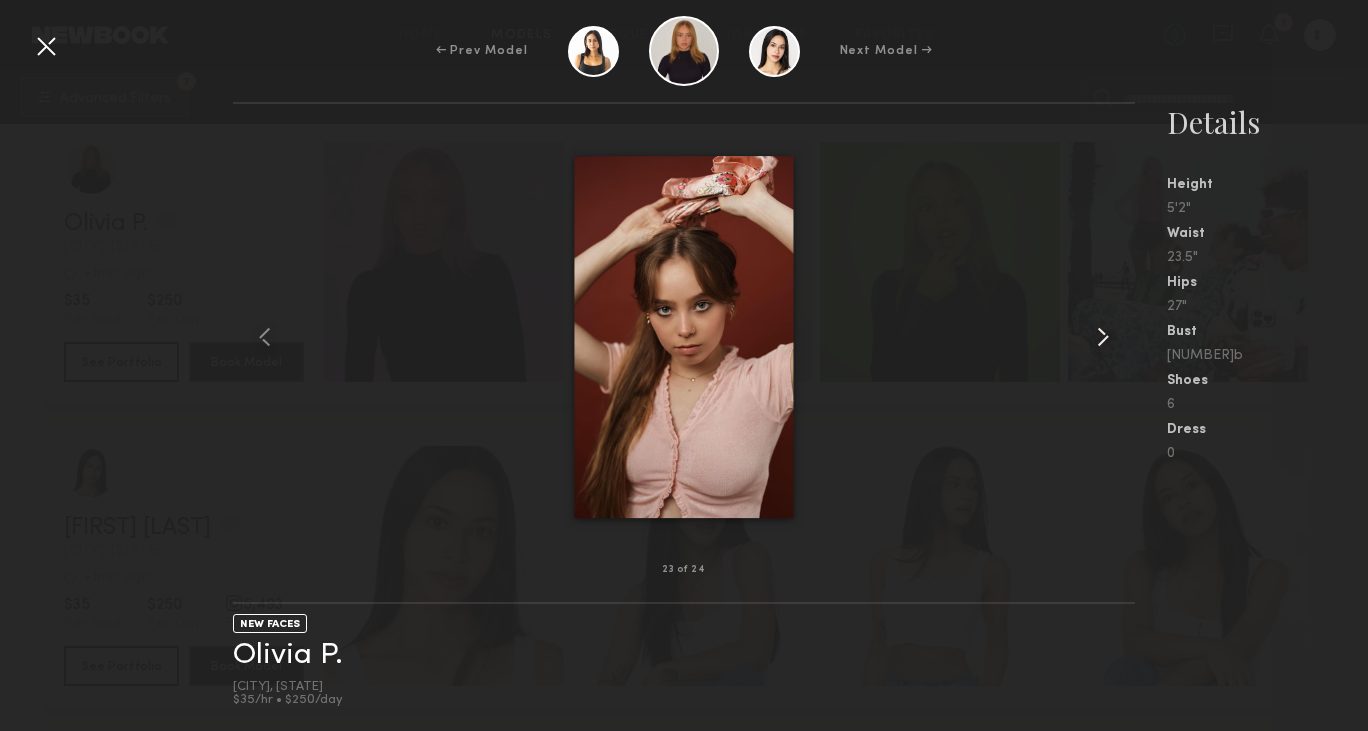 click at bounding box center (1103, 337) 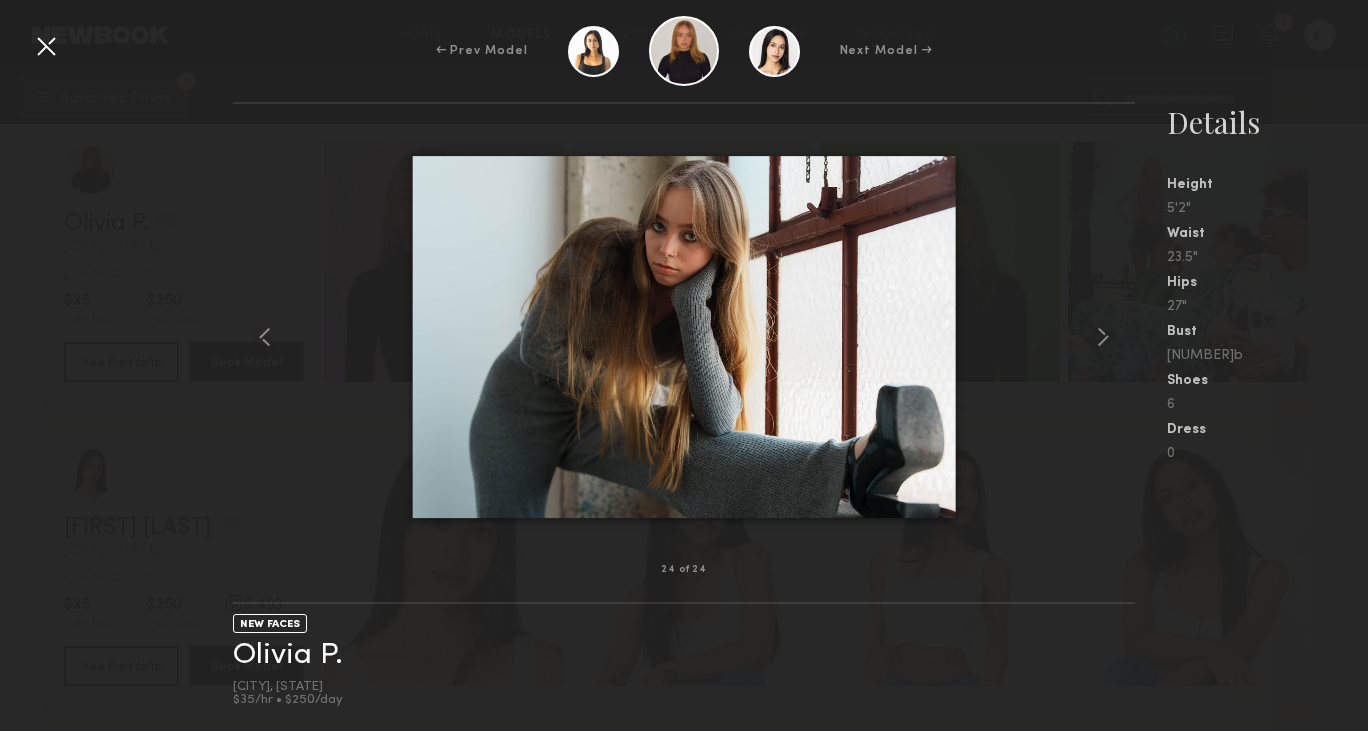 click at bounding box center (46, 46) 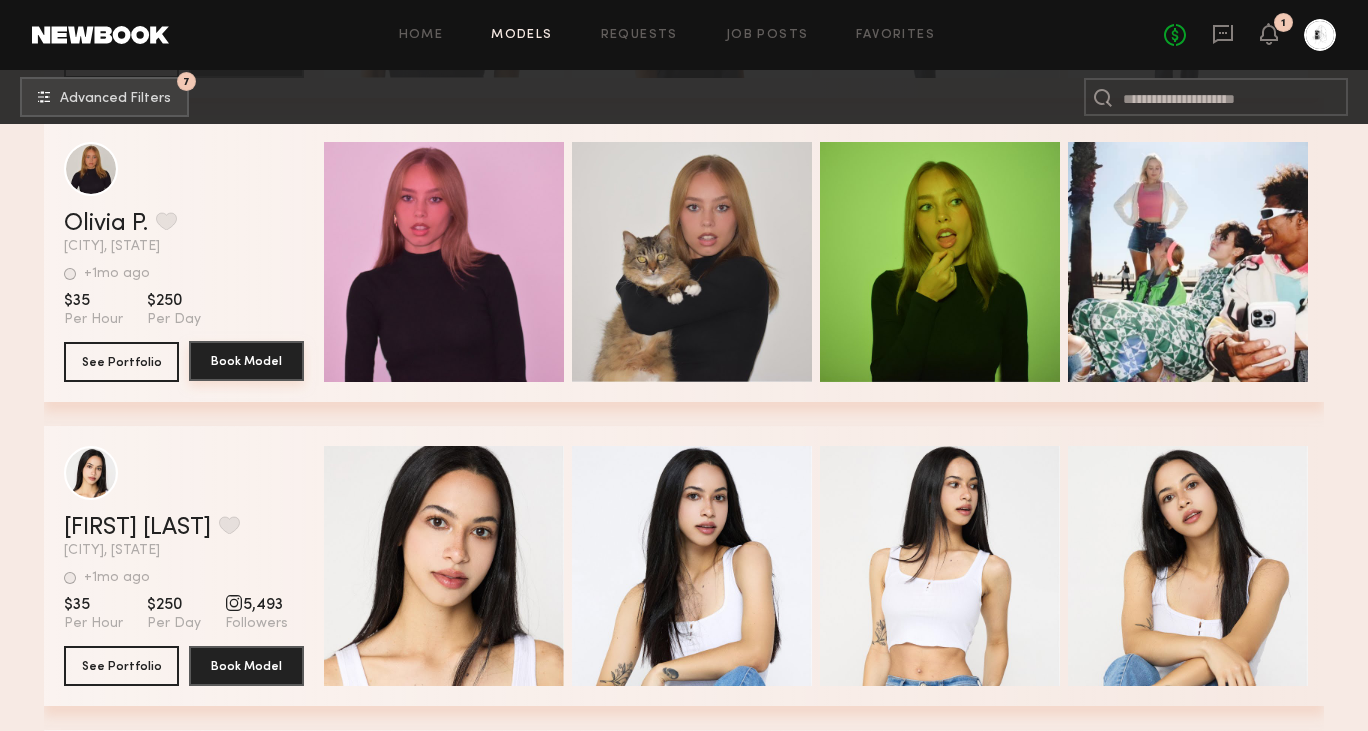 scroll, scrollTop: 1312, scrollLeft: 0, axis: vertical 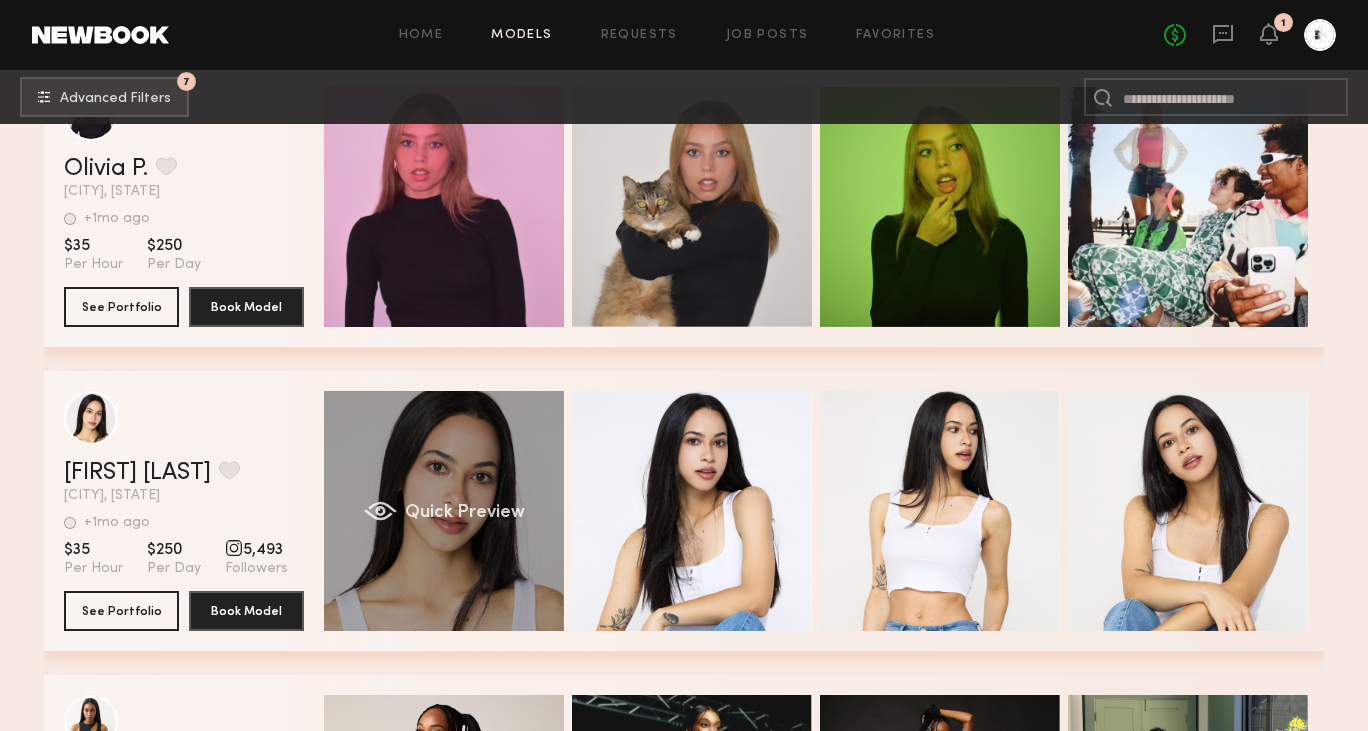 click on "Quick Preview" 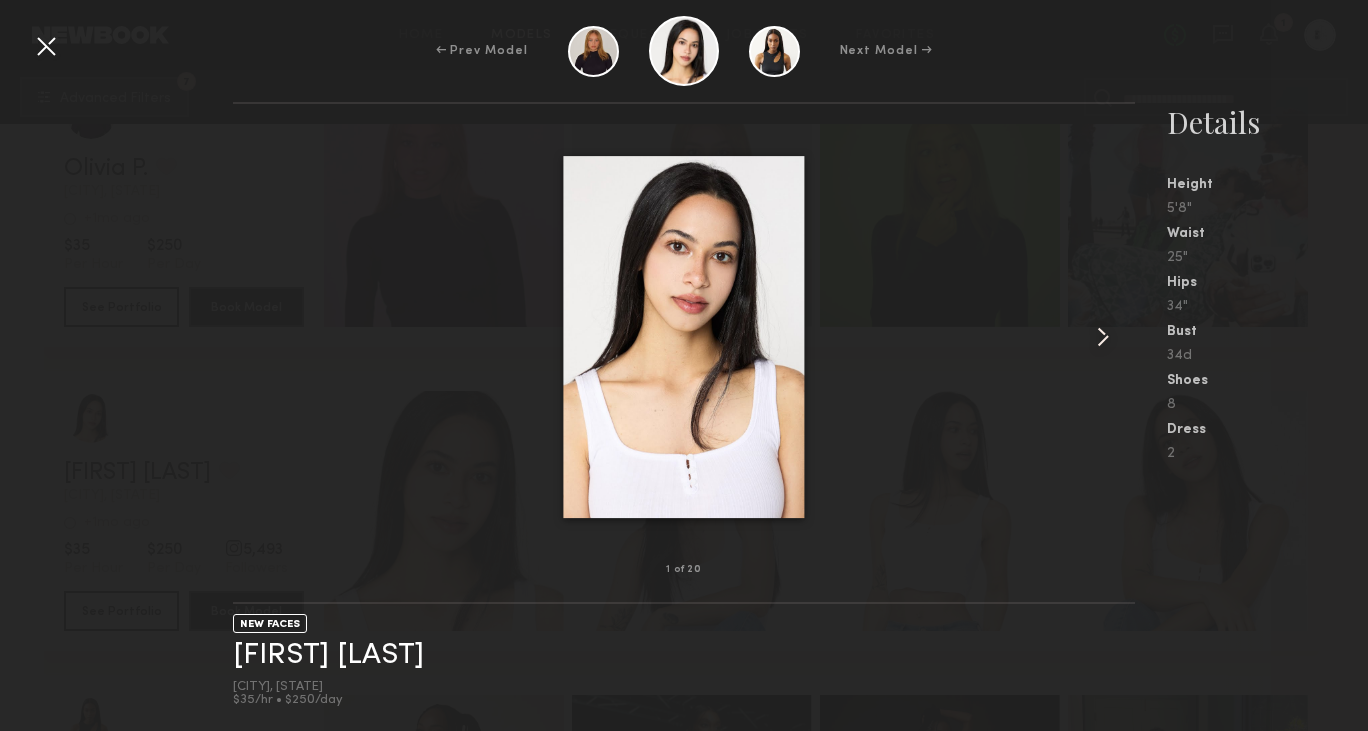 click at bounding box center (1103, 337) 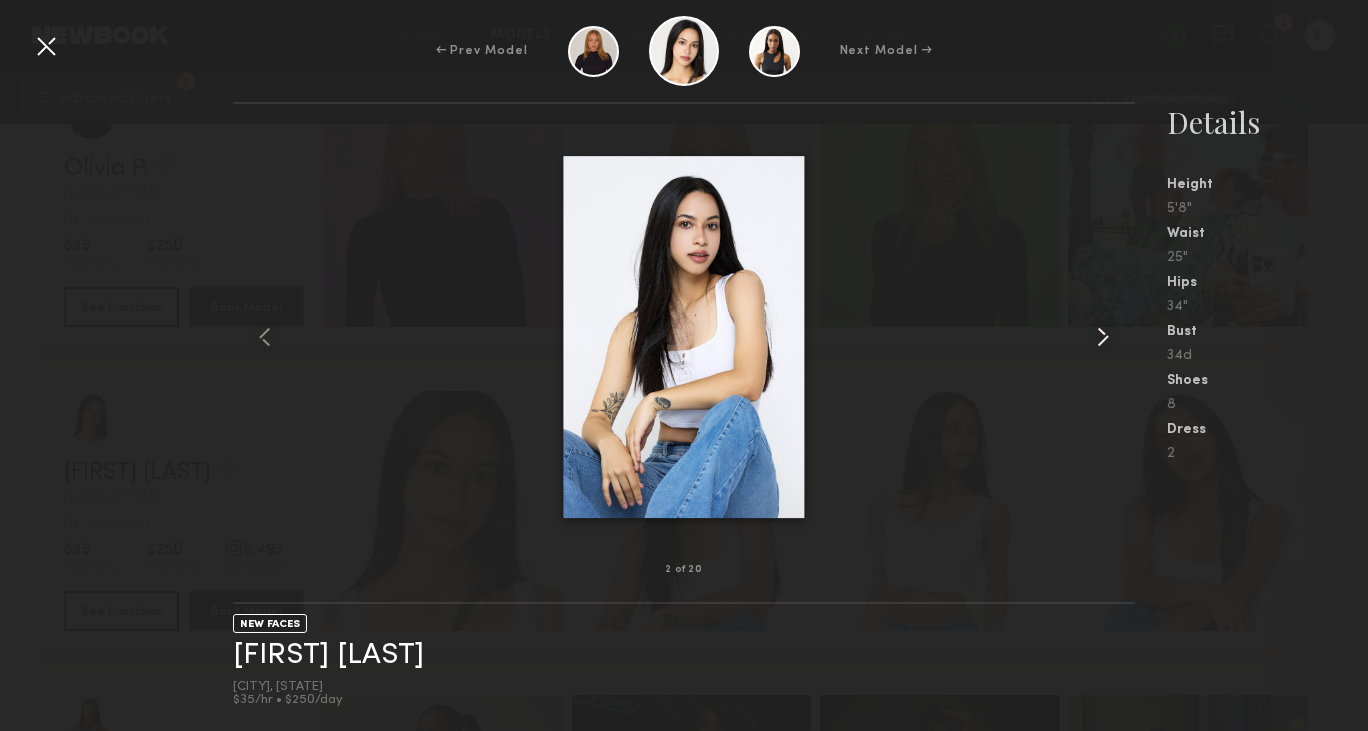 click at bounding box center (1103, 337) 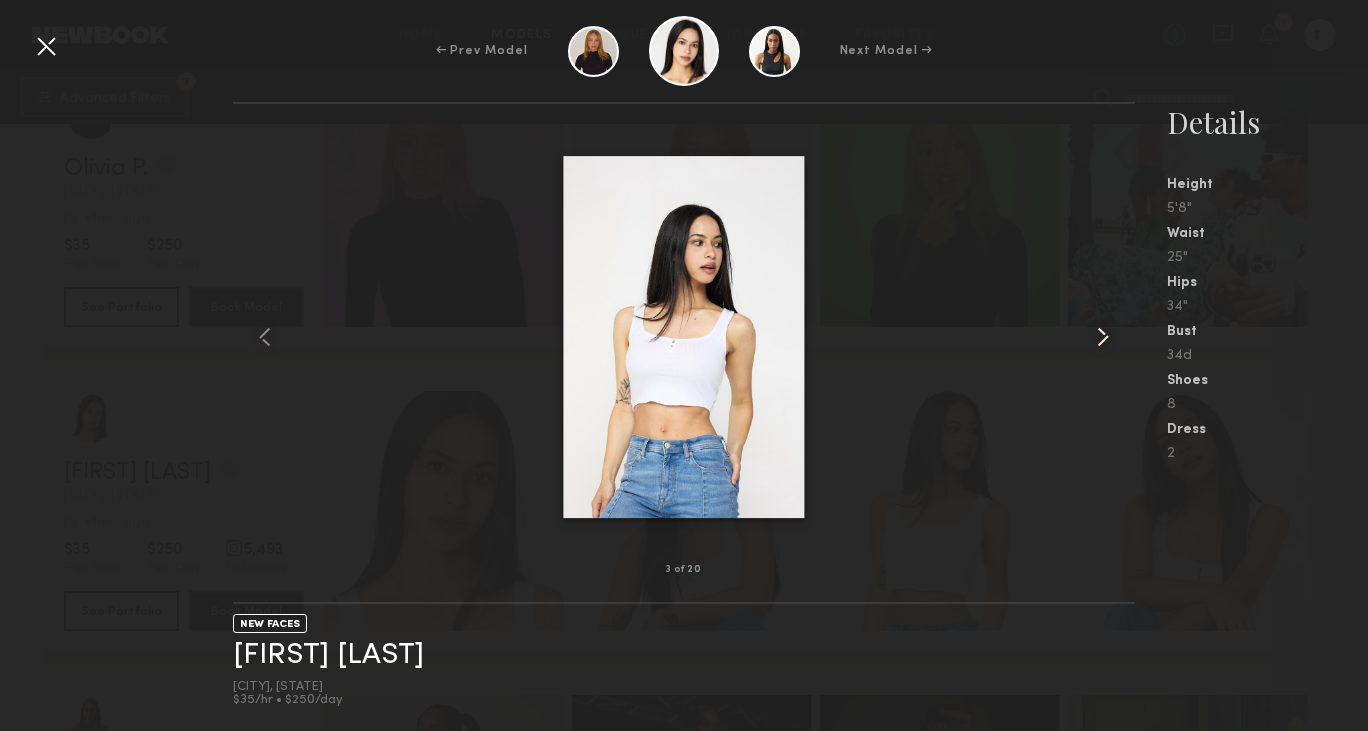 click at bounding box center [1103, 337] 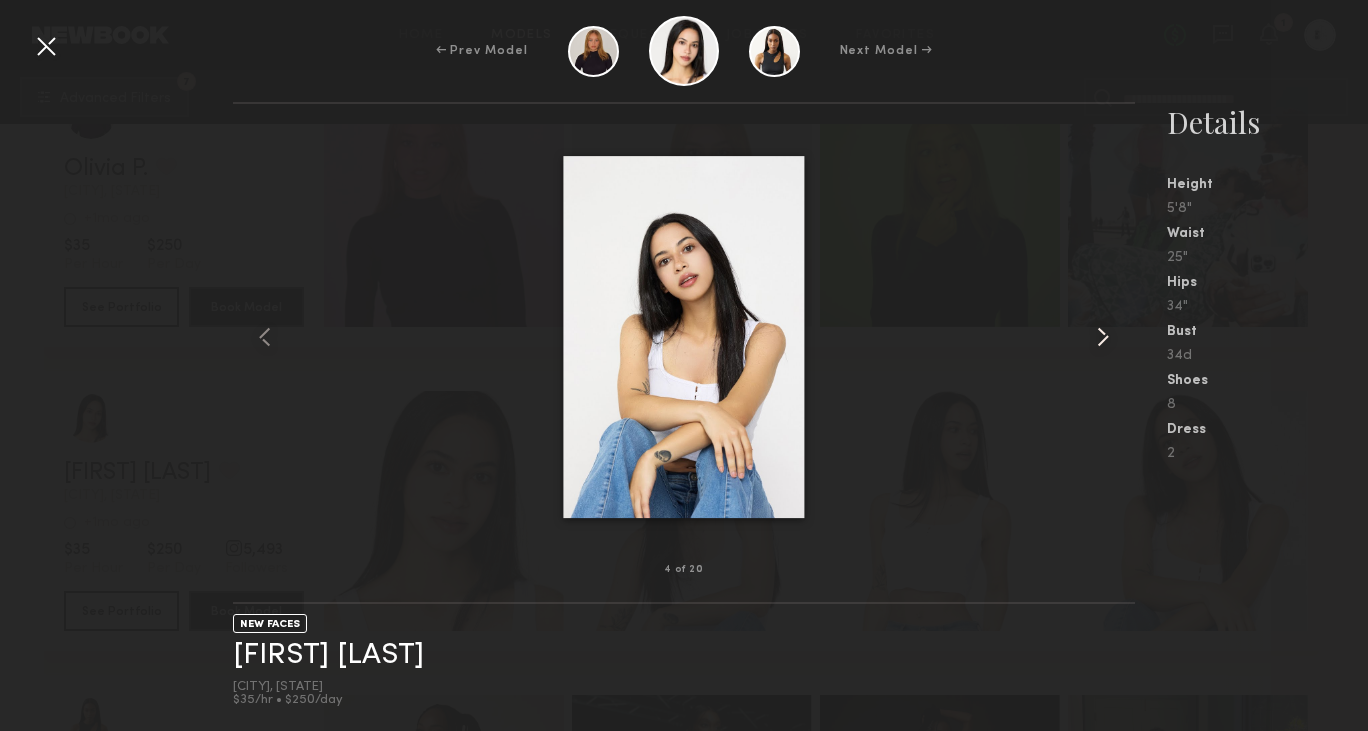 click at bounding box center (1103, 337) 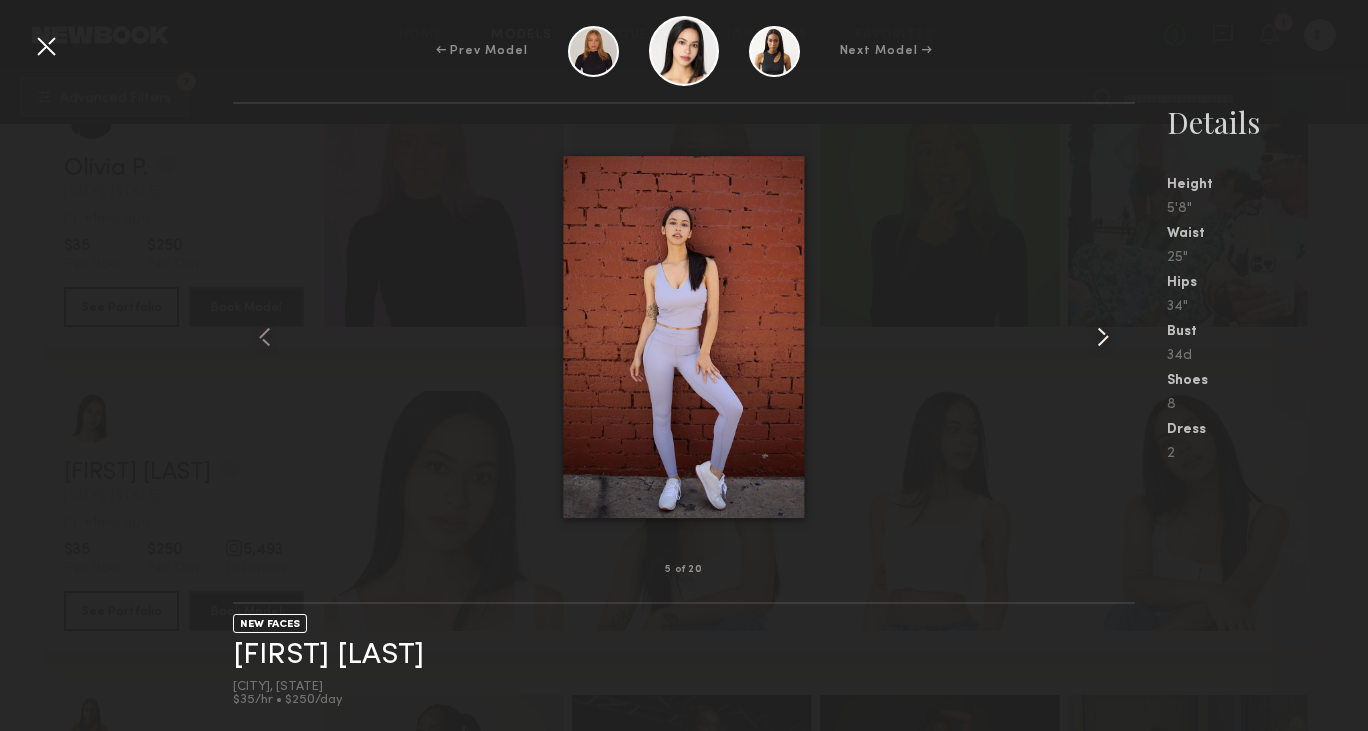 click at bounding box center [1103, 337] 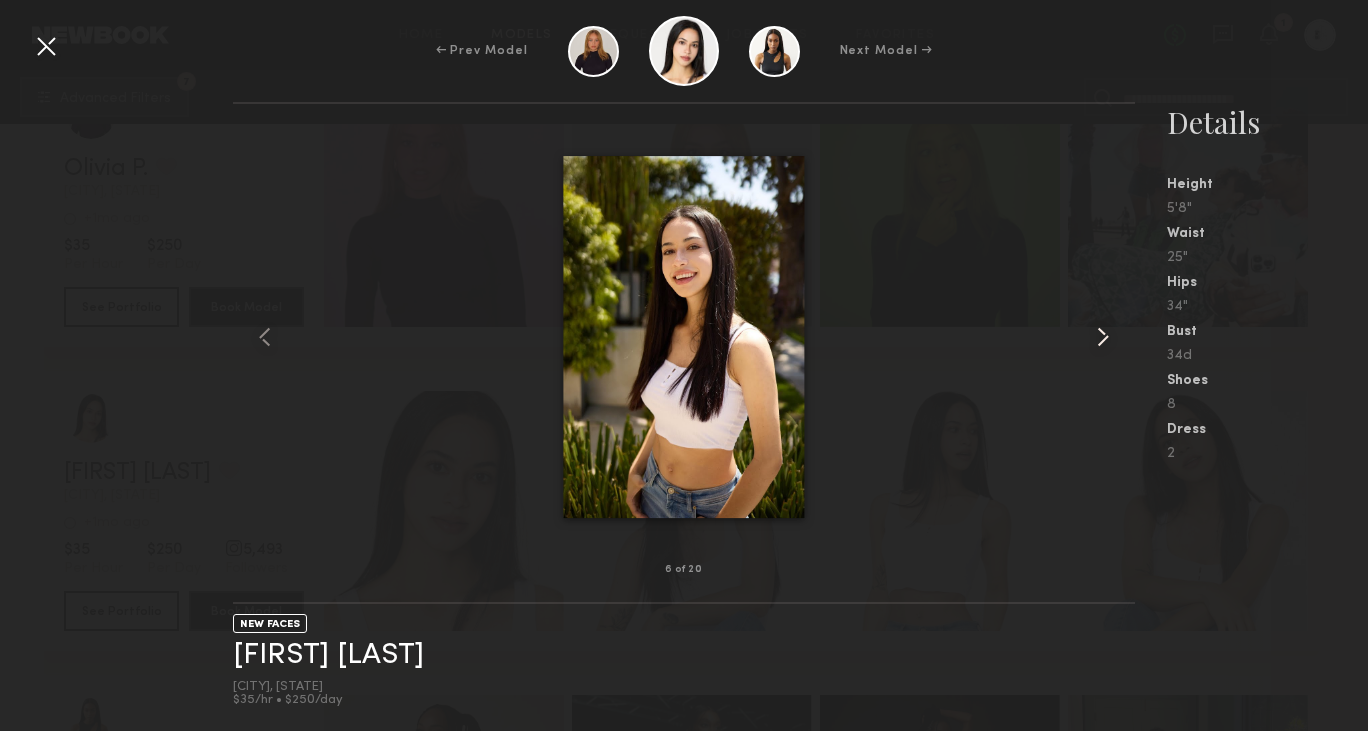 click at bounding box center (1103, 337) 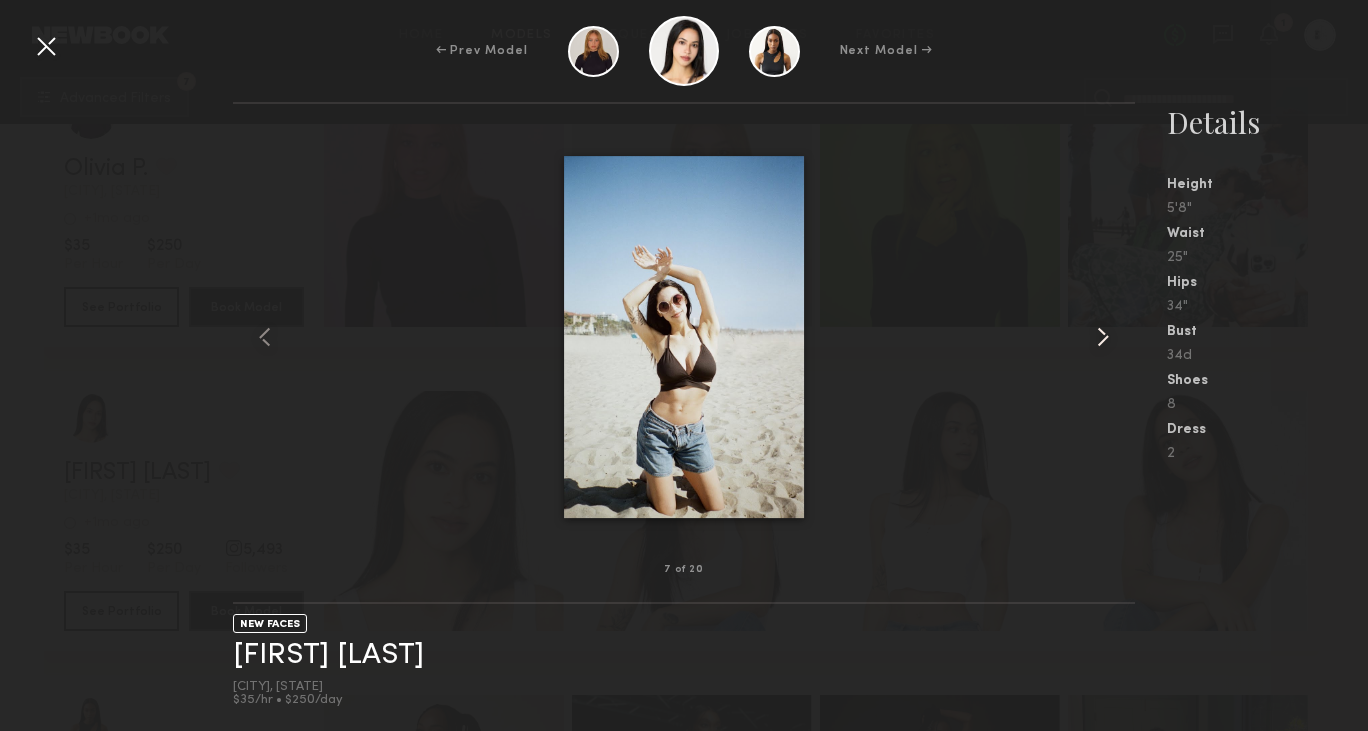 click at bounding box center [1103, 337] 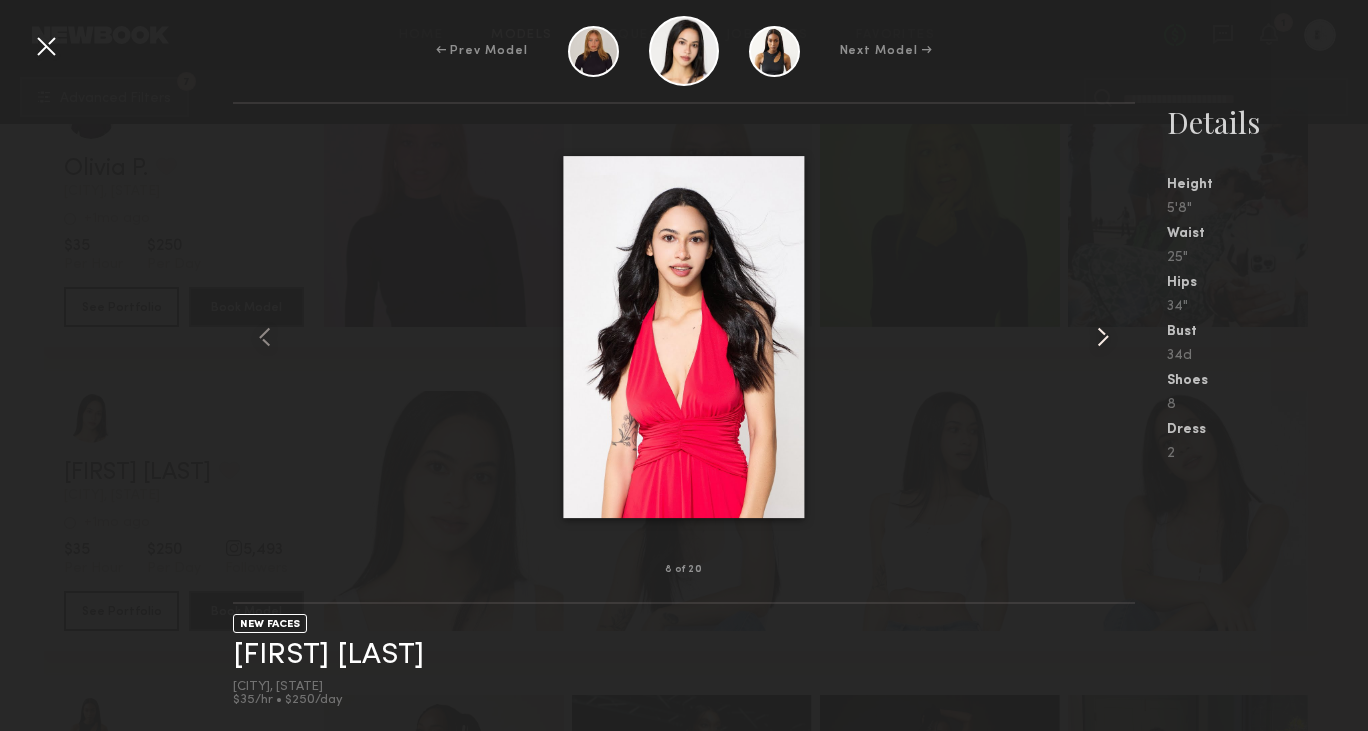 click at bounding box center [1103, 337] 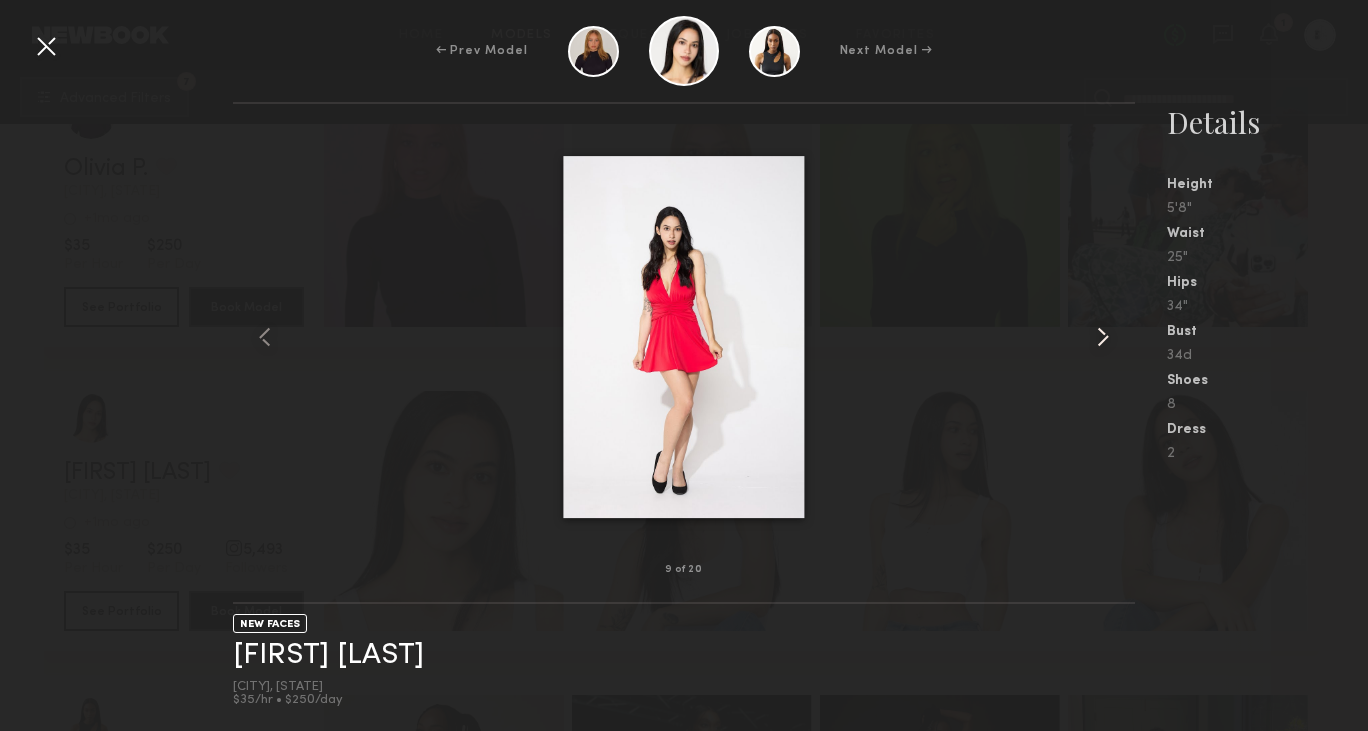 click at bounding box center (1103, 337) 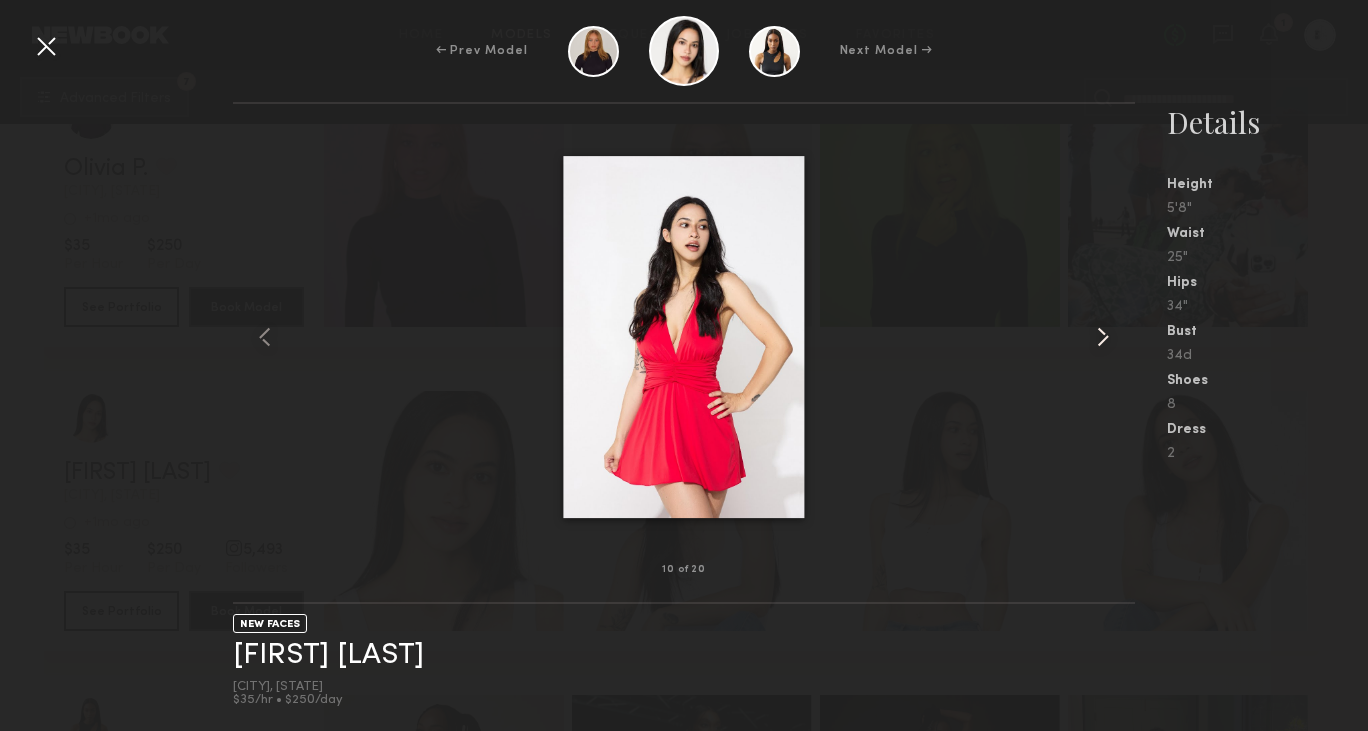 click at bounding box center [1103, 337] 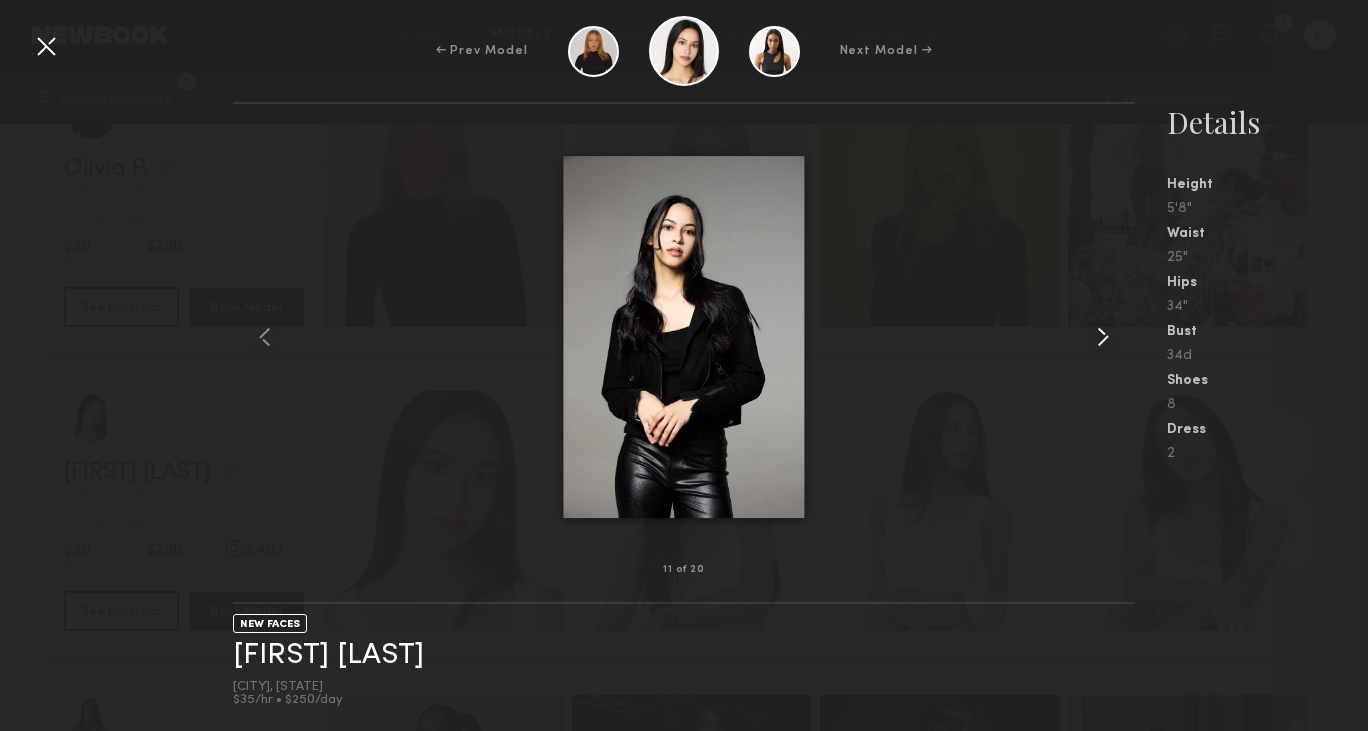 click at bounding box center (1103, 337) 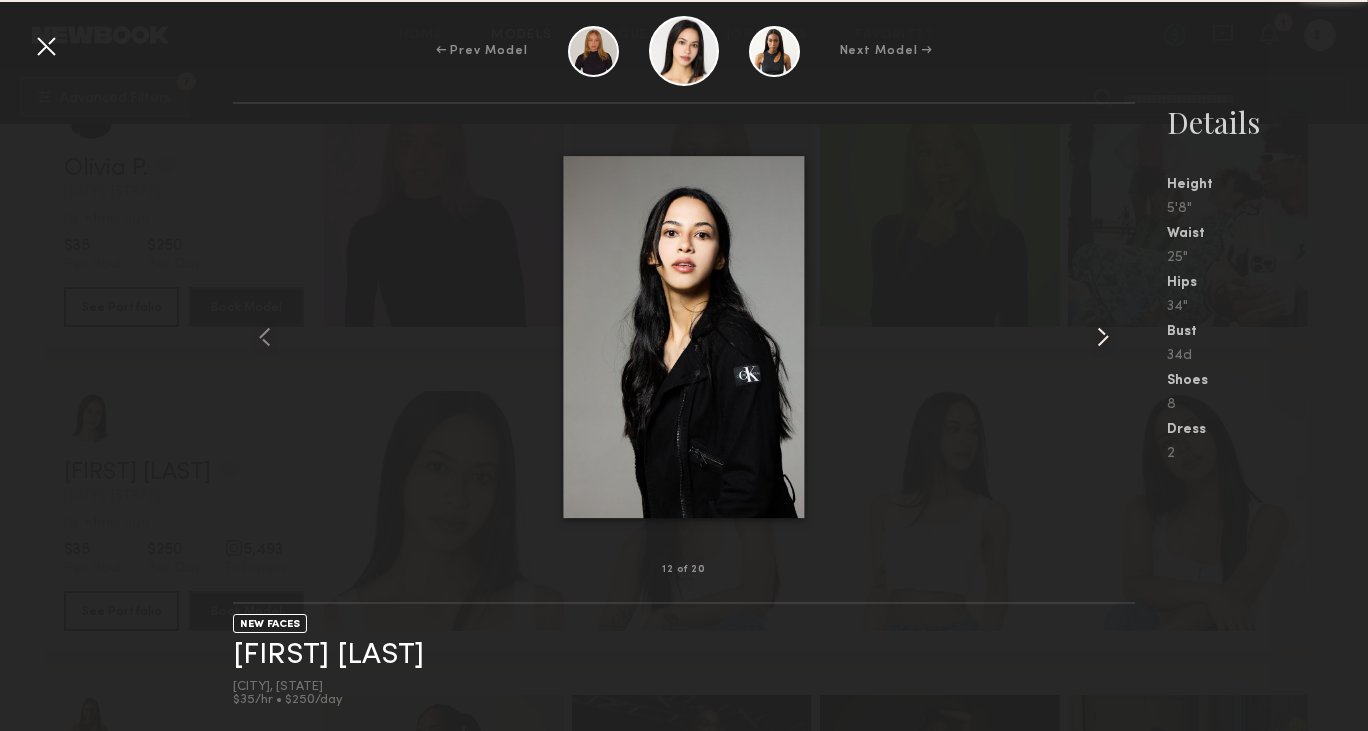 click at bounding box center [1103, 337] 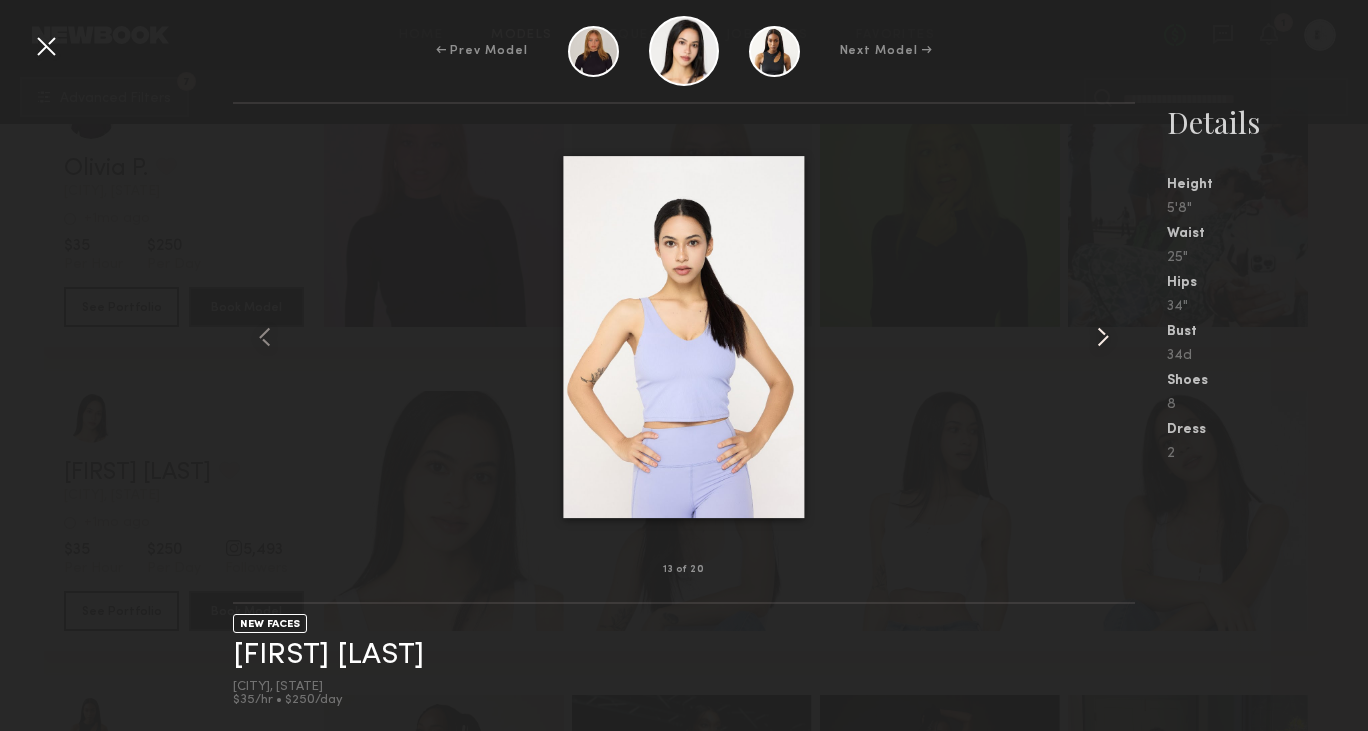 click at bounding box center [1103, 337] 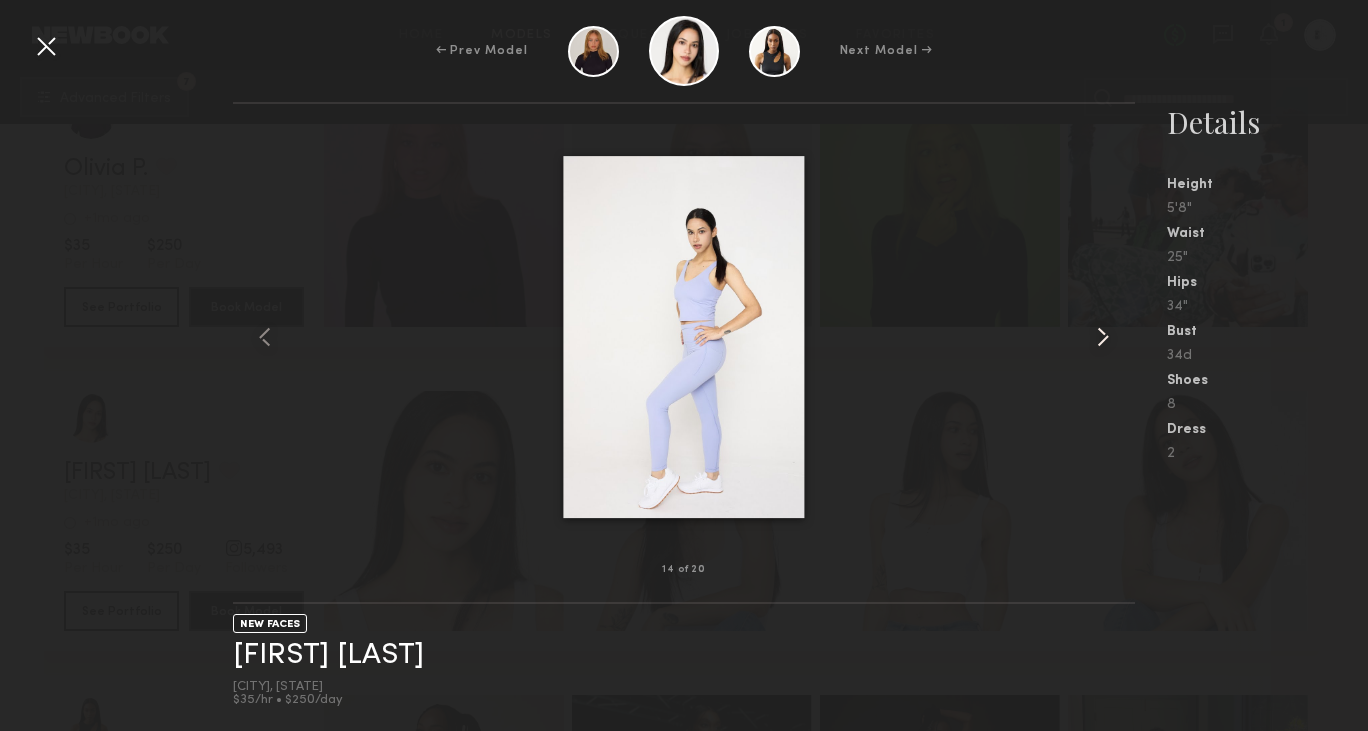 click at bounding box center [1103, 337] 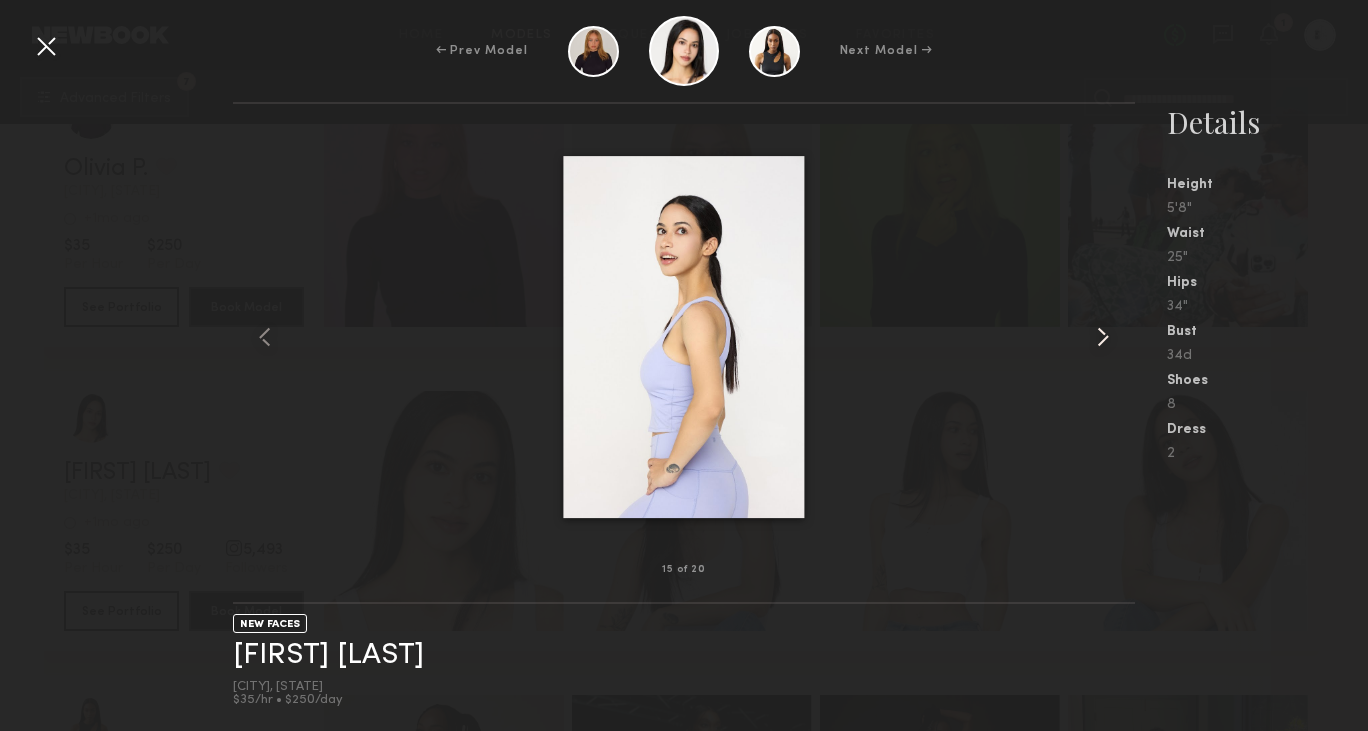 click at bounding box center [1103, 337] 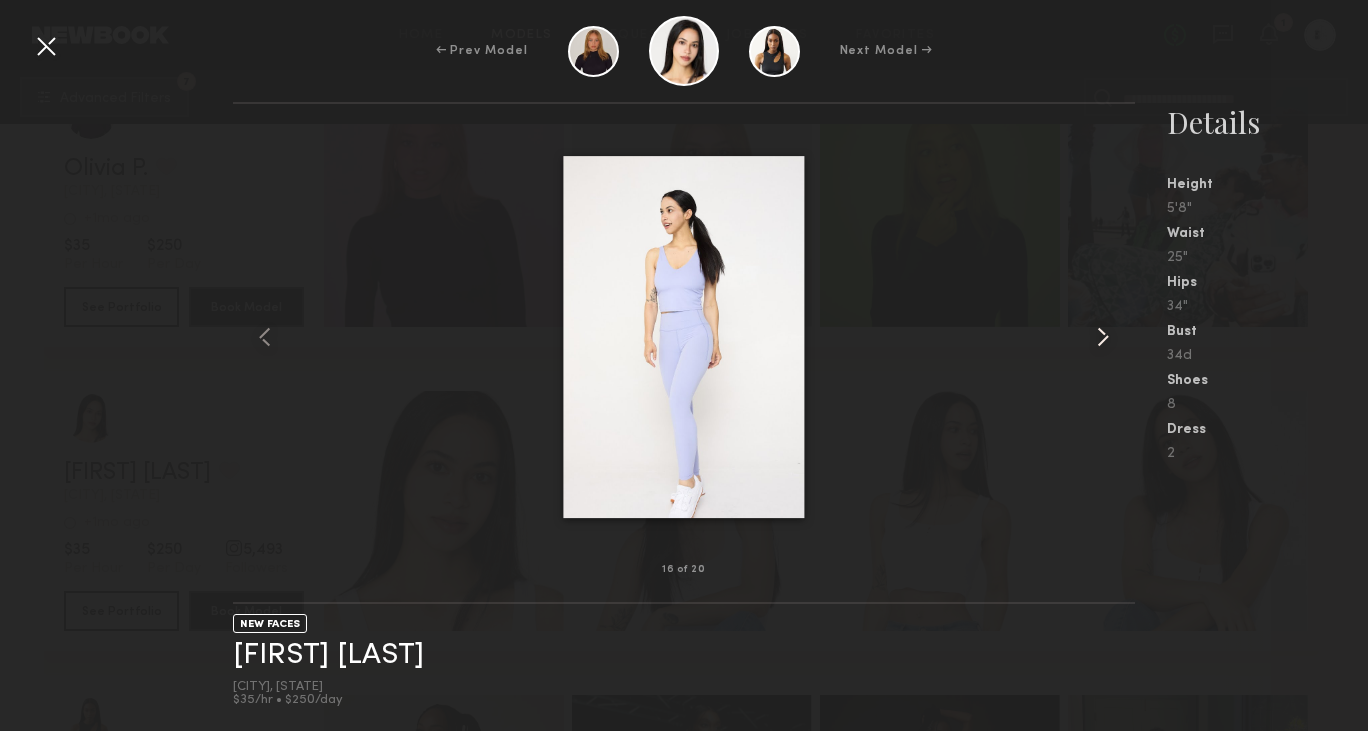 click at bounding box center [1103, 337] 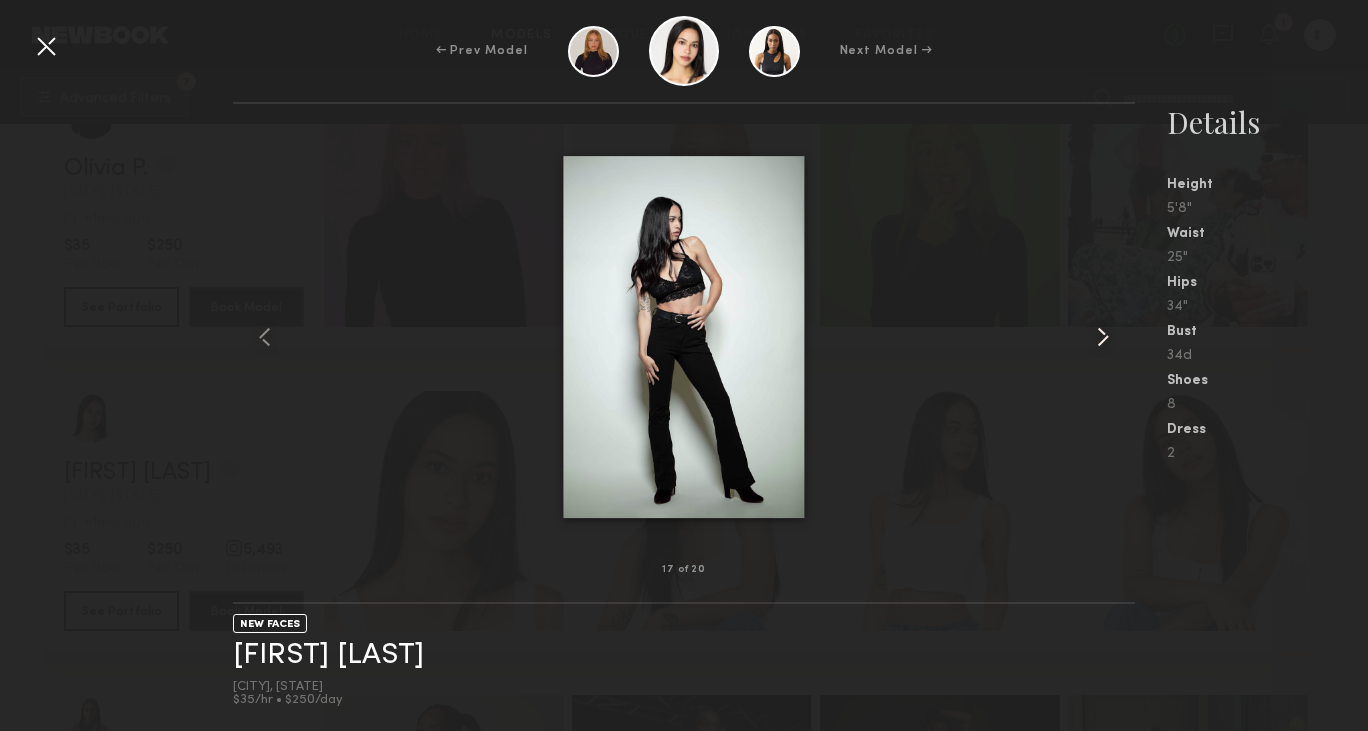 click at bounding box center [1103, 337] 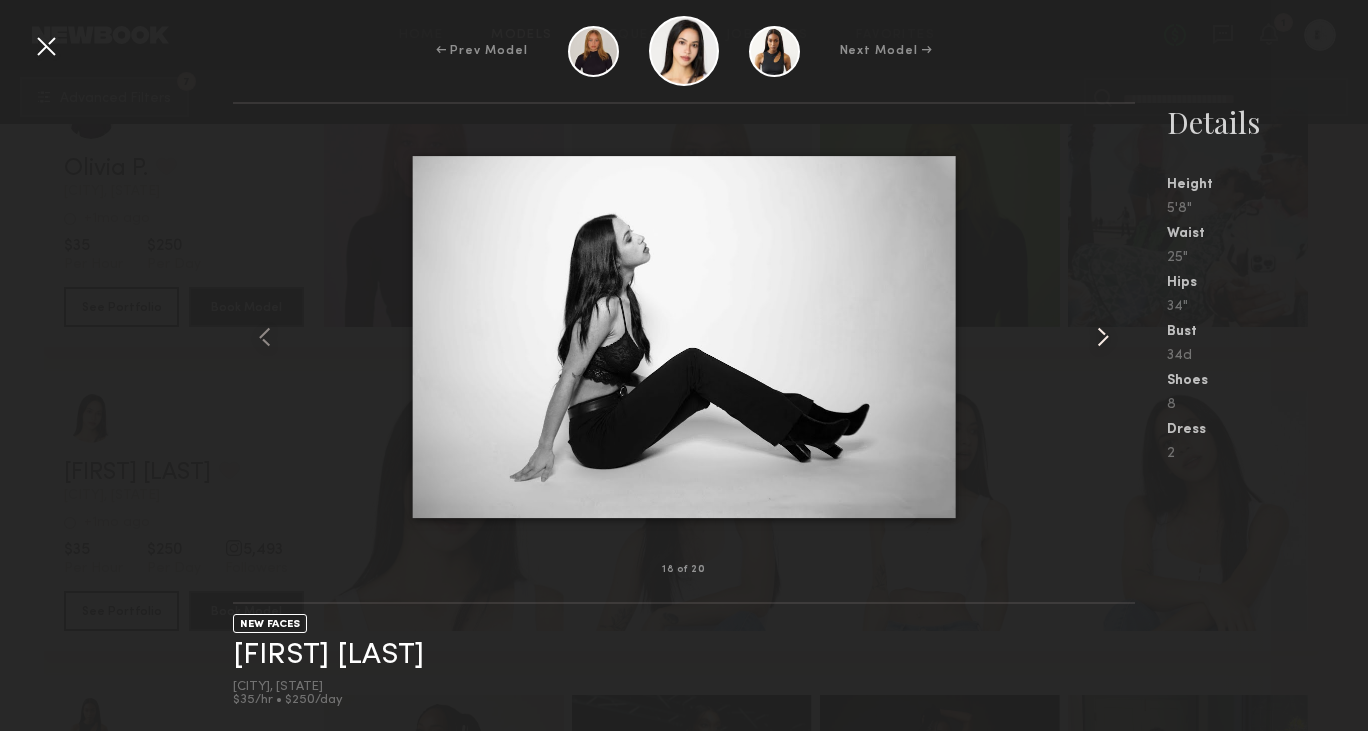 click at bounding box center [1103, 337] 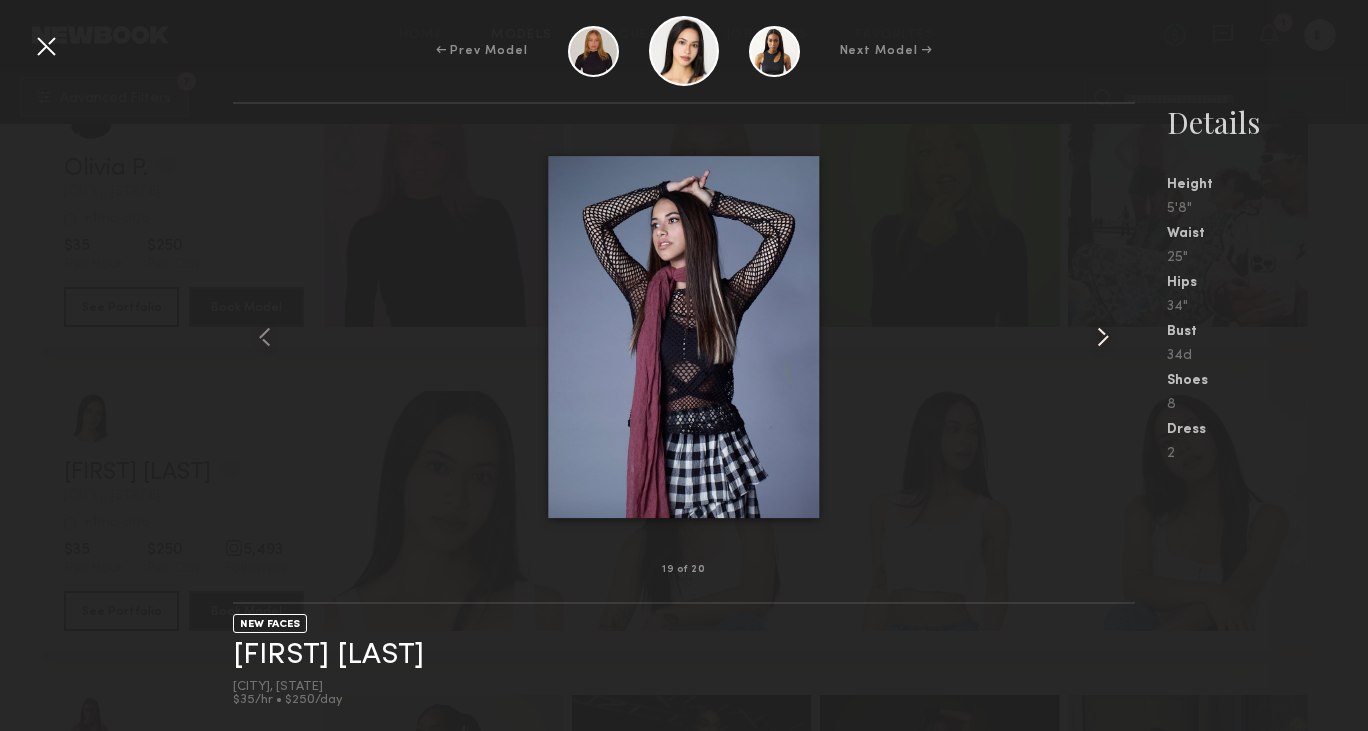 click at bounding box center [1103, 337] 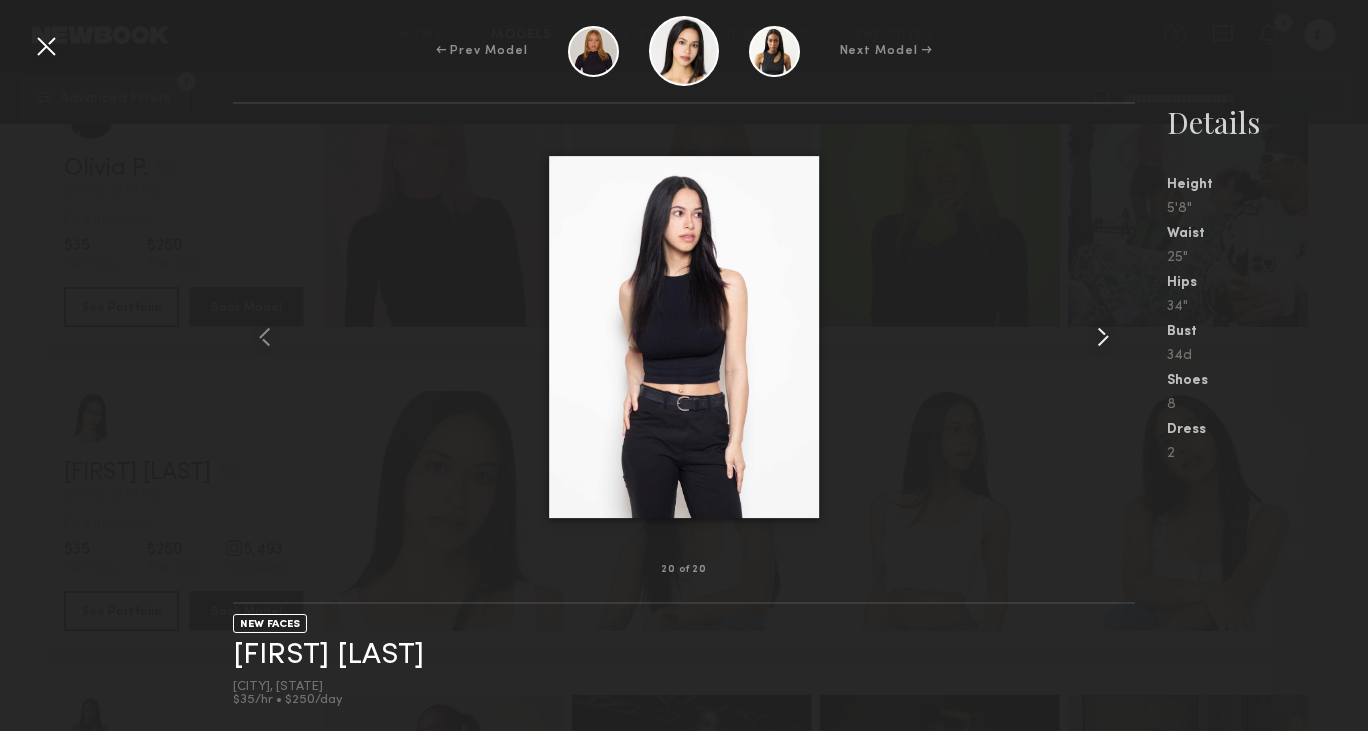 click at bounding box center [1103, 337] 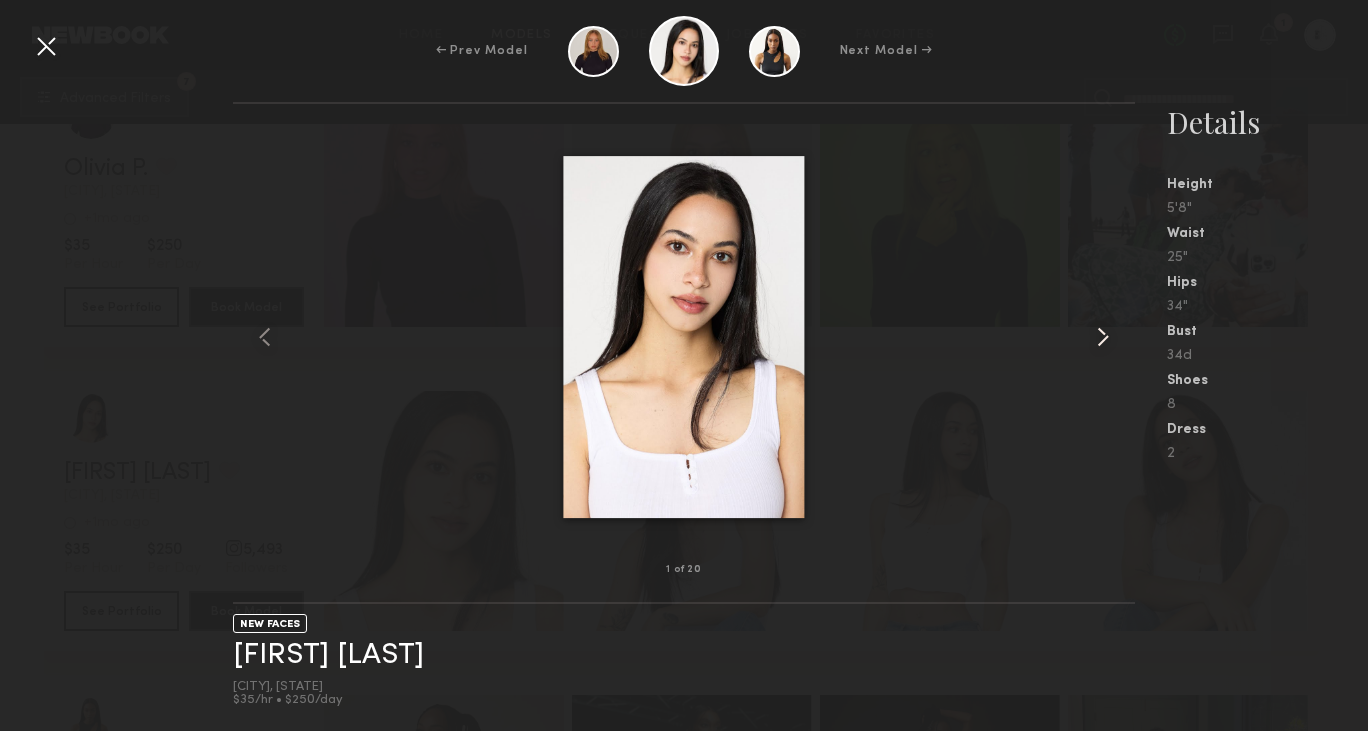 click at bounding box center [1103, 337] 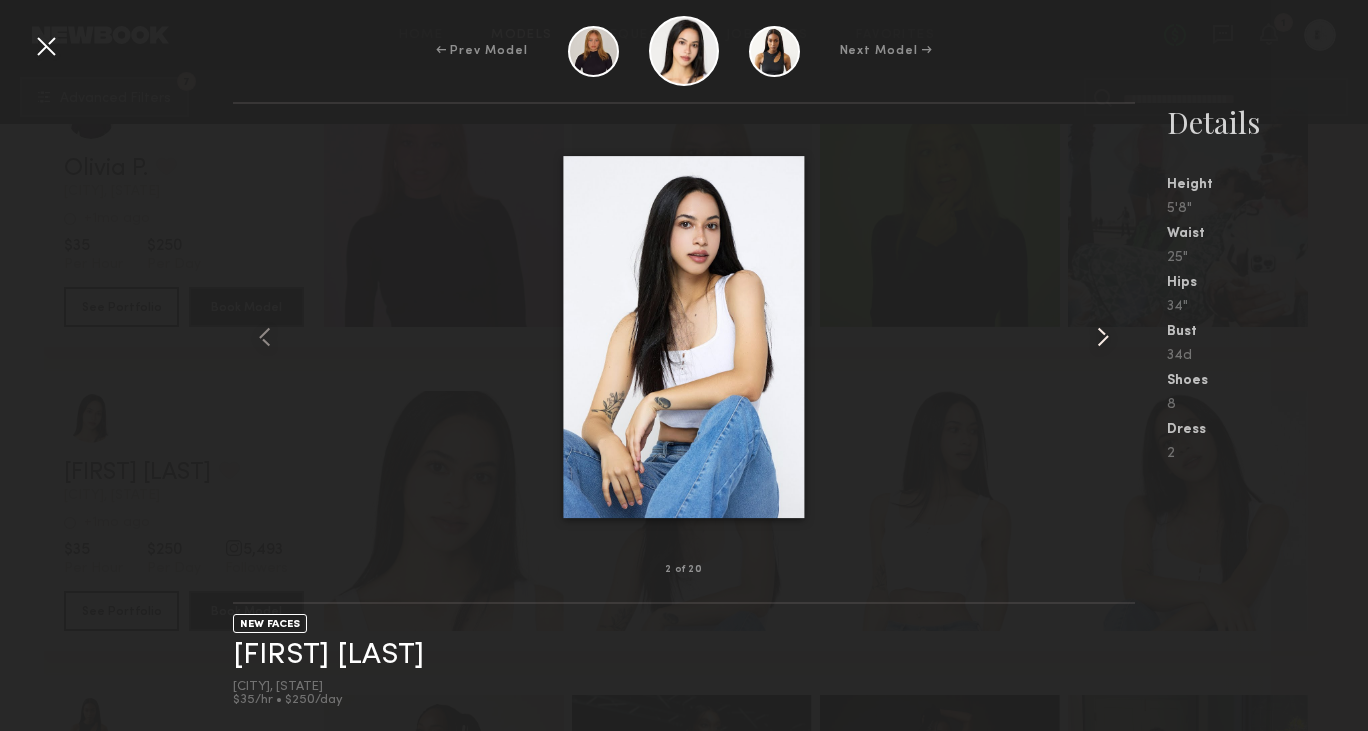click at bounding box center (1103, 337) 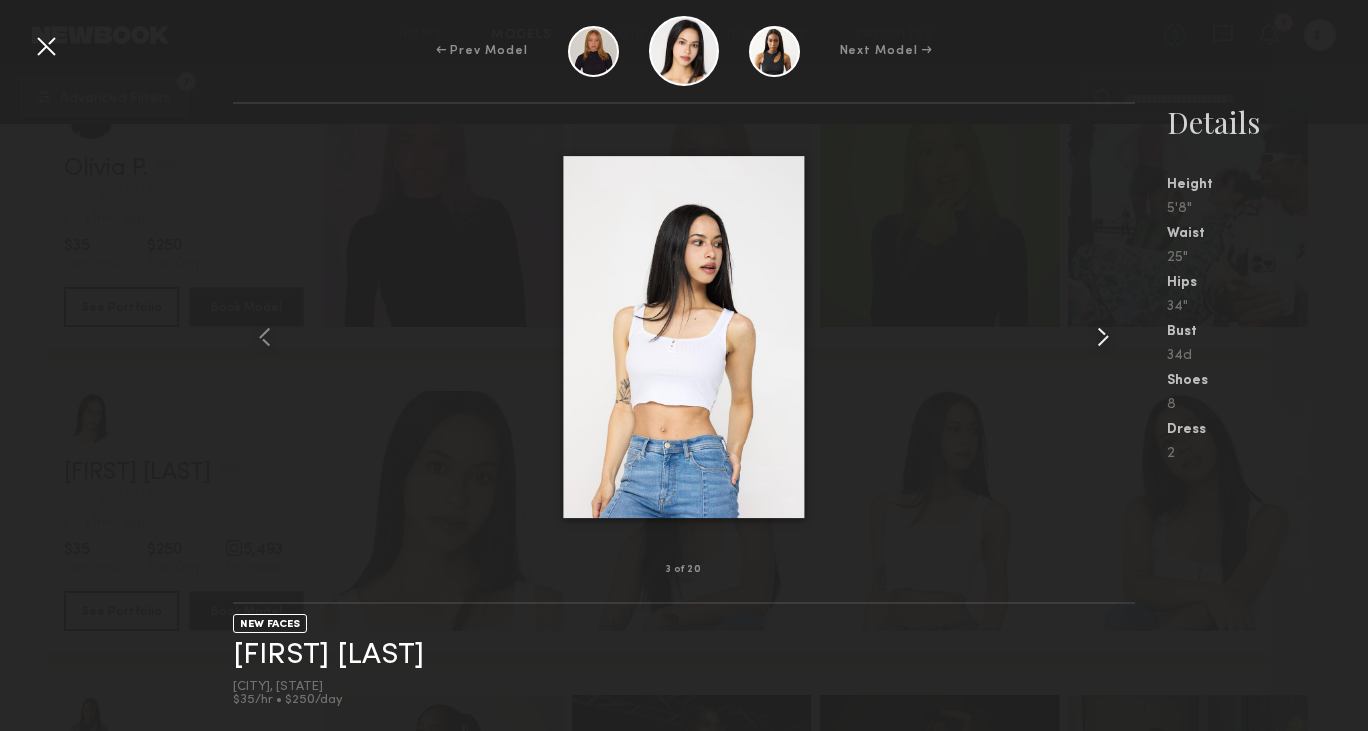 click at bounding box center [1103, 337] 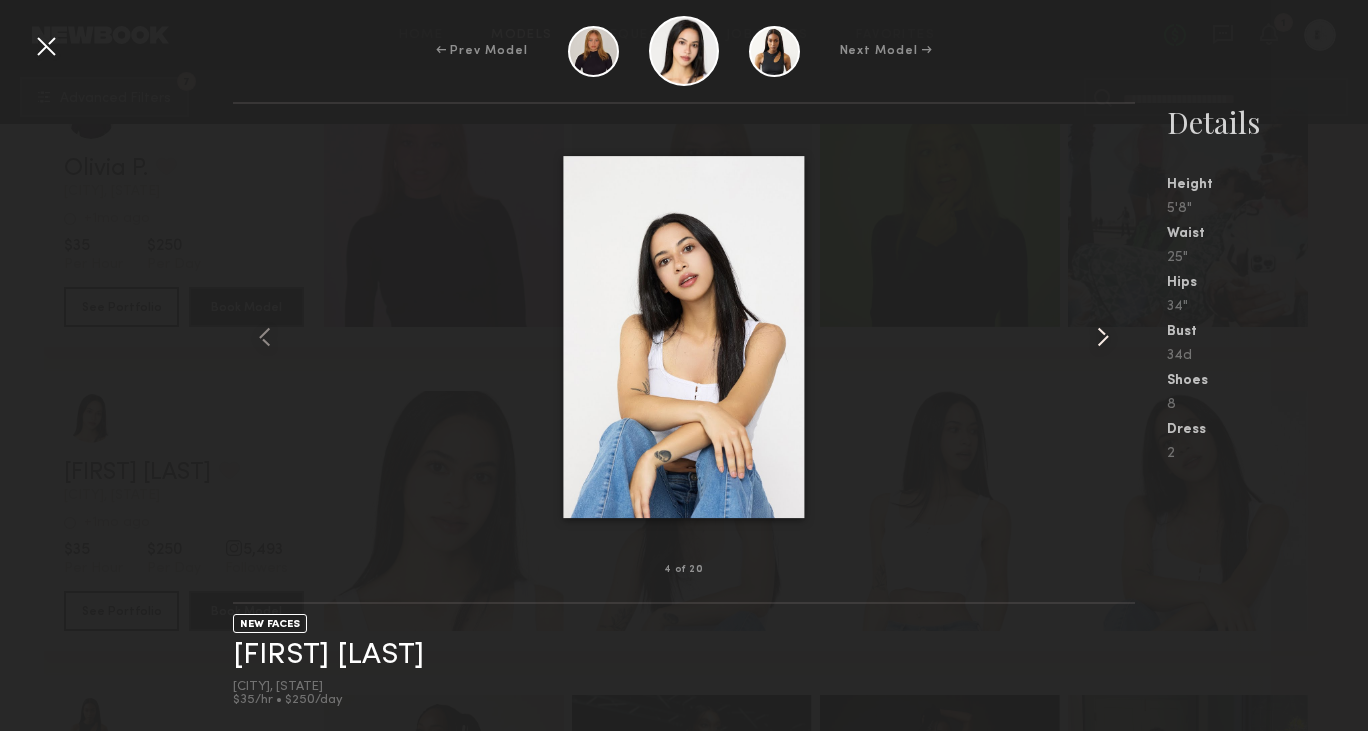 click at bounding box center [1103, 337] 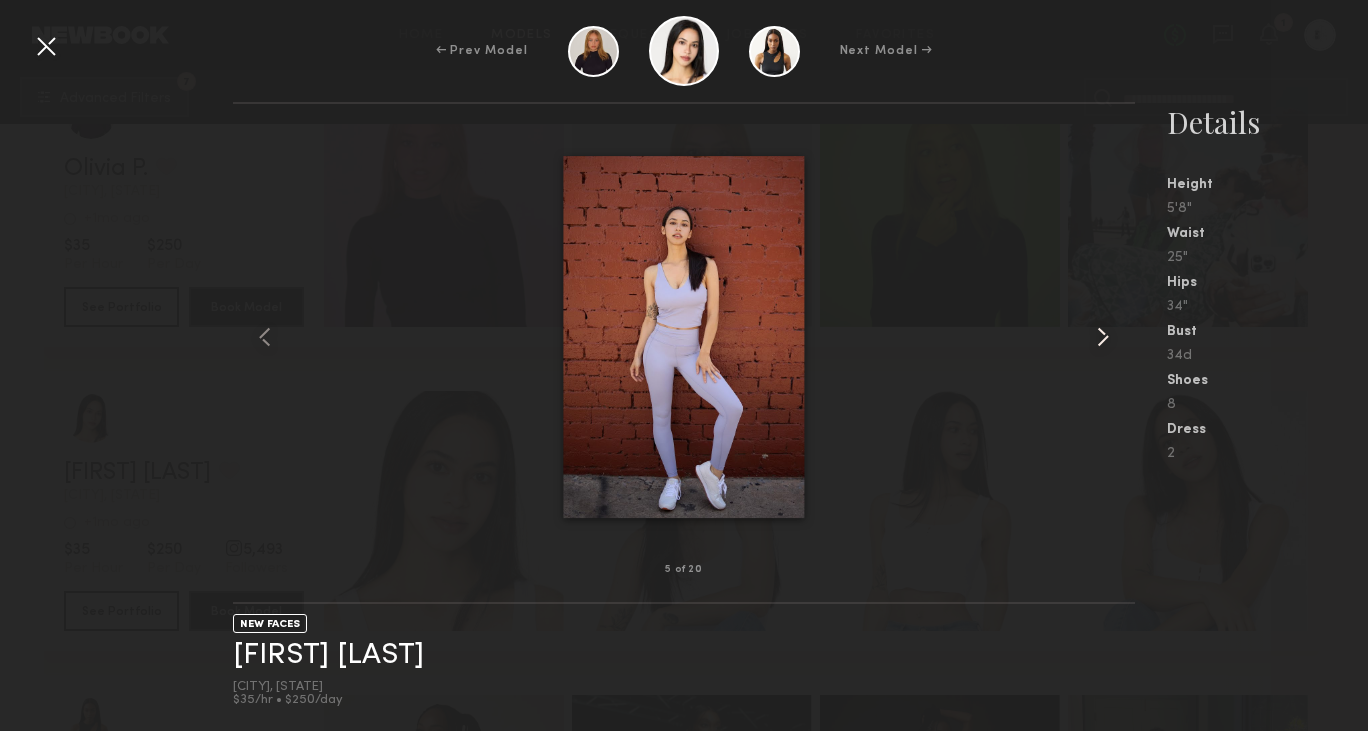 click at bounding box center (1103, 337) 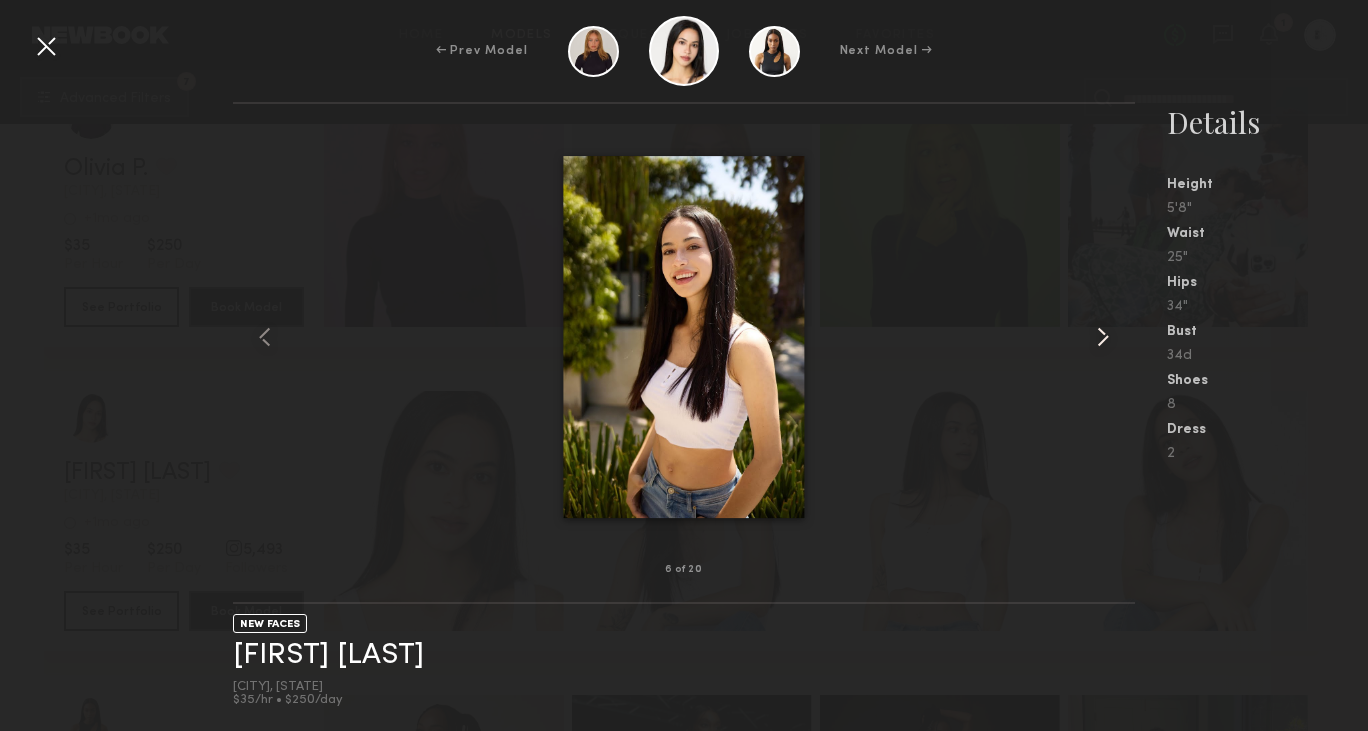 click at bounding box center (1103, 337) 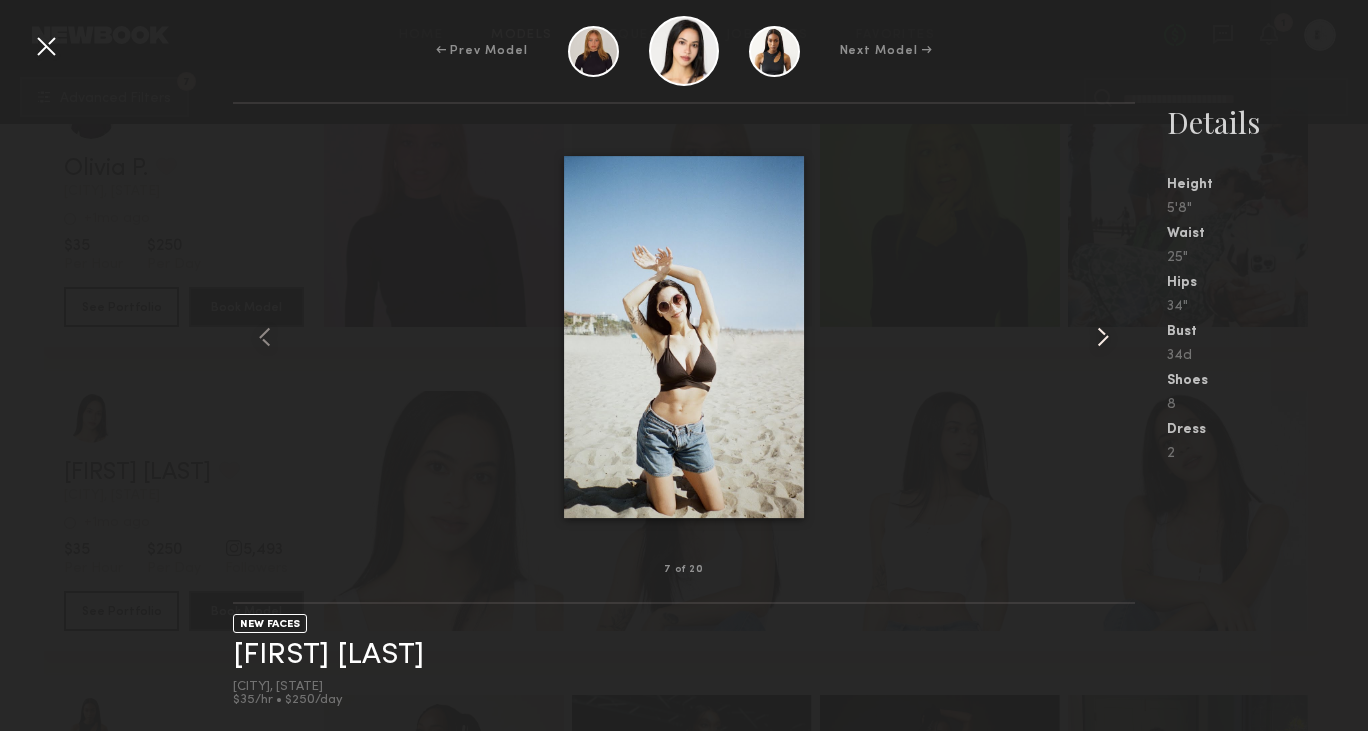 click at bounding box center (1103, 337) 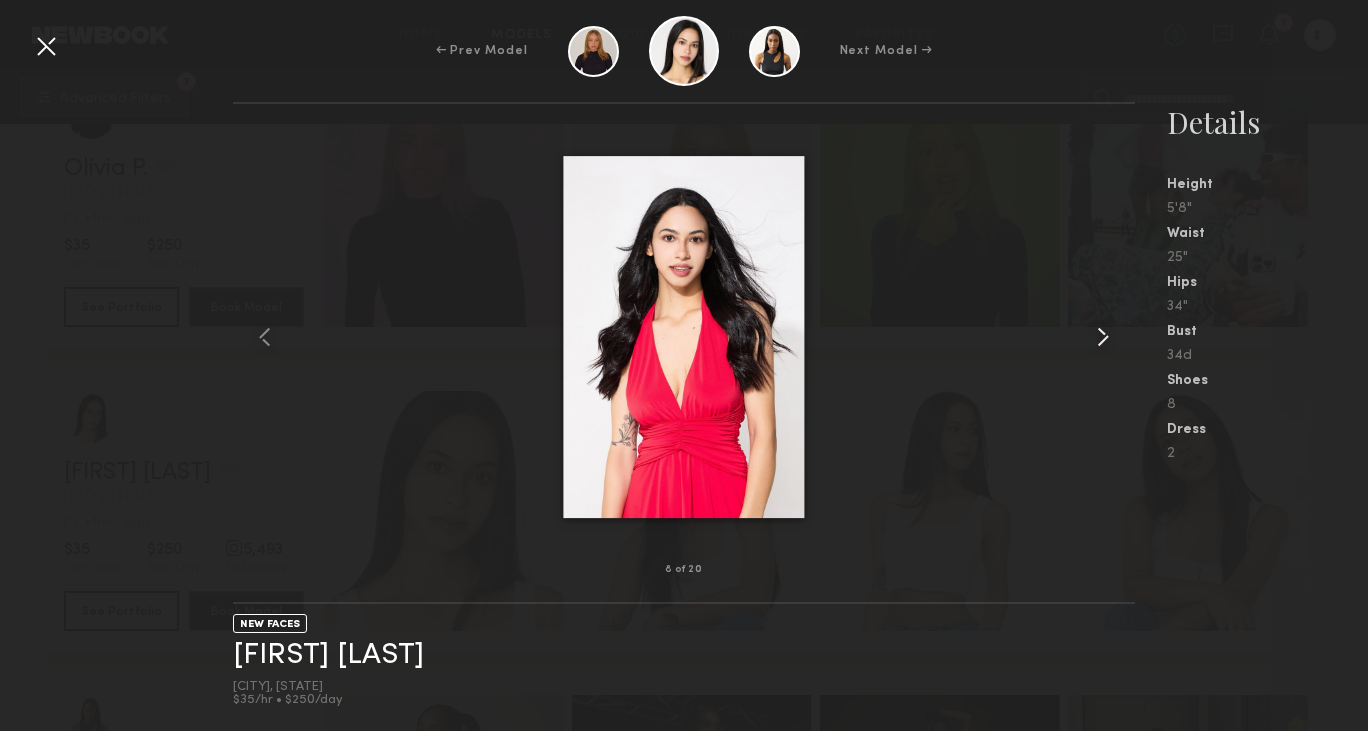 click at bounding box center (1103, 337) 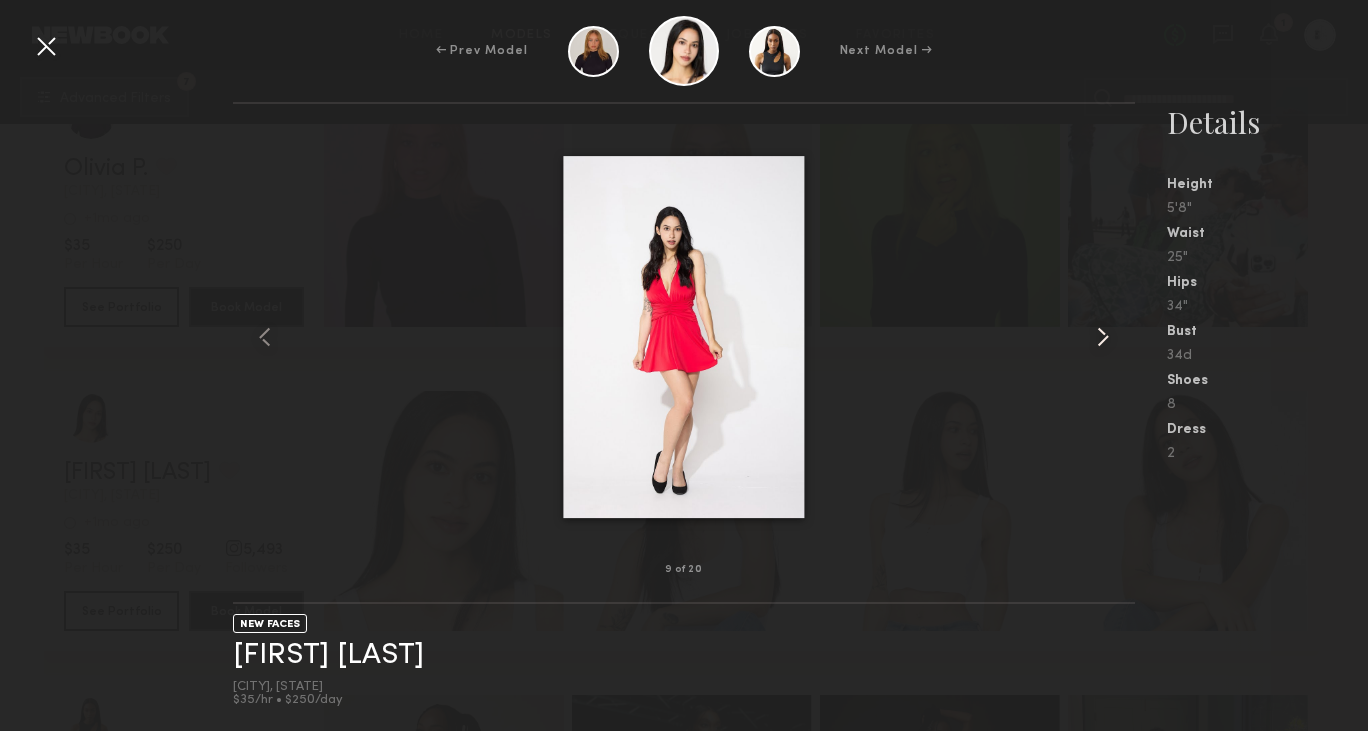 click at bounding box center [1103, 337] 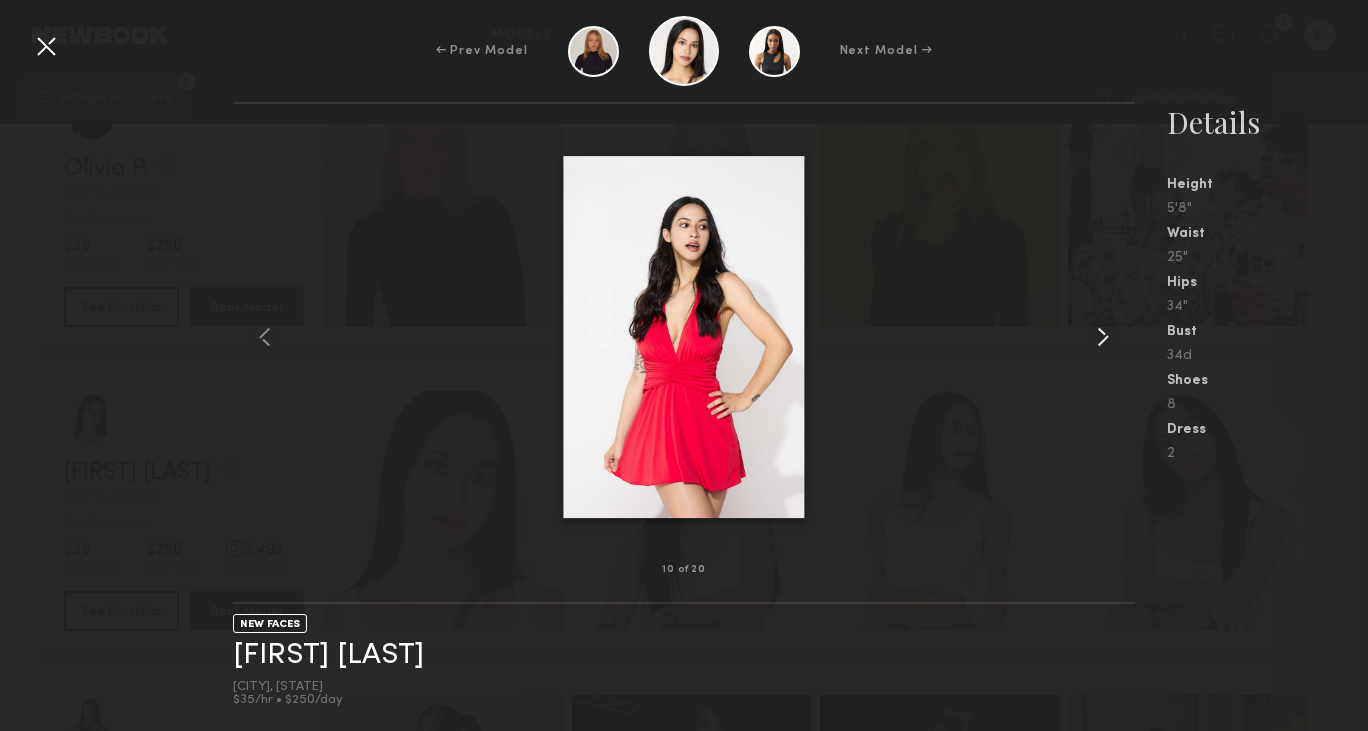 click at bounding box center [1103, 337] 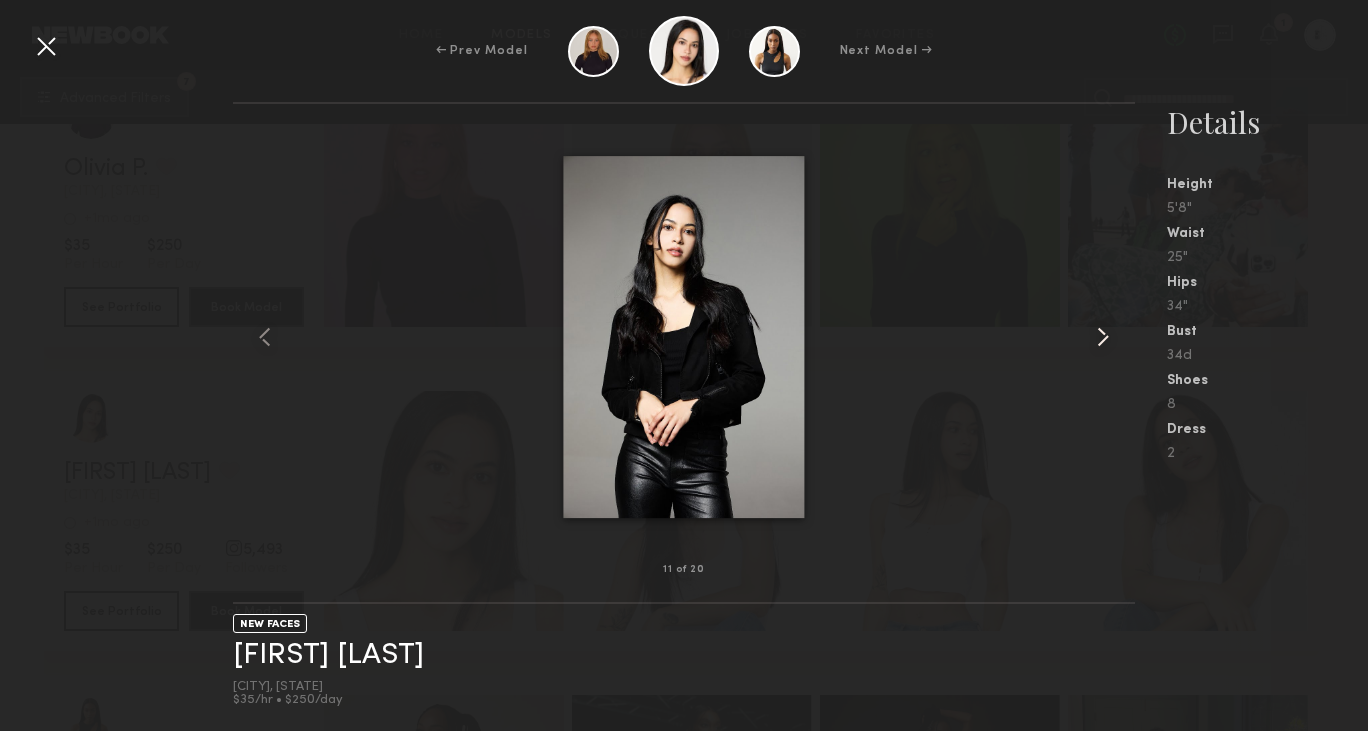 click at bounding box center (1103, 337) 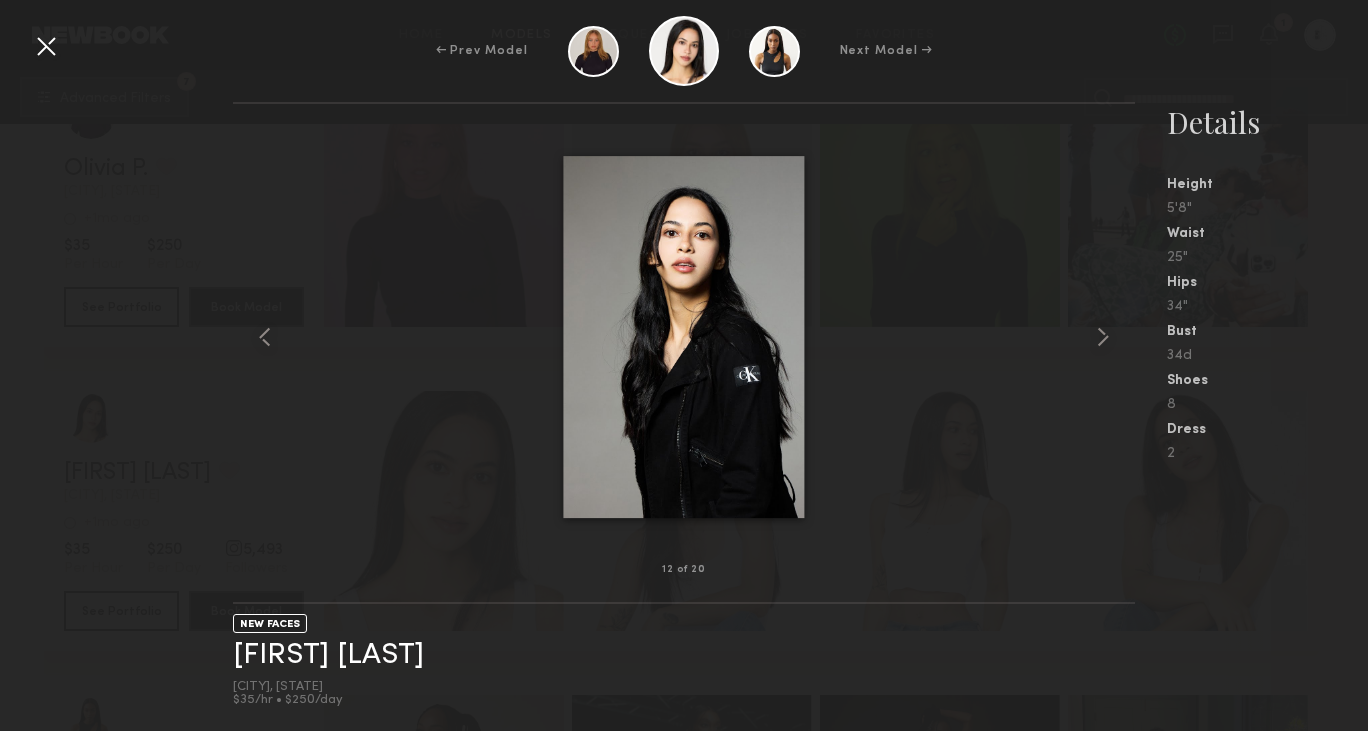 click at bounding box center (46, 46) 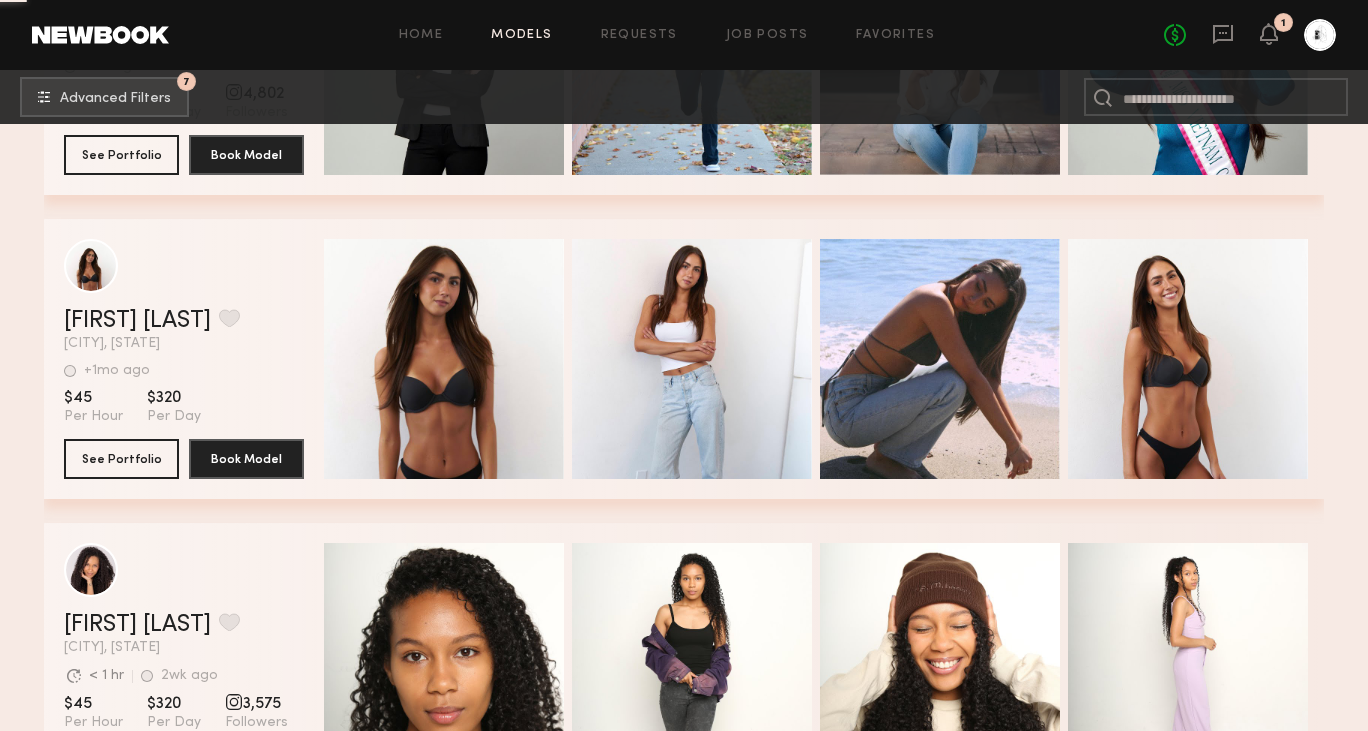 scroll, scrollTop: 2403, scrollLeft: 0, axis: vertical 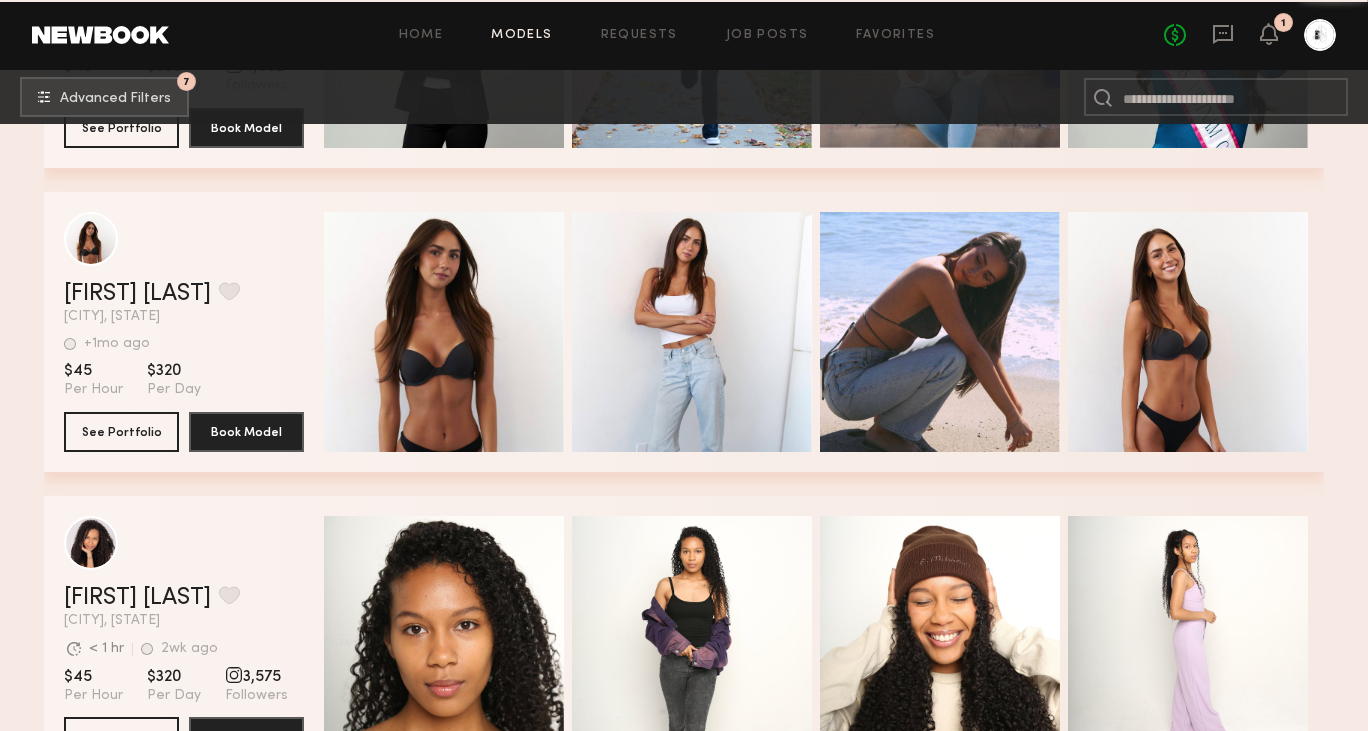 click on "Quick Preview" 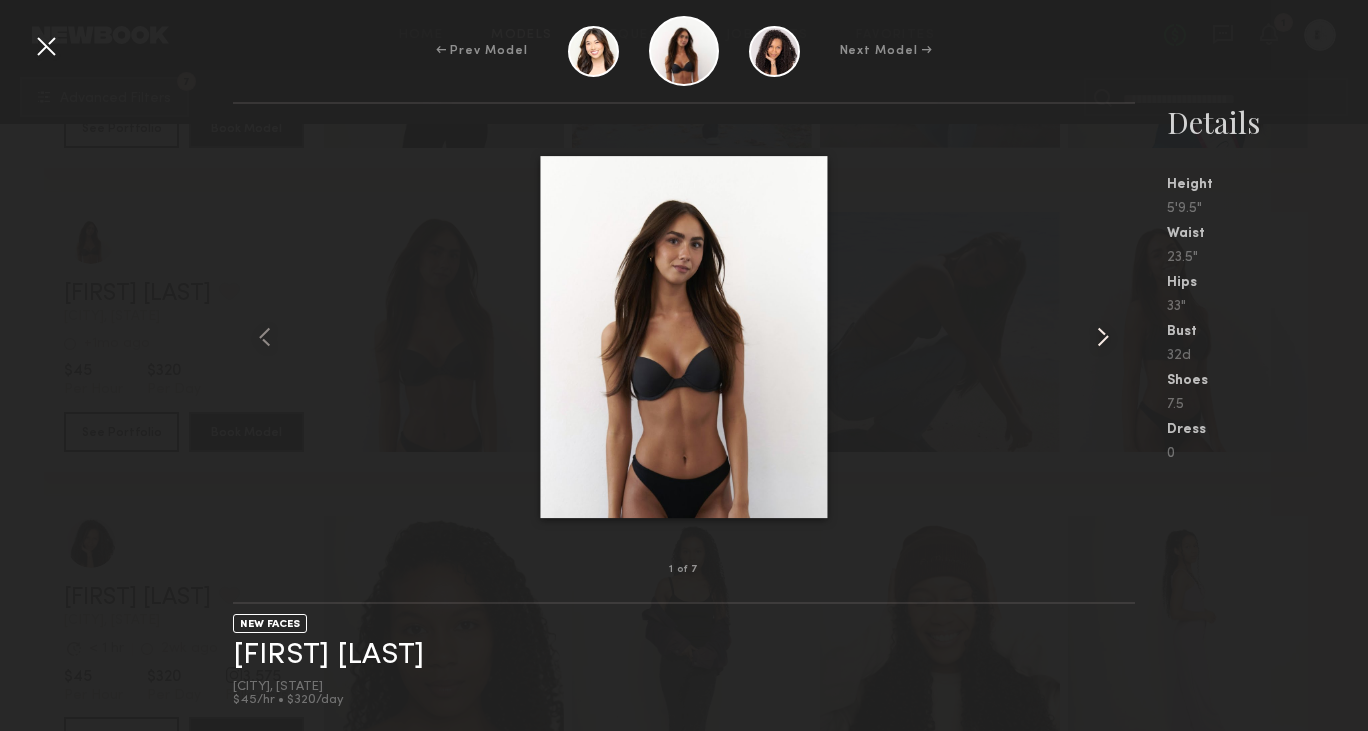 click at bounding box center (1103, 337) 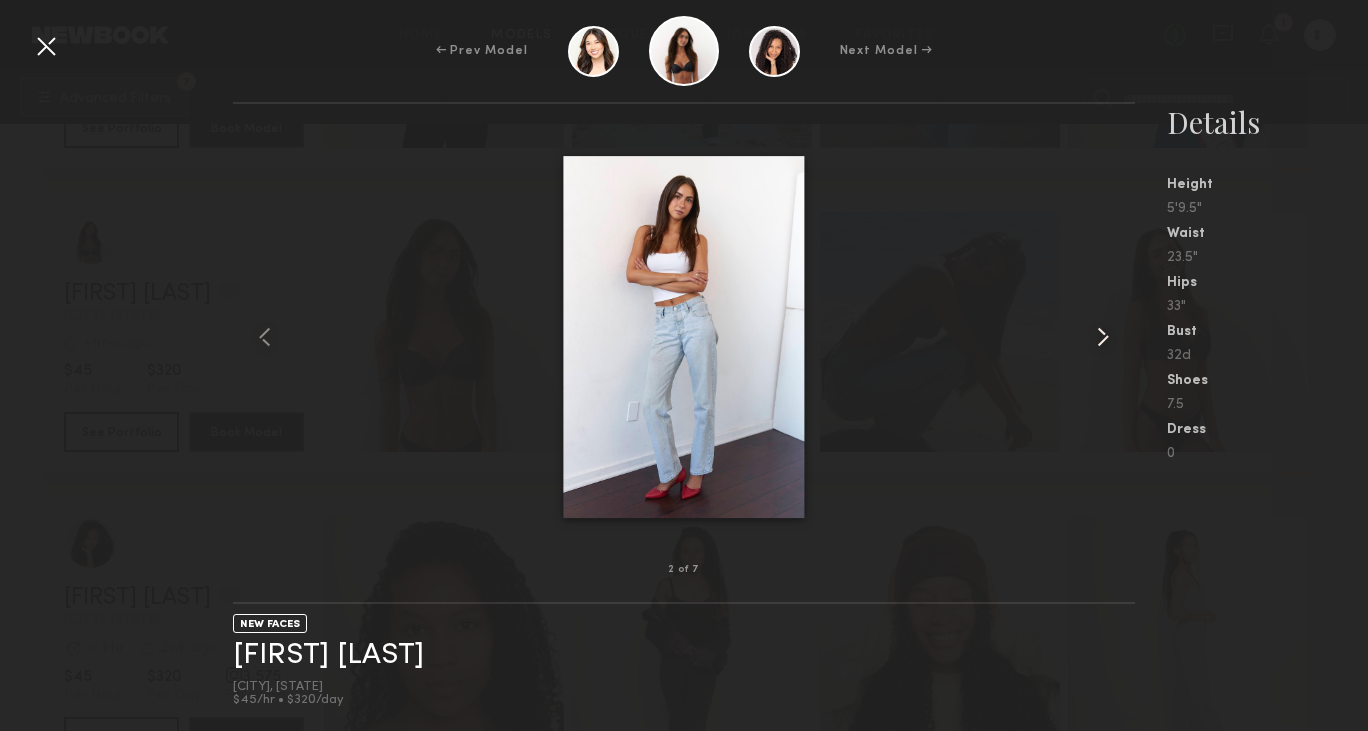 click at bounding box center (1103, 337) 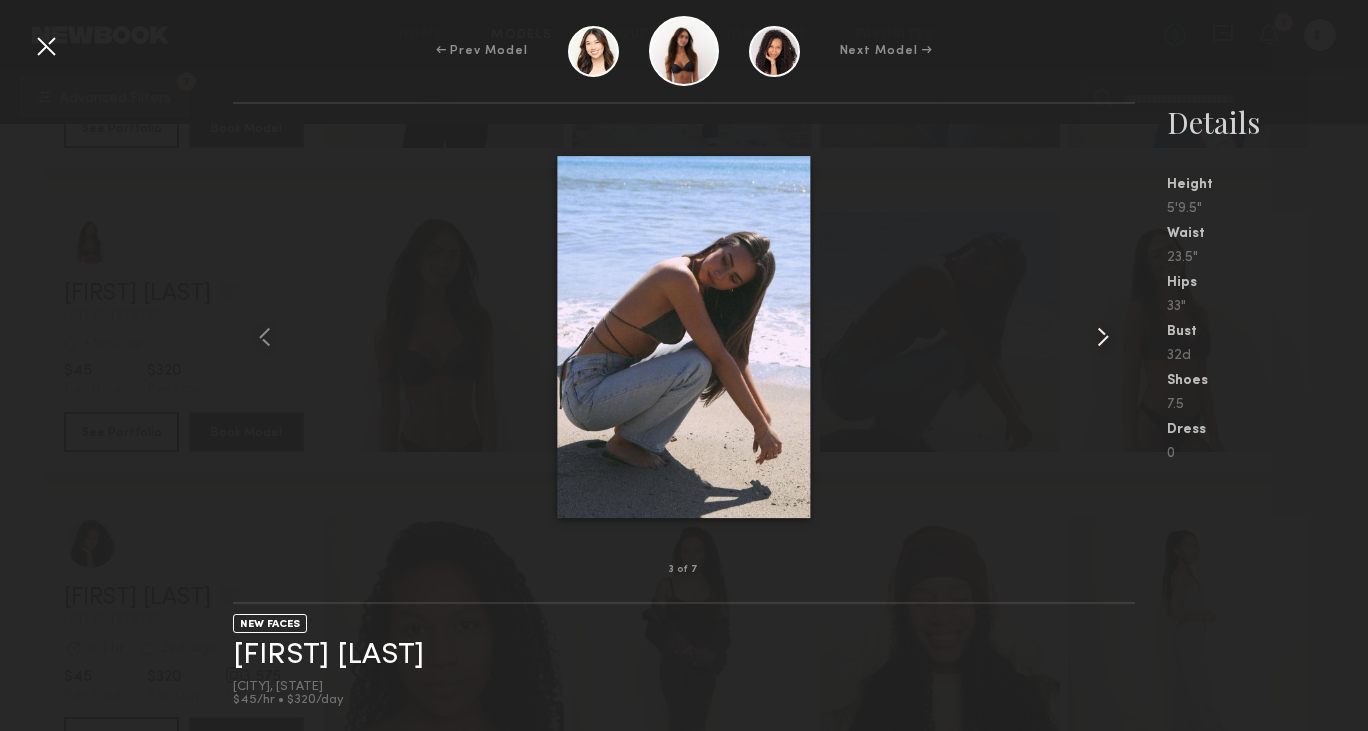 click at bounding box center [1103, 337] 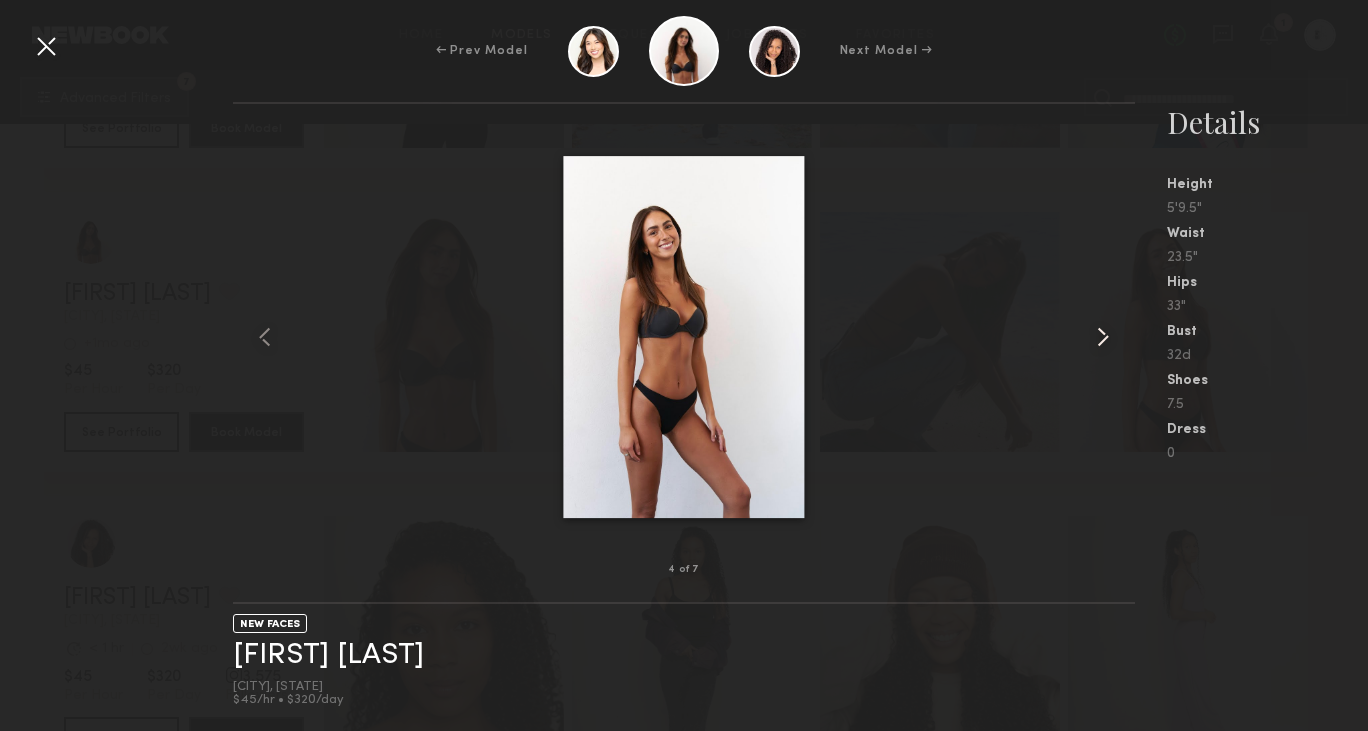 click at bounding box center [1103, 337] 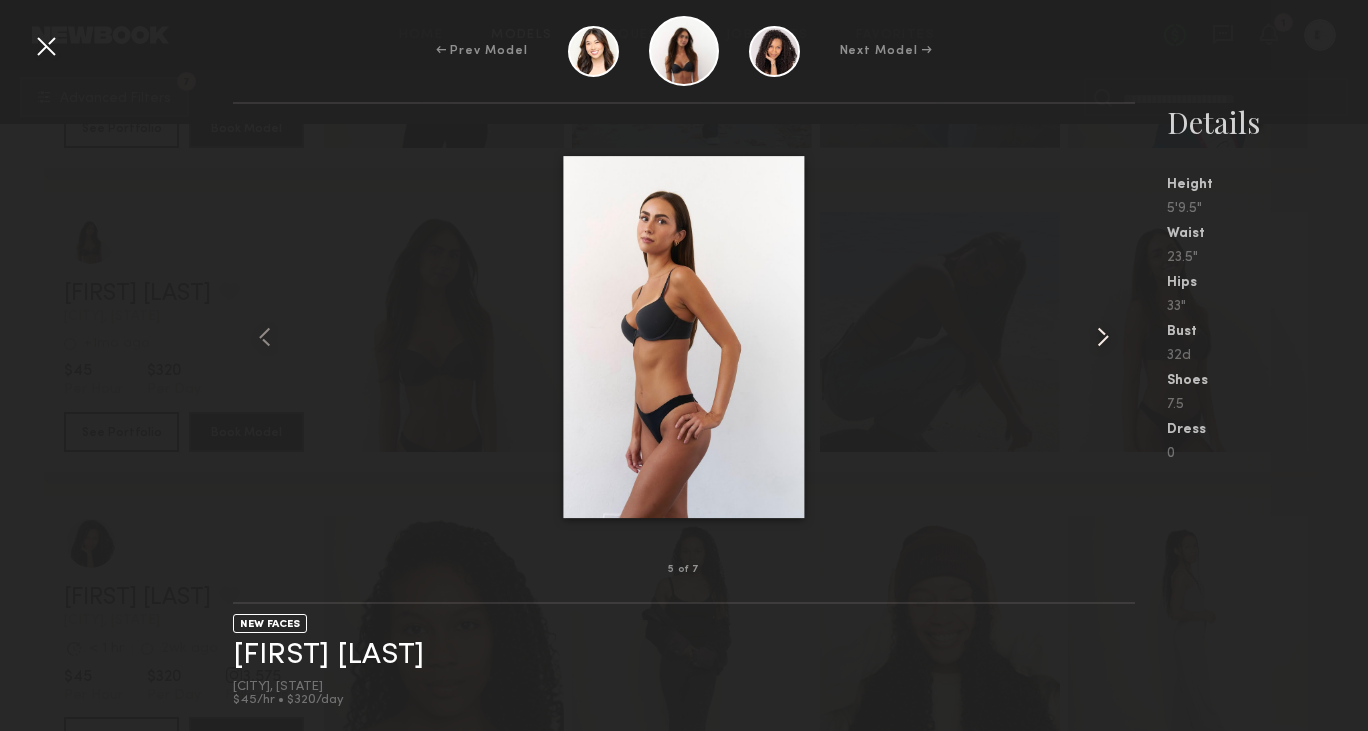 click at bounding box center [1103, 337] 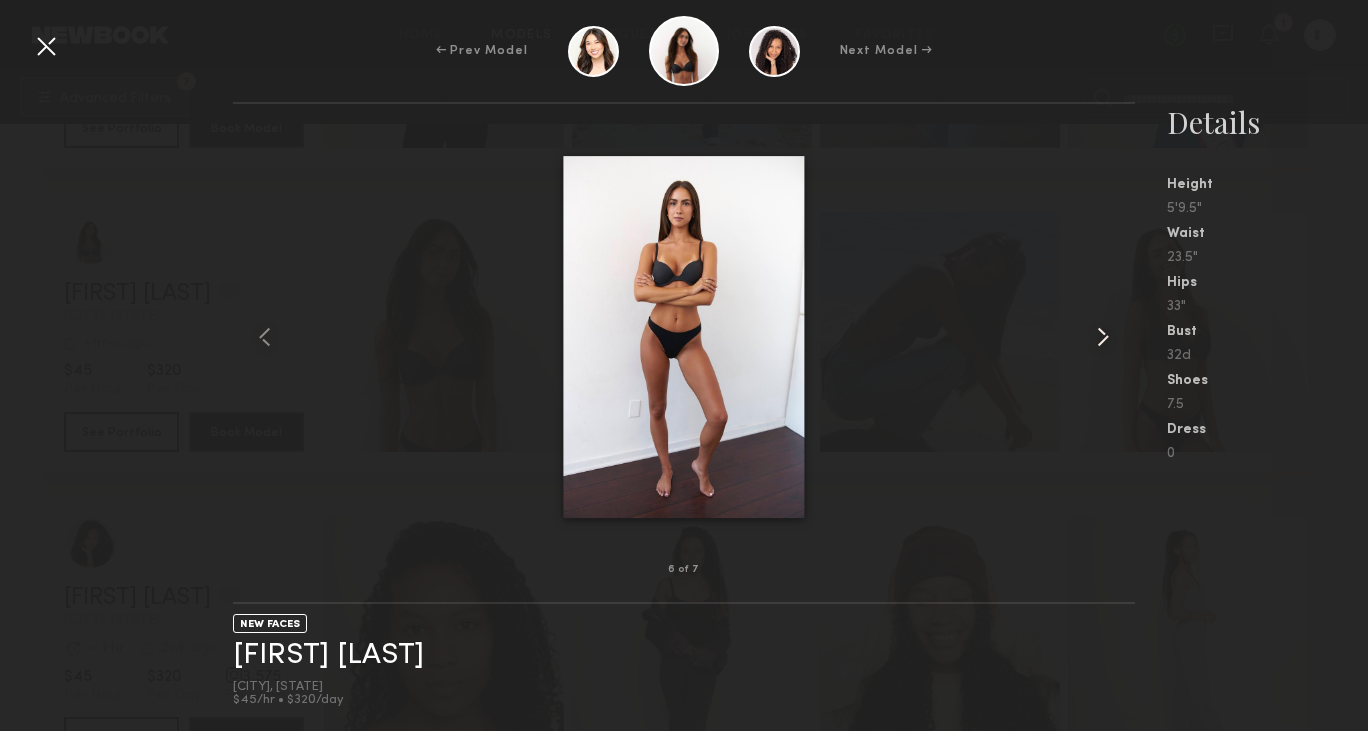 click at bounding box center [1103, 337] 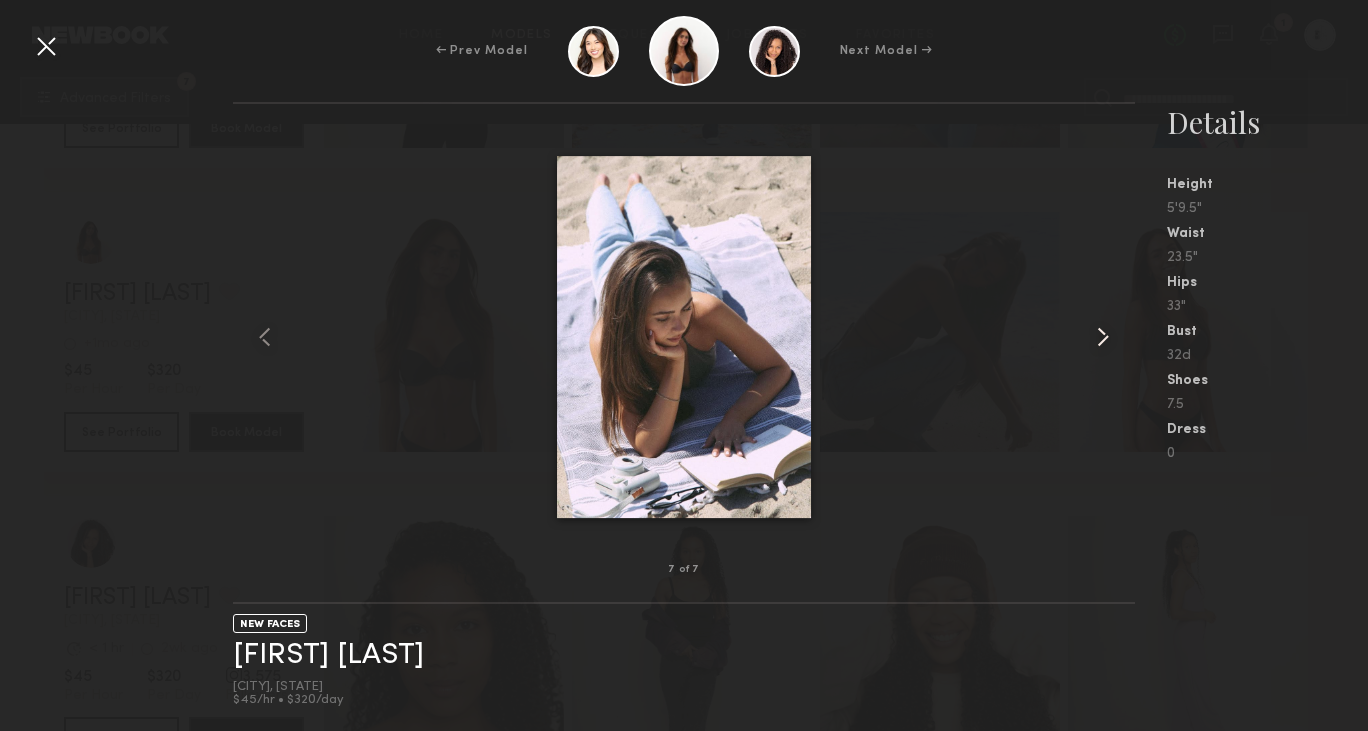 click at bounding box center [1103, 337] 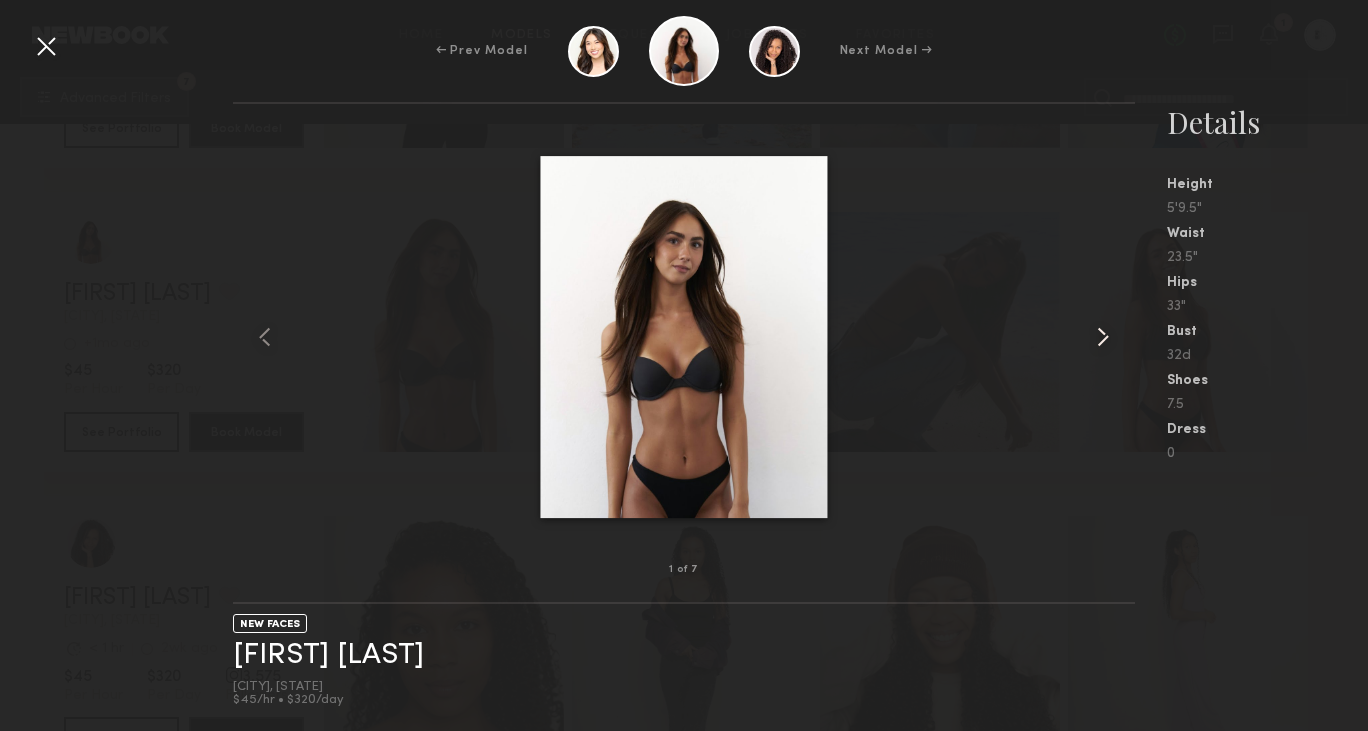 click at bounding box center [1103, 337] 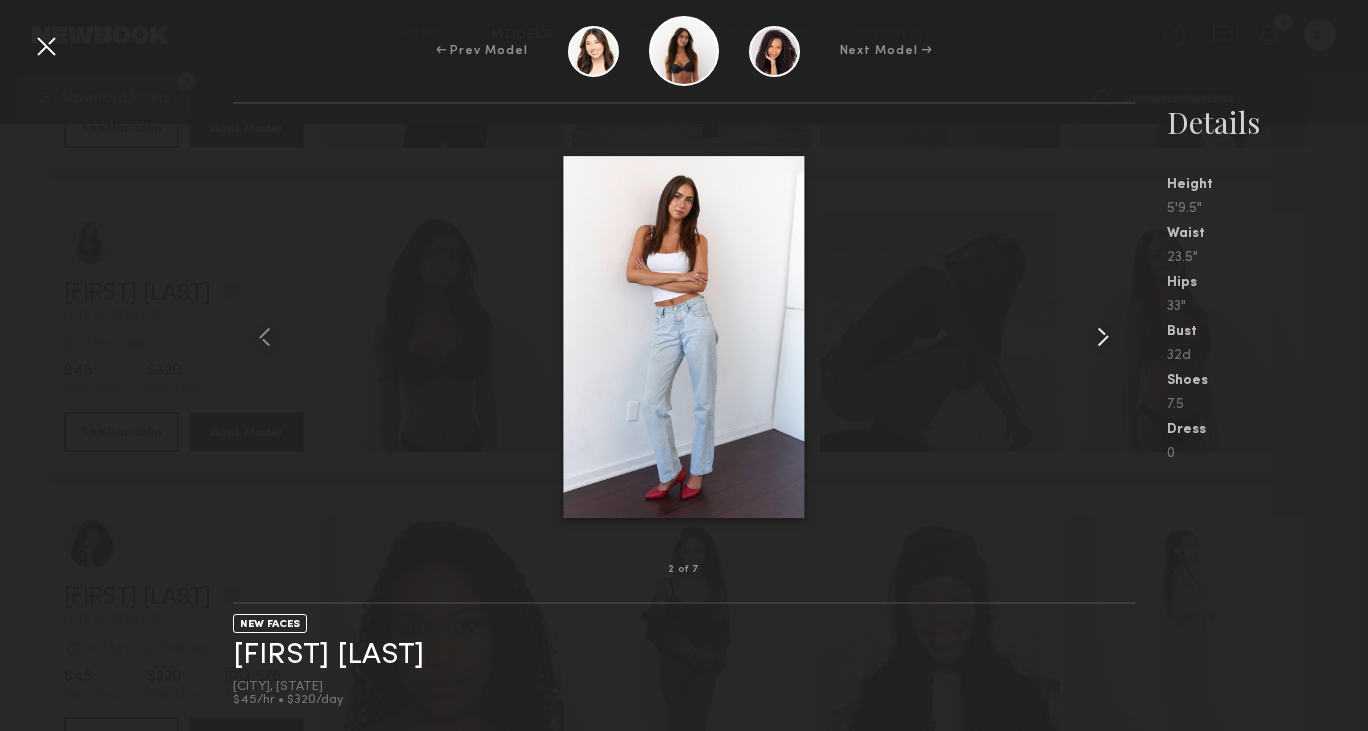 click at bounding box center [1103, 337] 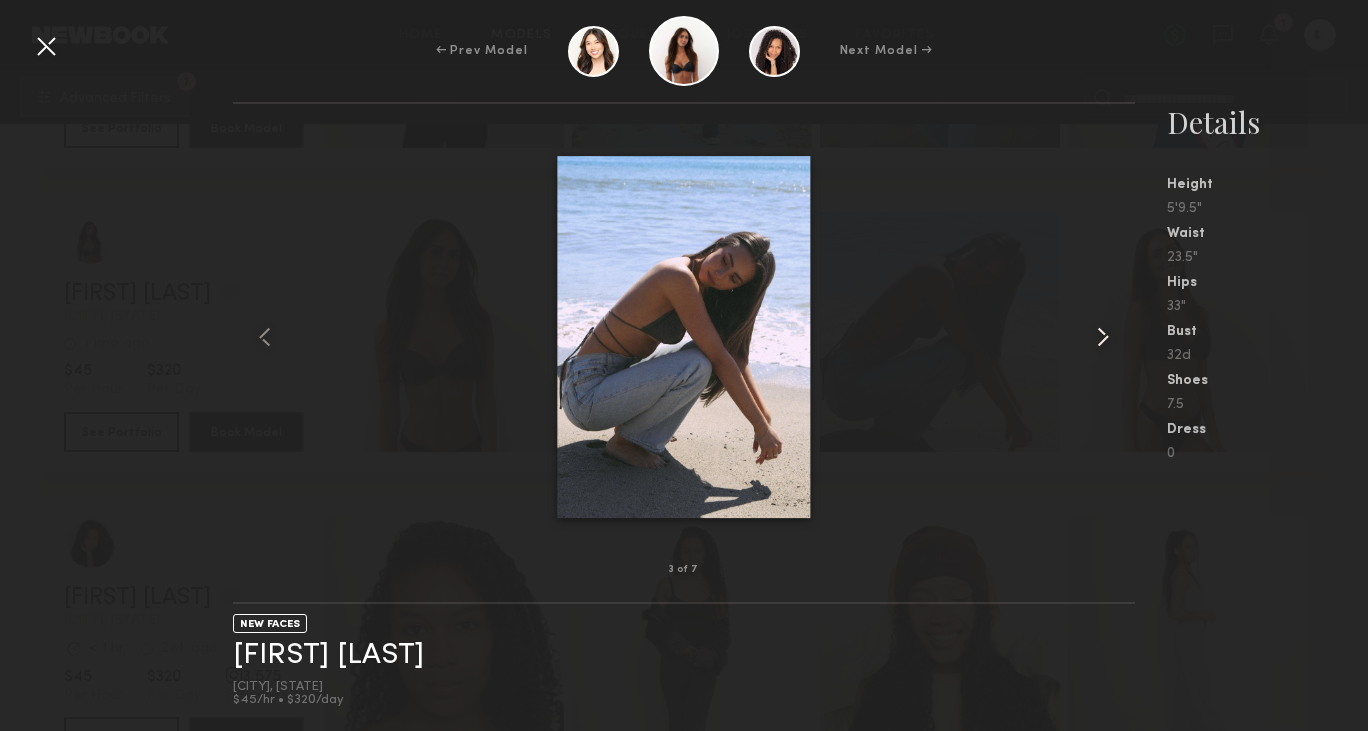 click at bounding box center [1103, 337] 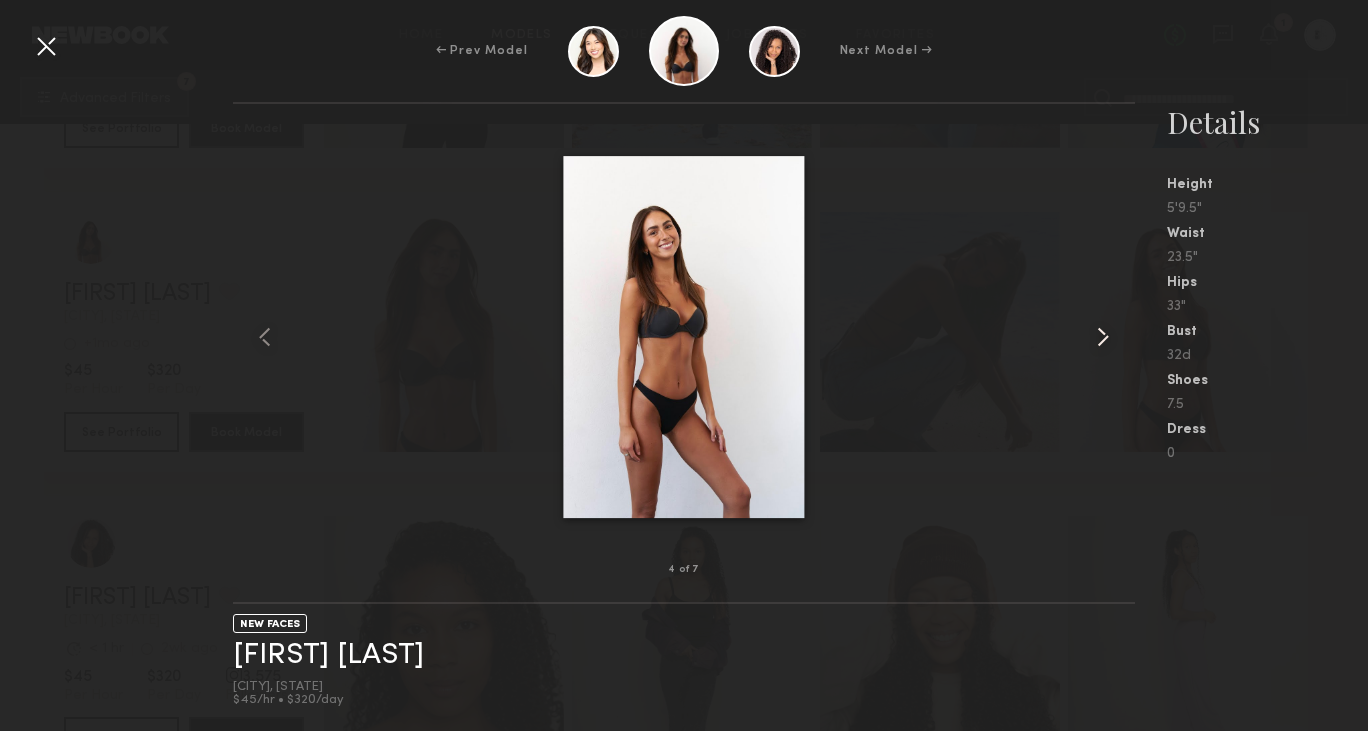 click at bounding box center [1103, 337] 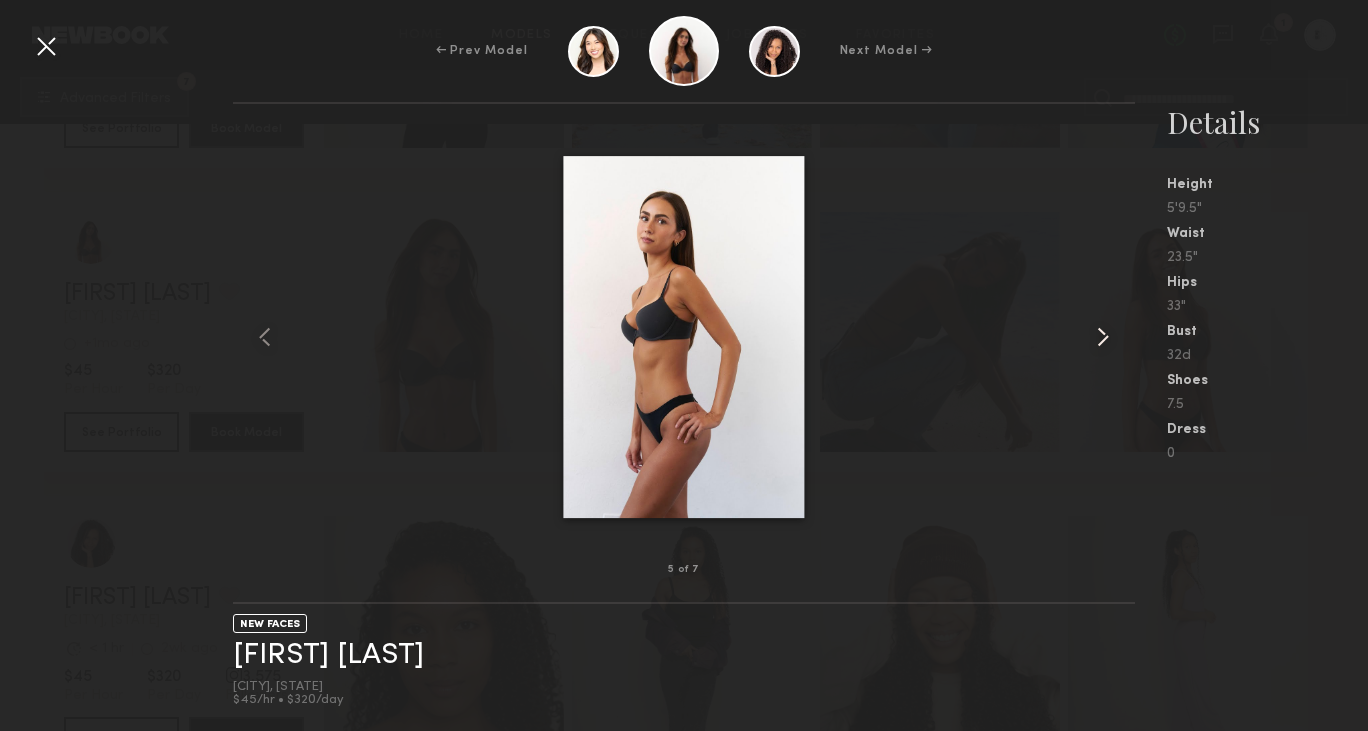 click at bounding box center (1103, 337) 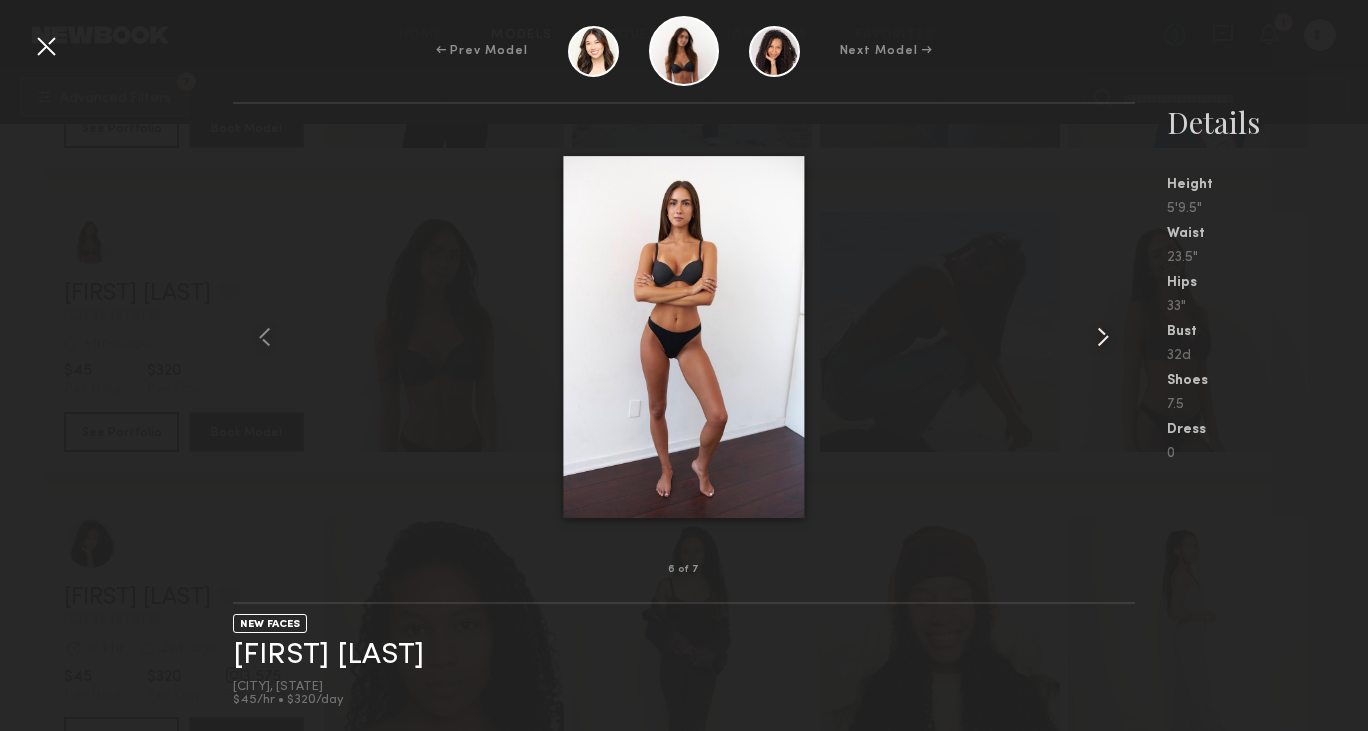 click at bounding box center [1103, 337] 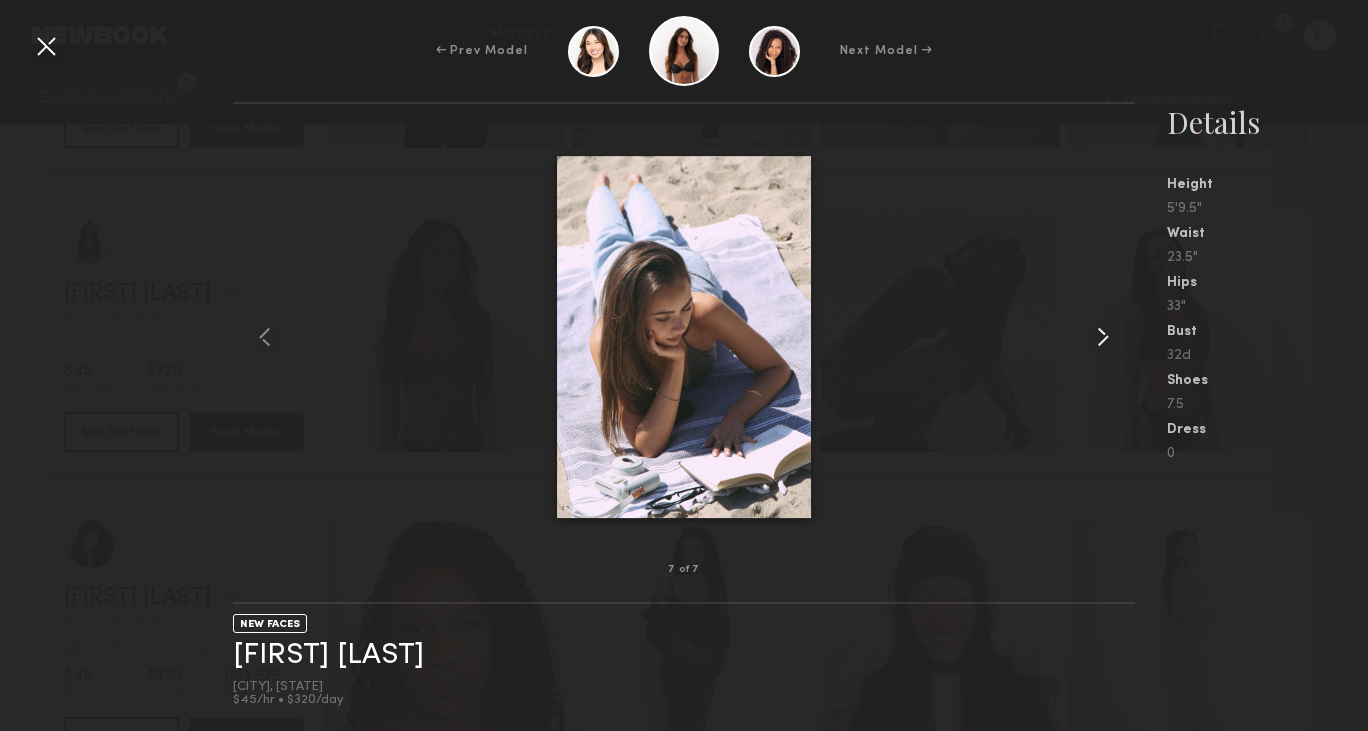 click at bounding box center (1103, 337) 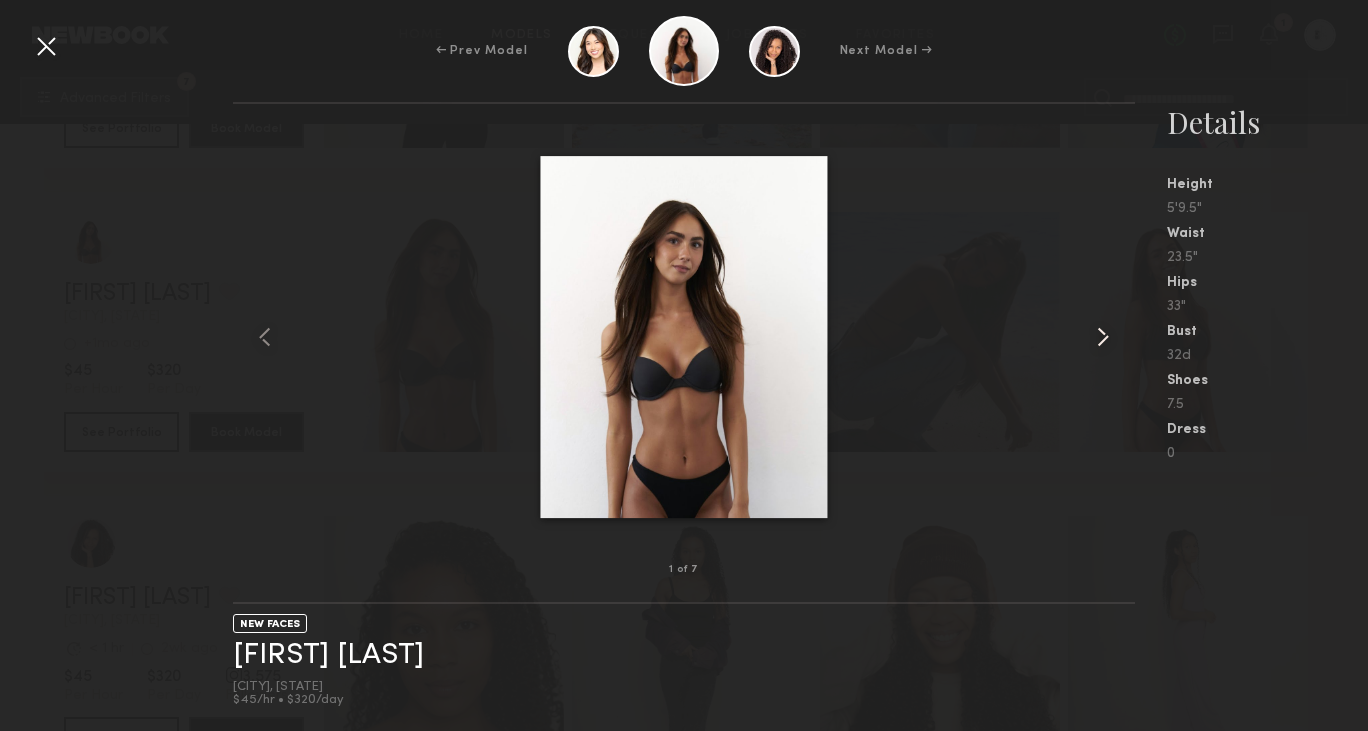 click at bounding box center (1103, 337) 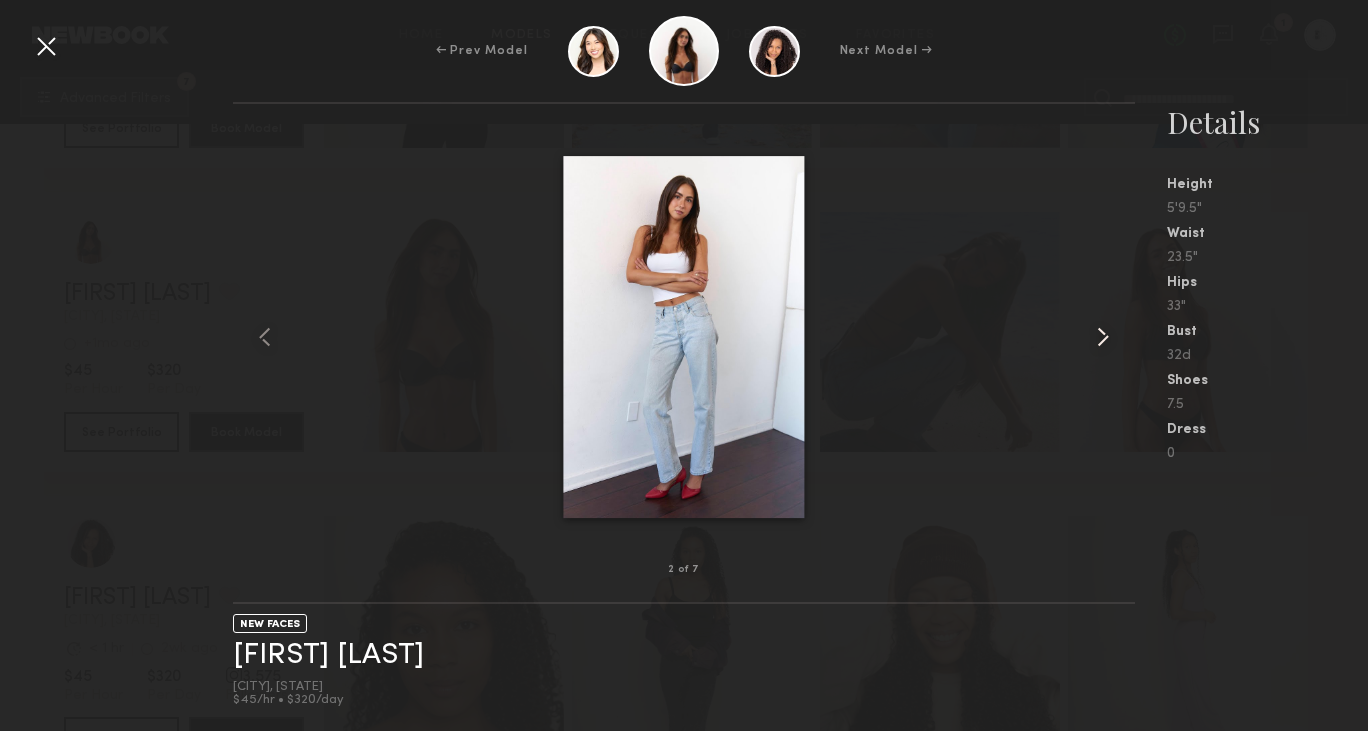 click at bounding box center [1103, 337] 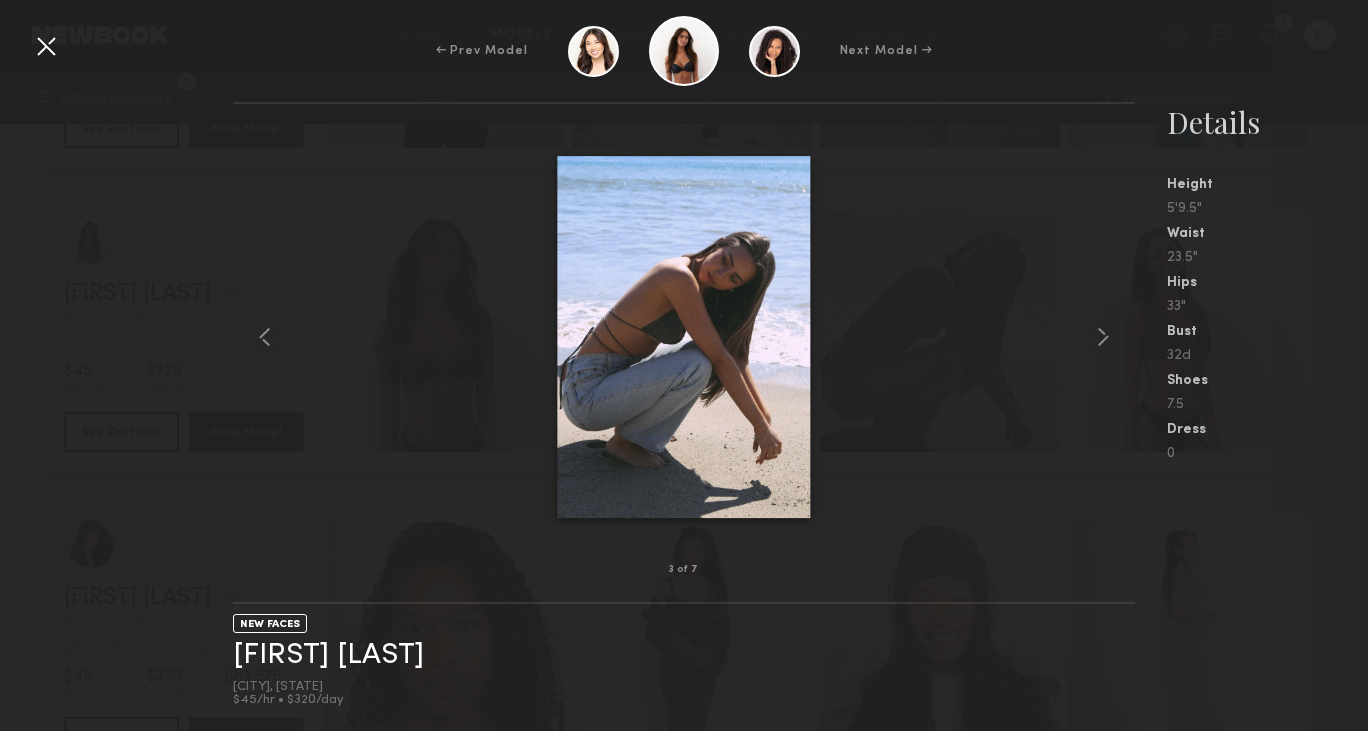 scroll, scrollTop: 2445, scrollLeft: 0, axis: vertical 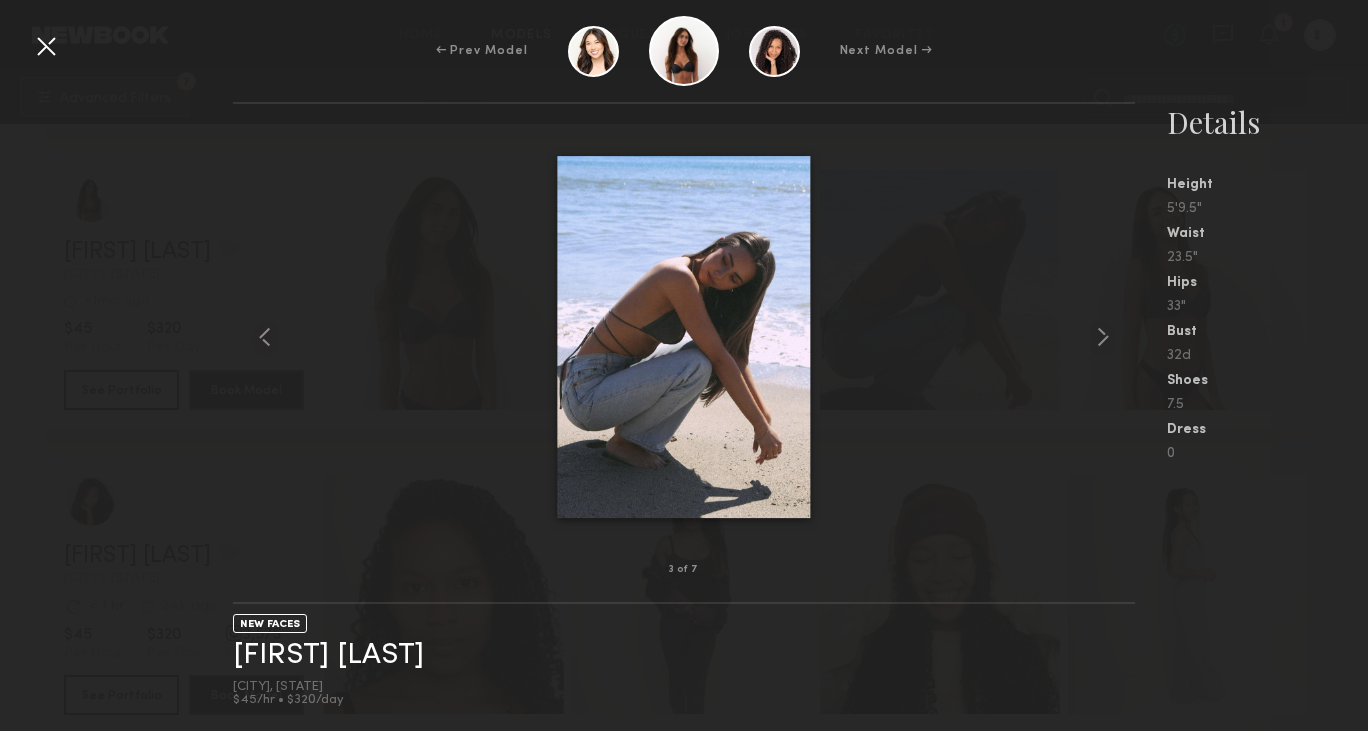 click at bounding box center [46, 46] 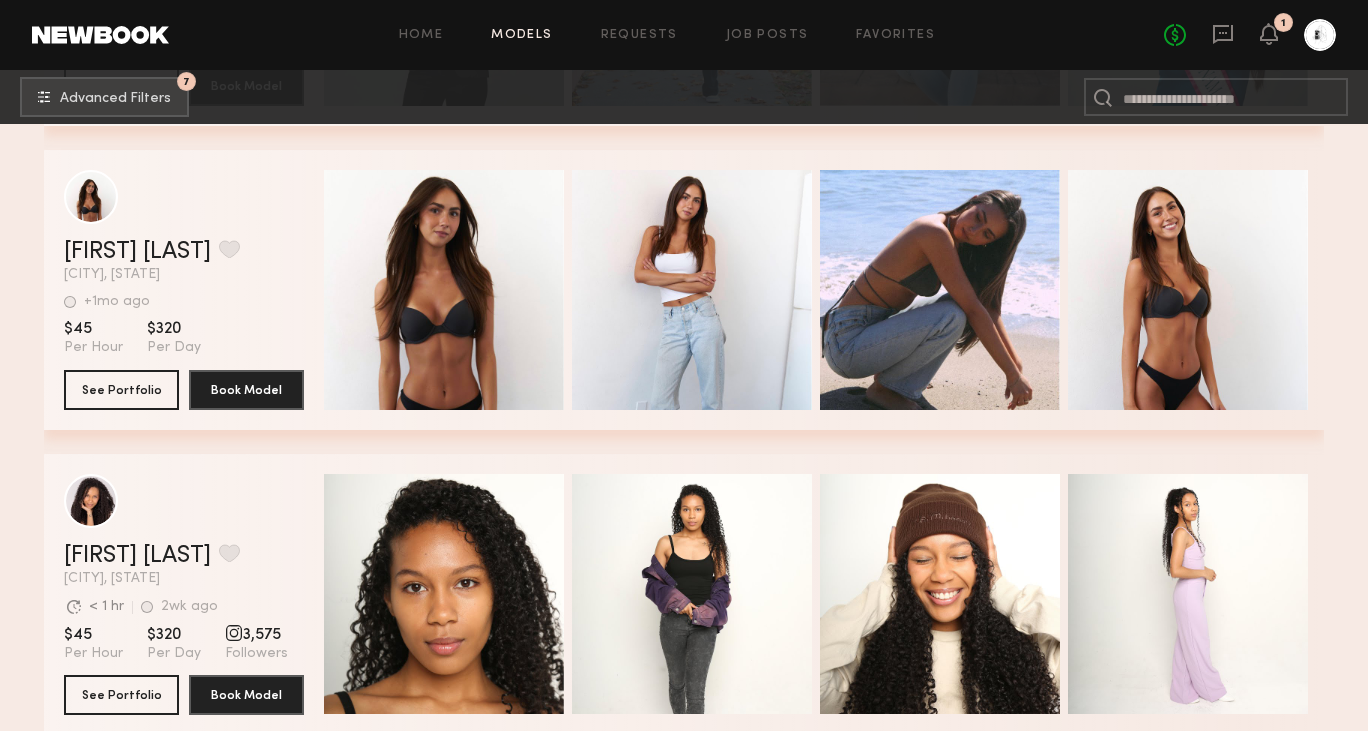 click on "$45 Per Hour $320 Per Day" 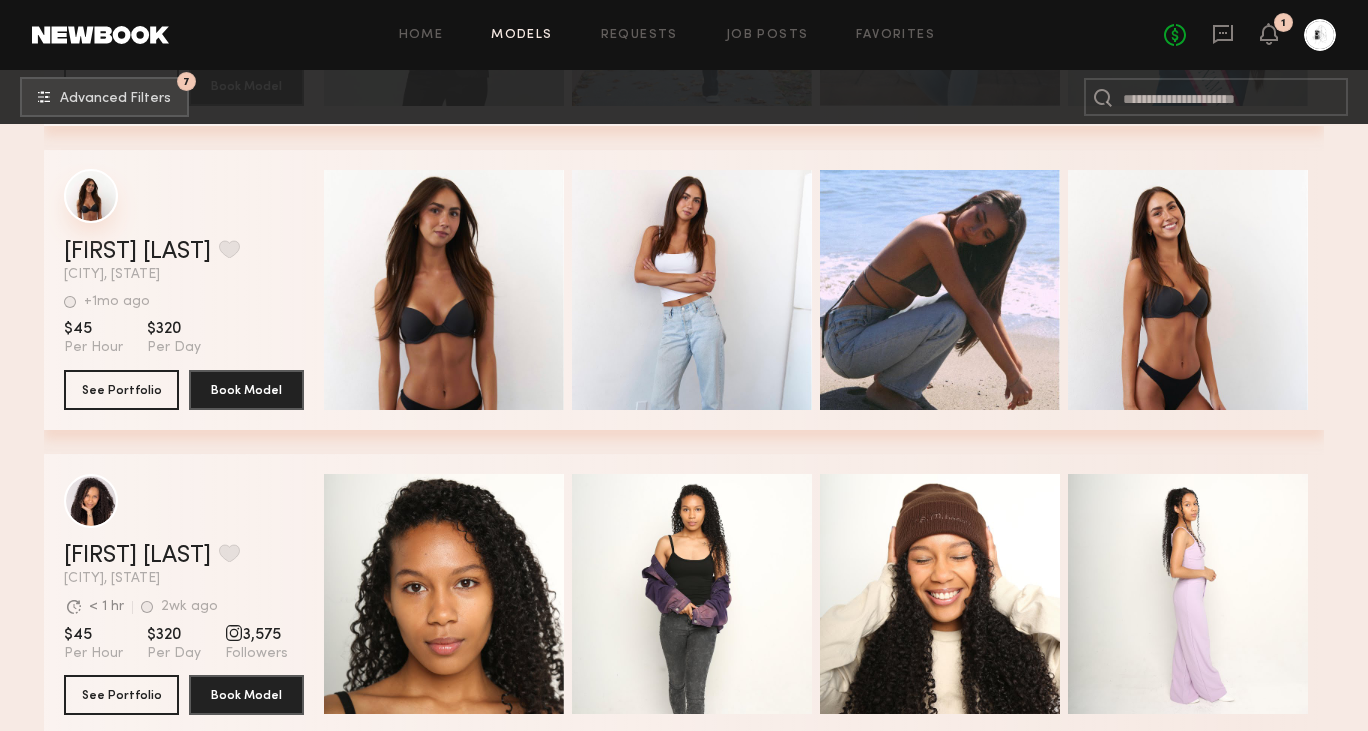 click 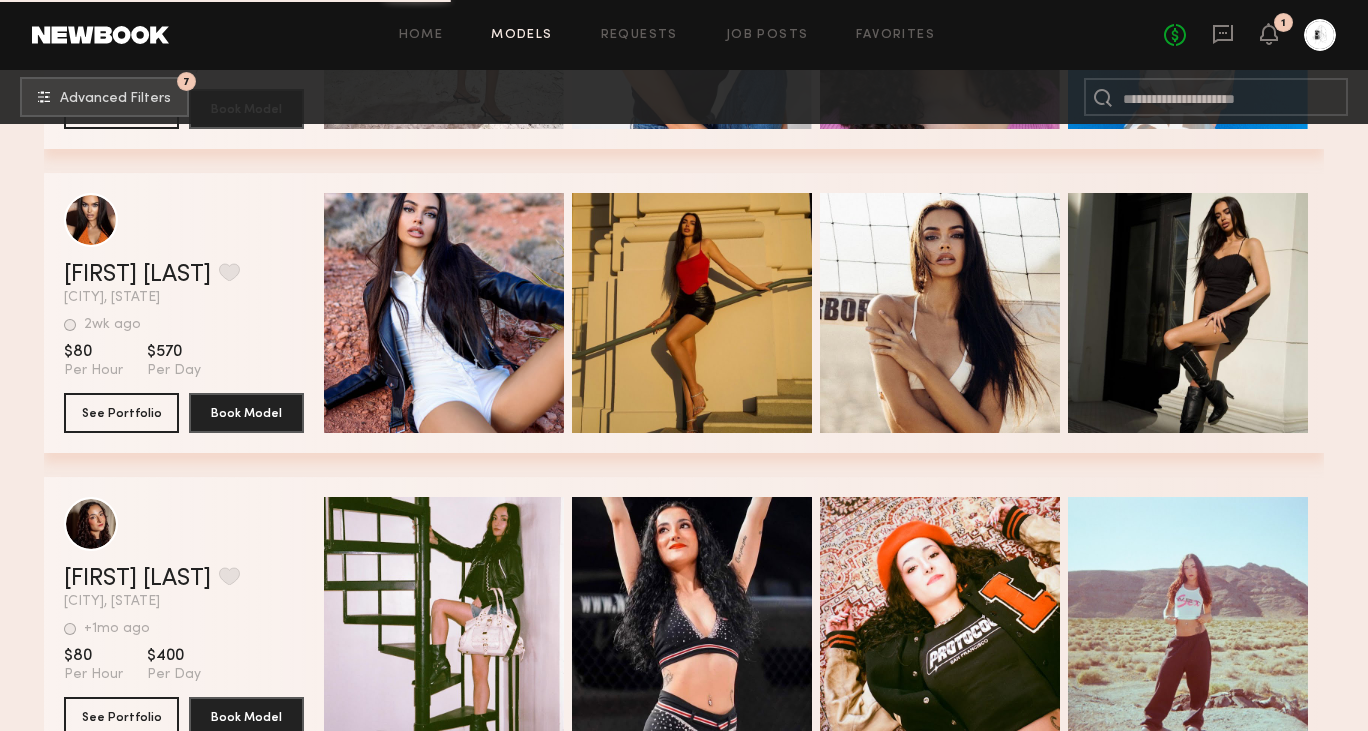 scroll, scrollTop: 10108, scrollLeft: 0, axis: vertical 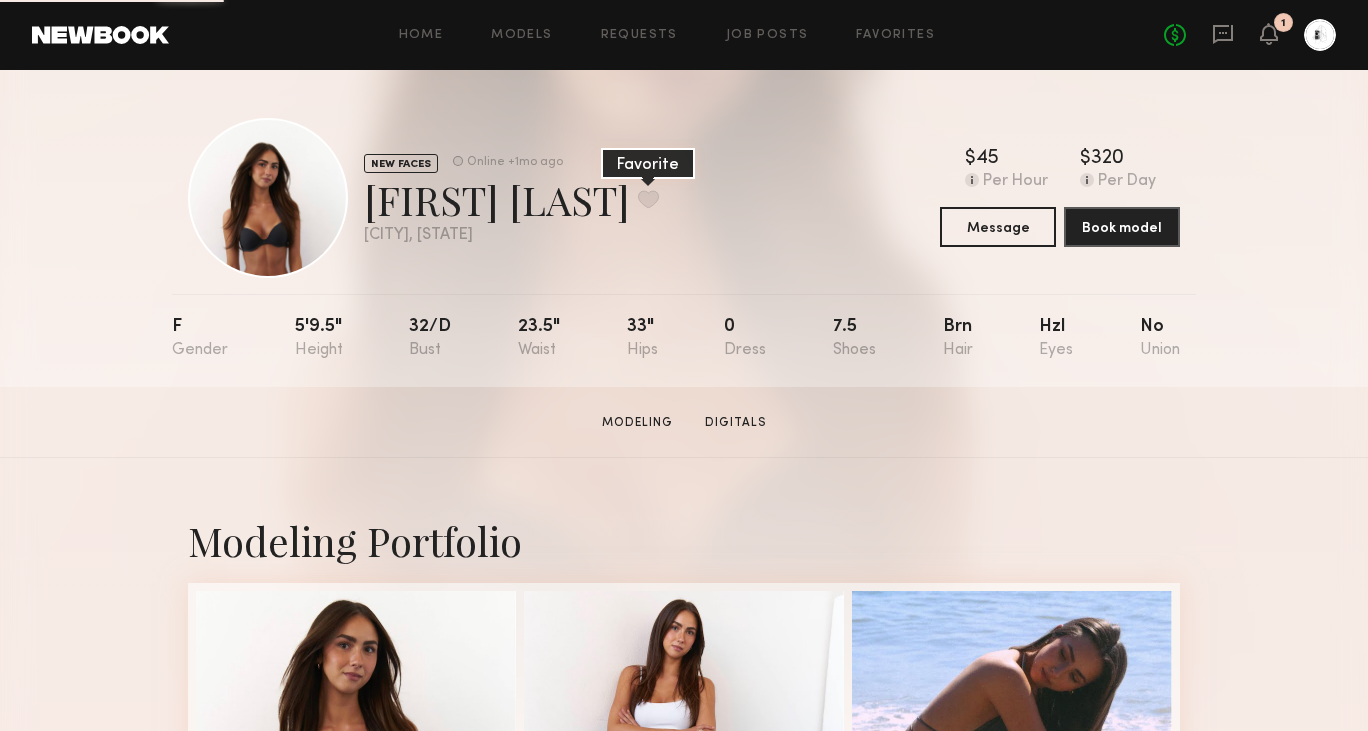 click 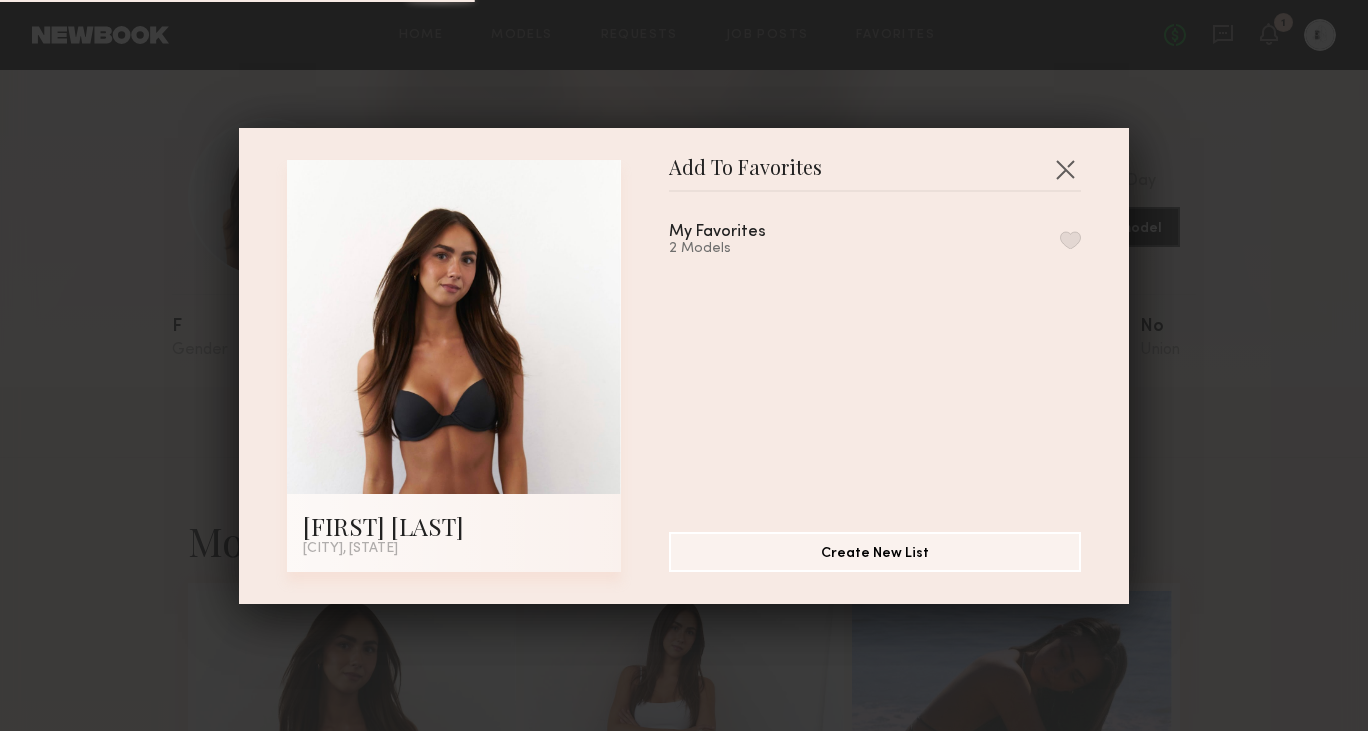 click at bounding box center [1070, 240] 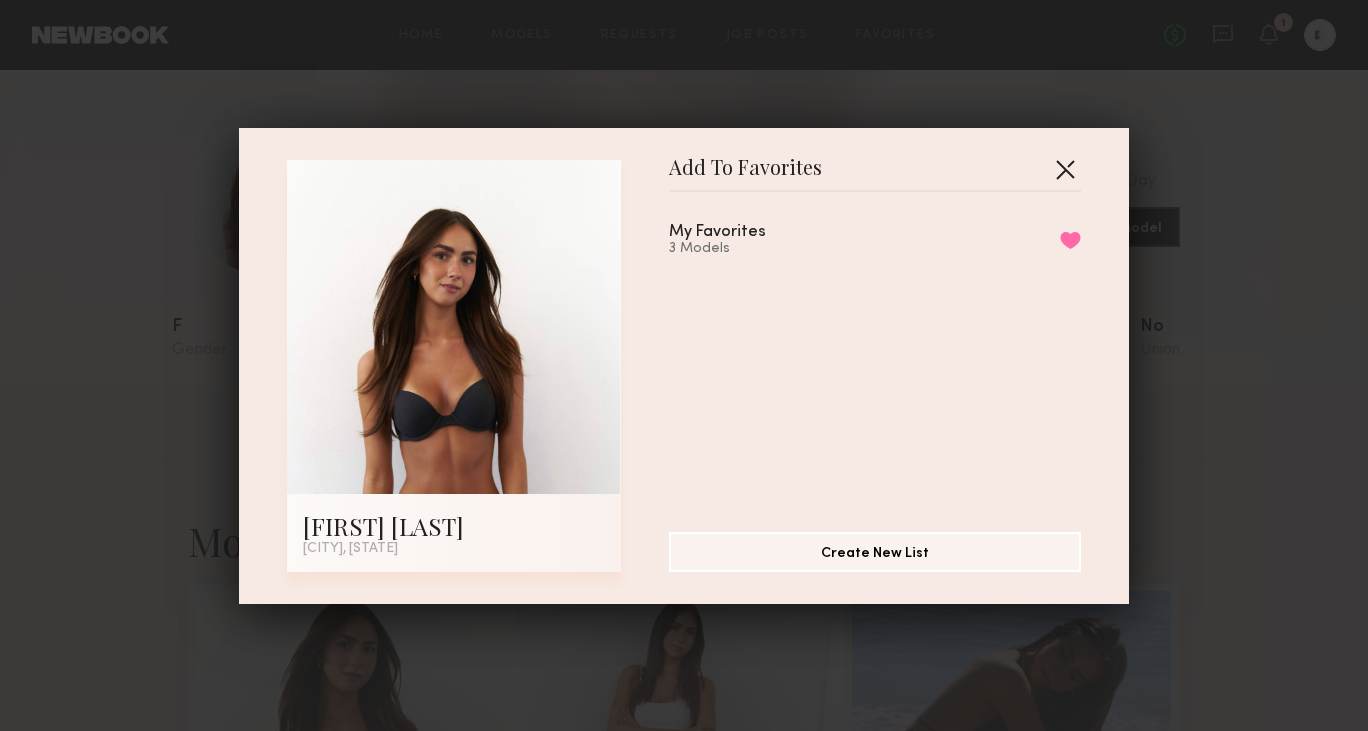 click at bounding box center (1065, 169) 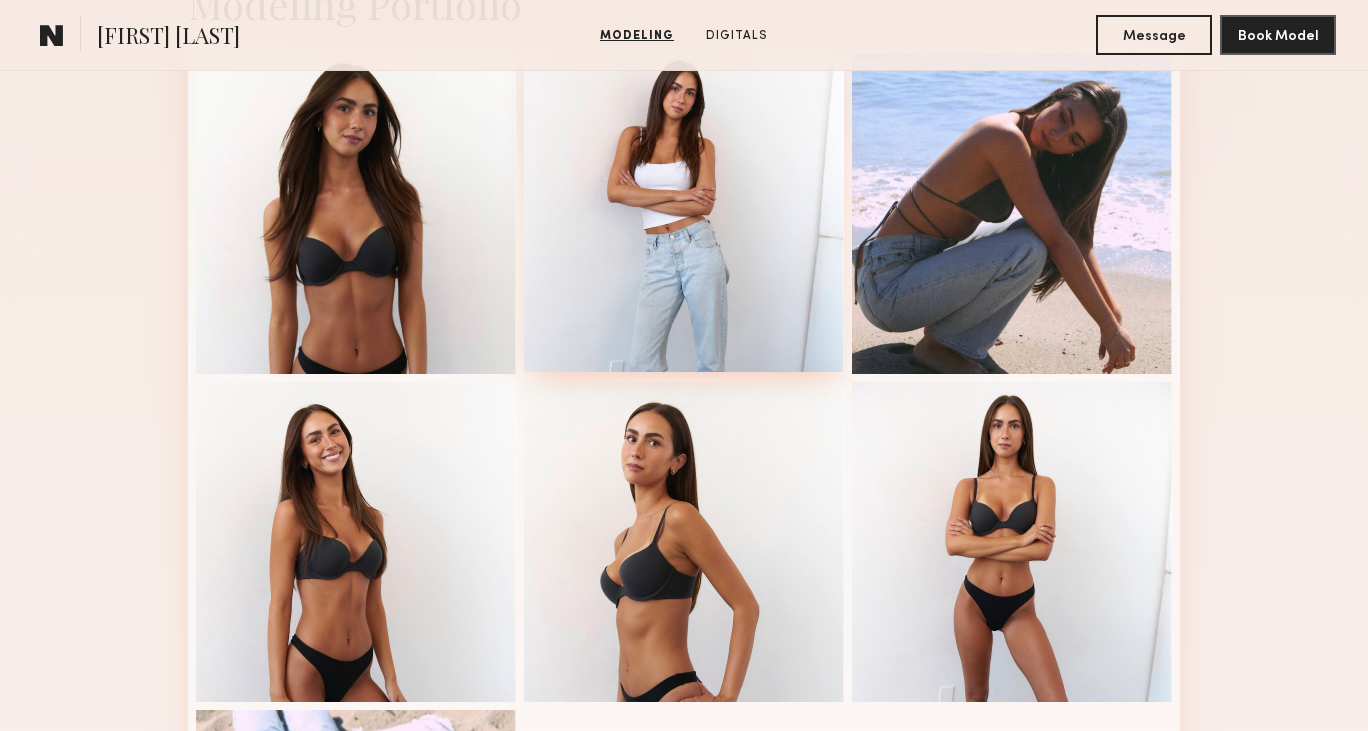 scroll, scrollTop: 0, scrollLeft: 0, axis: both 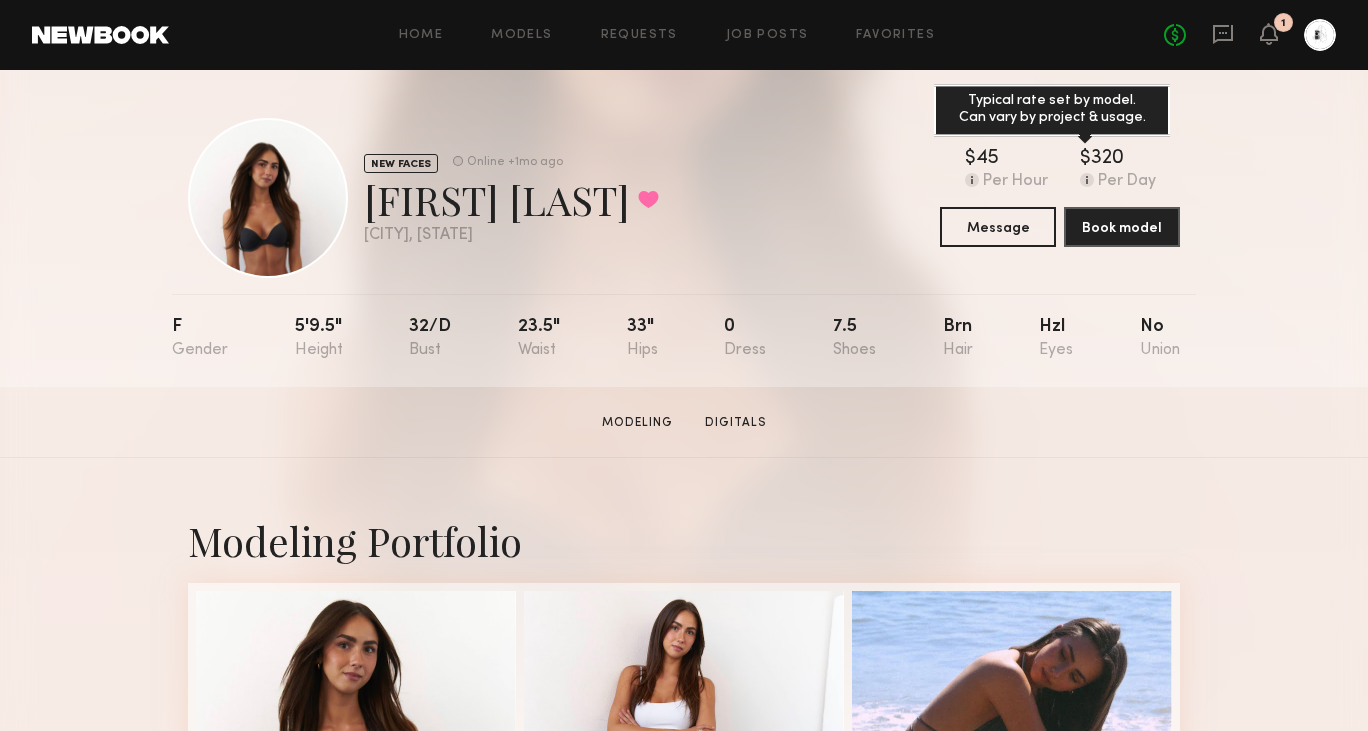 click 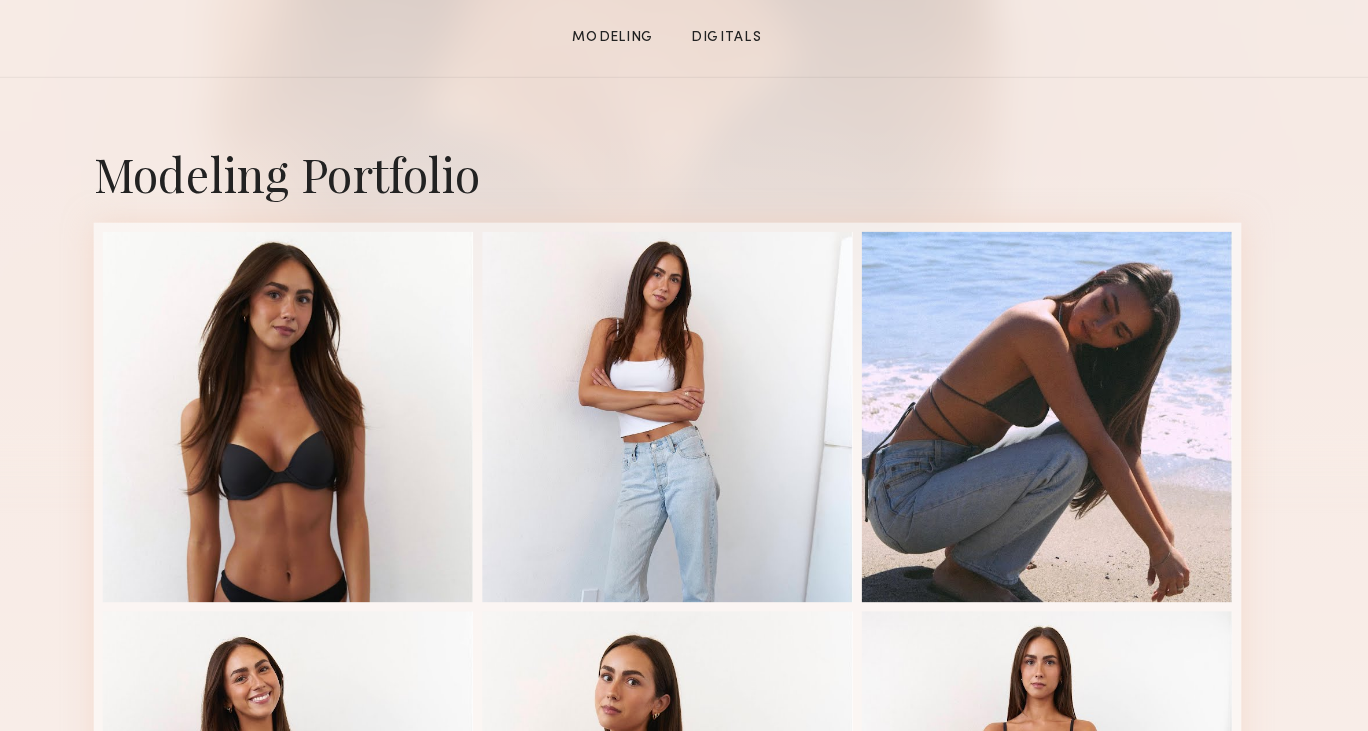 scroll, scrollTop: 474, scrollLeft: 0, axis: vertical 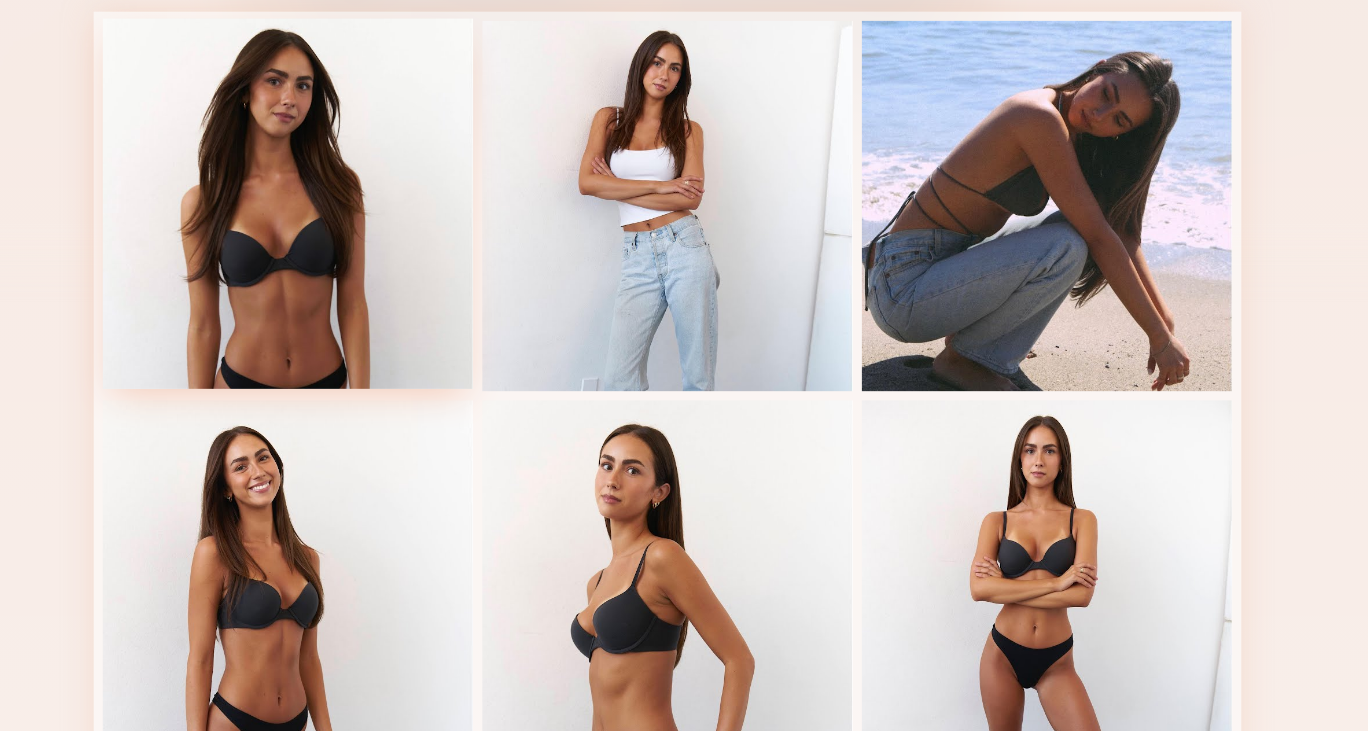 click at bounding box center (356, 275) 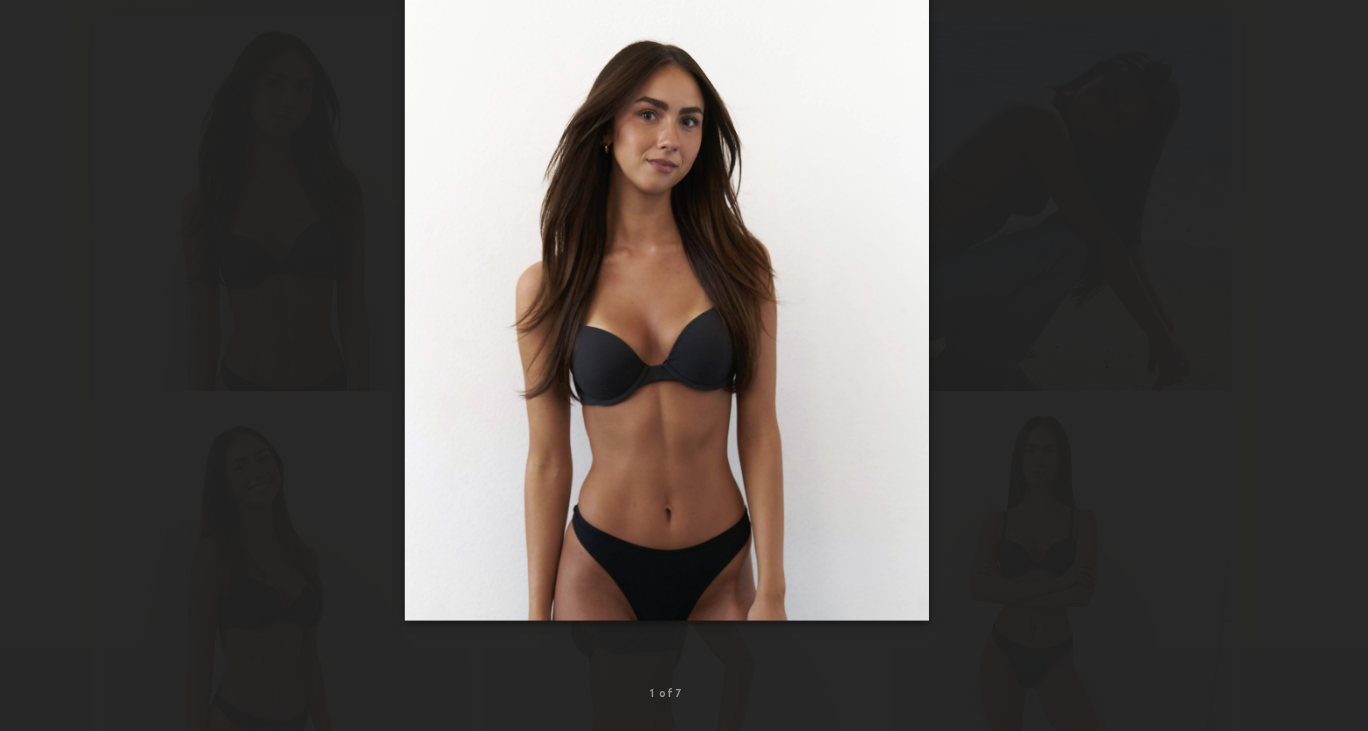 scroll, scrollTop: 474, scrollLeft: 0, axis: vertical 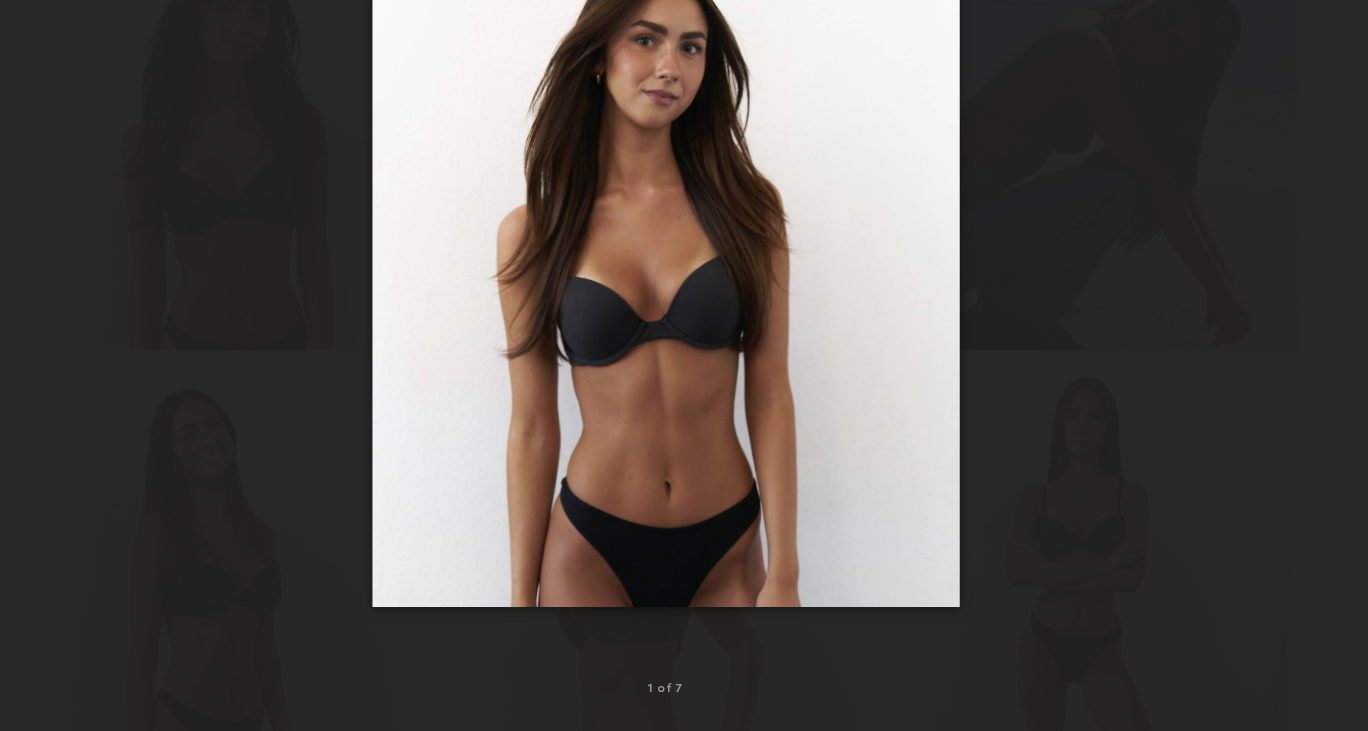 click at bounding box center (684, 349) 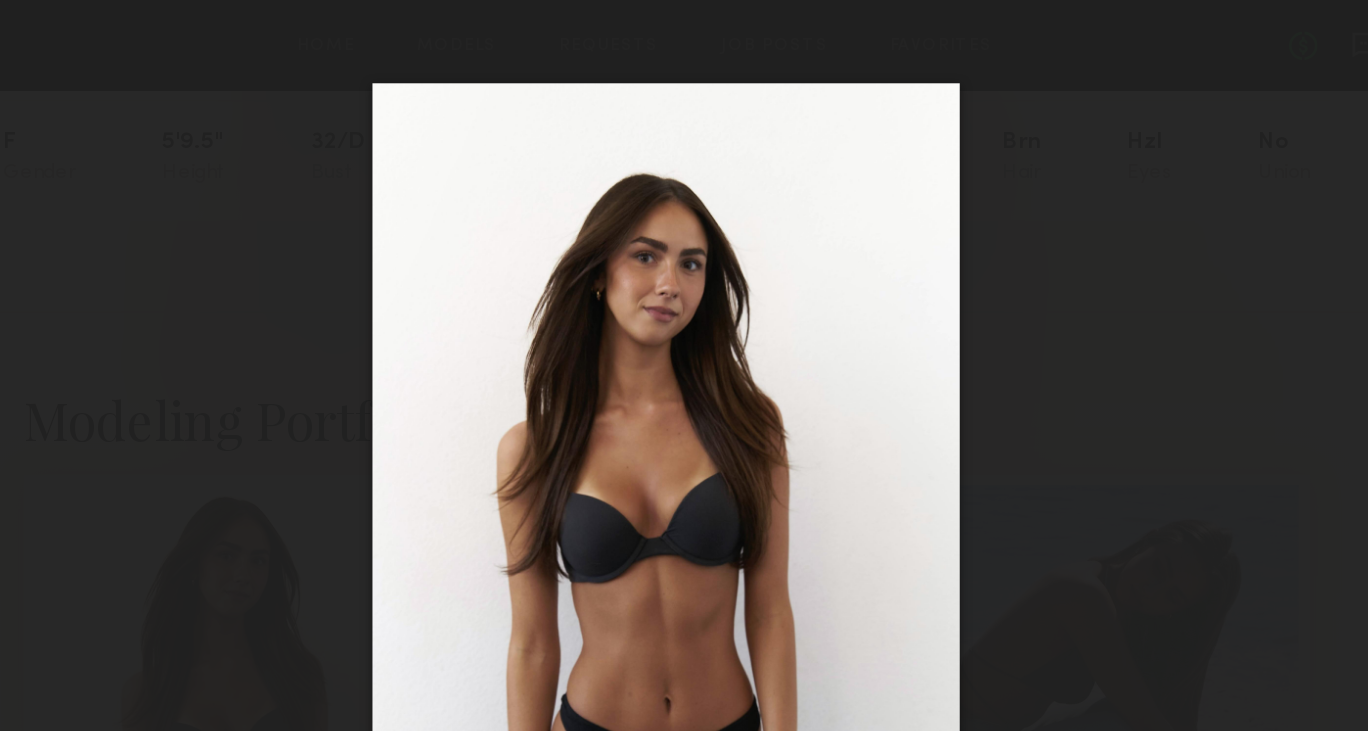 scroll, scrollTop: 0, scrollLeft: 0, axis: both 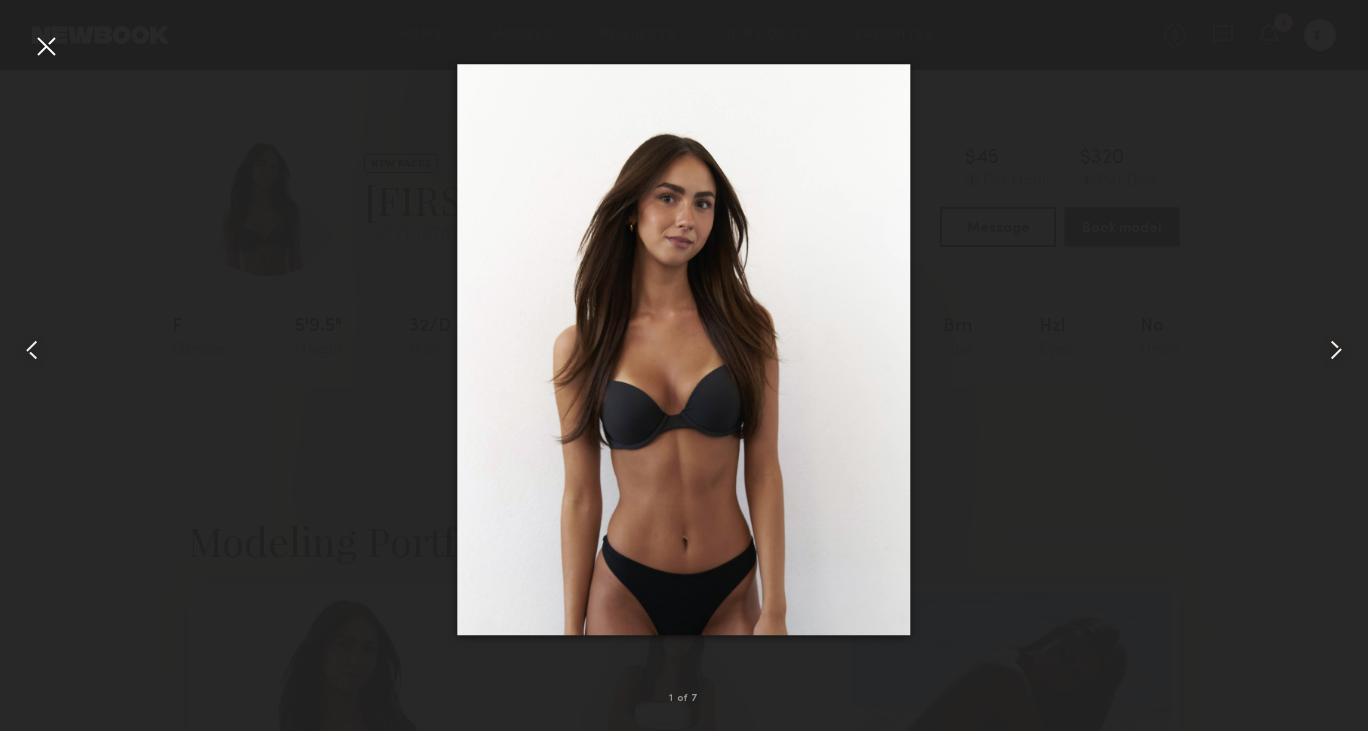 click at bounding box center [46, 46] 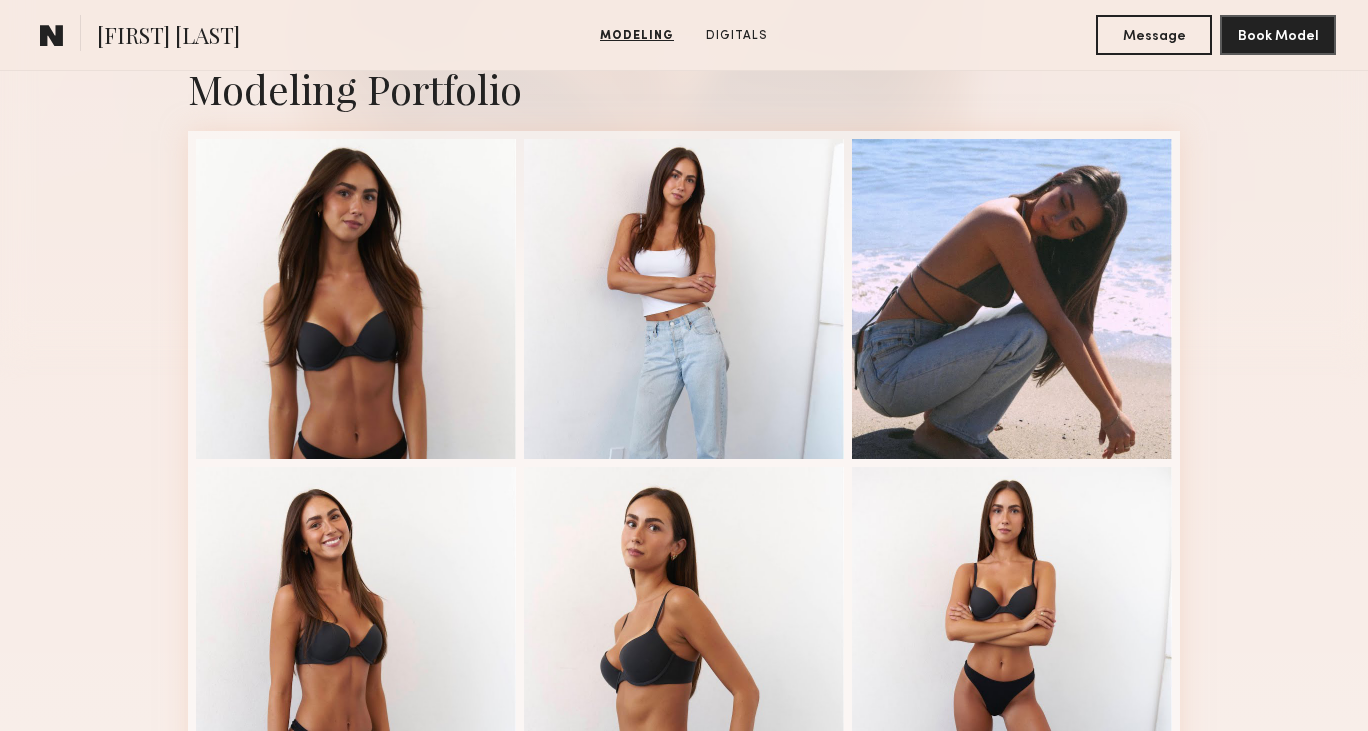 scroll, scrollTop: 422, scrollLeft: 0, axis: vertical 